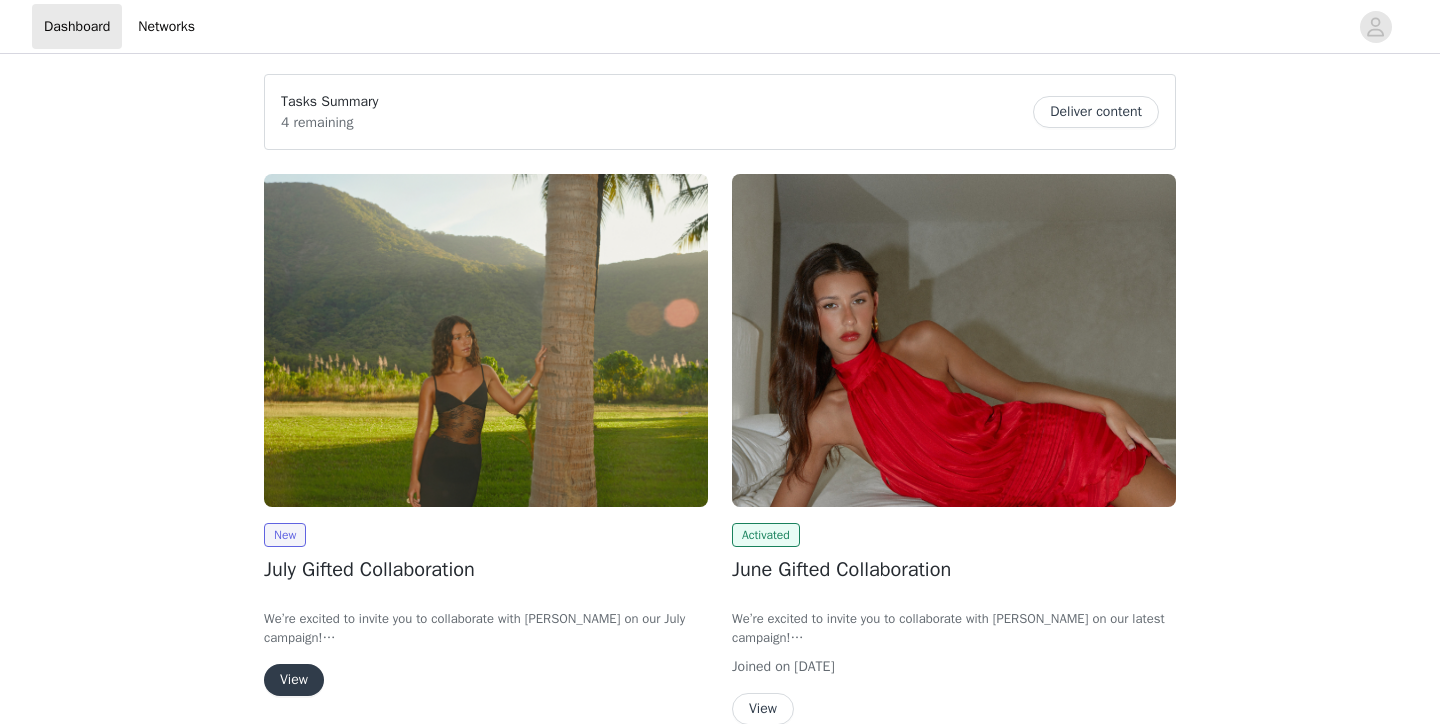 scroll, scrollTop: 0, scrollLeft: 0, axis: both 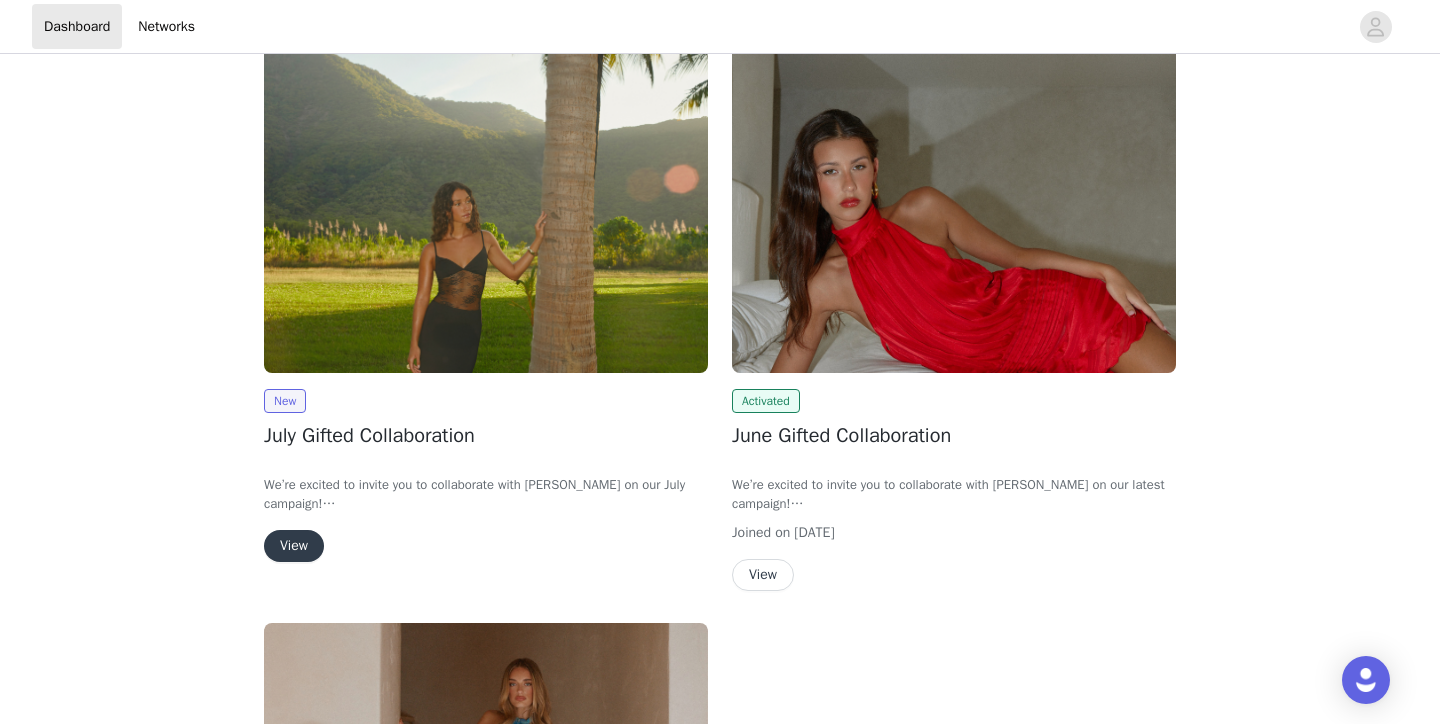 click on "View" at bounding box center (294, 546) 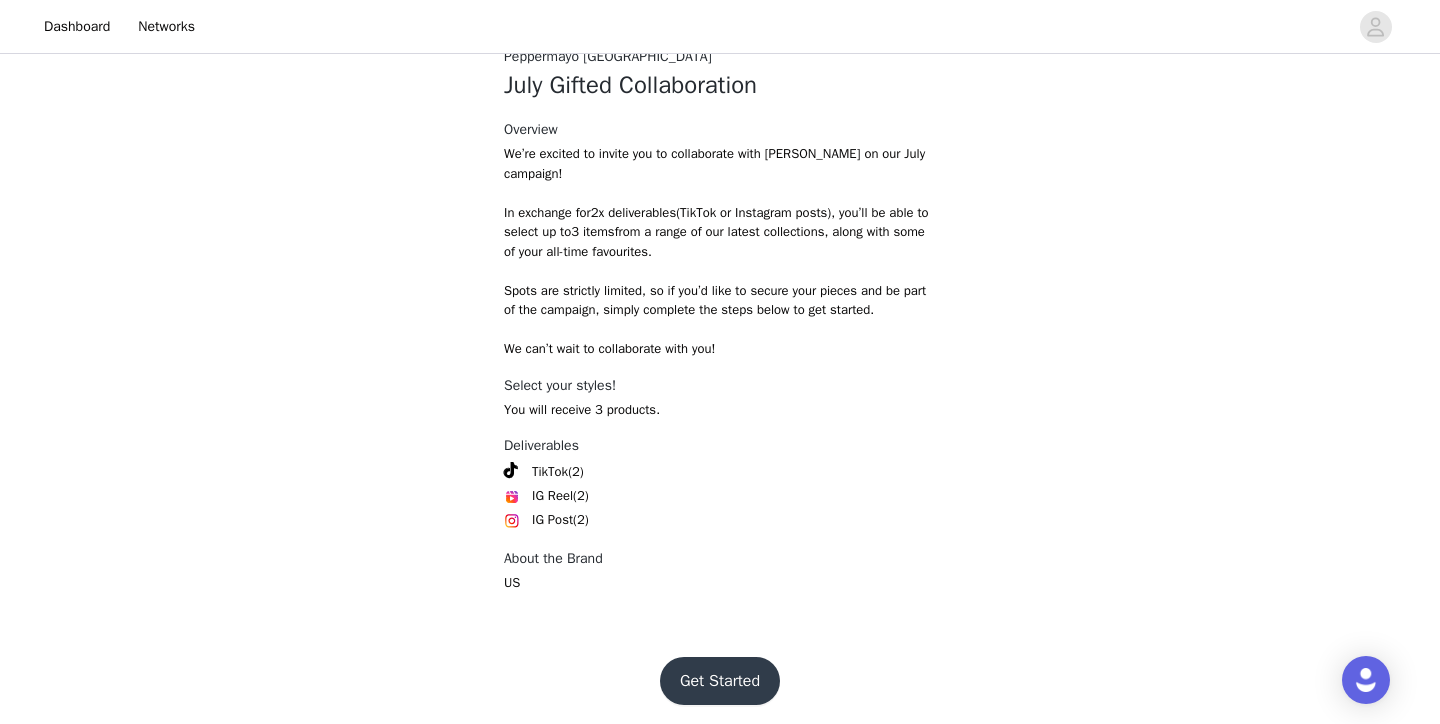 scroll, scrollTop: 786, scrollLeft: 0, axis: vertical 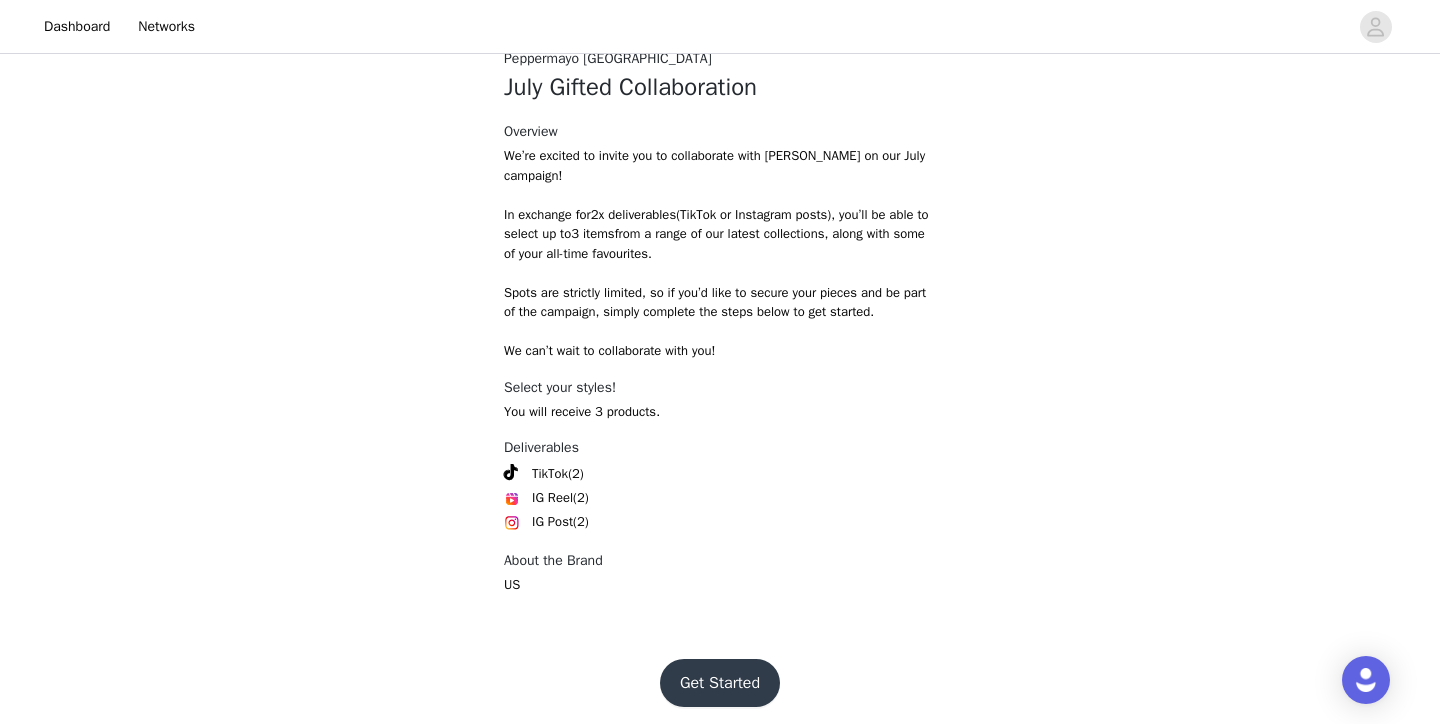 click on "Get Started" at bounding box center (720, 683) 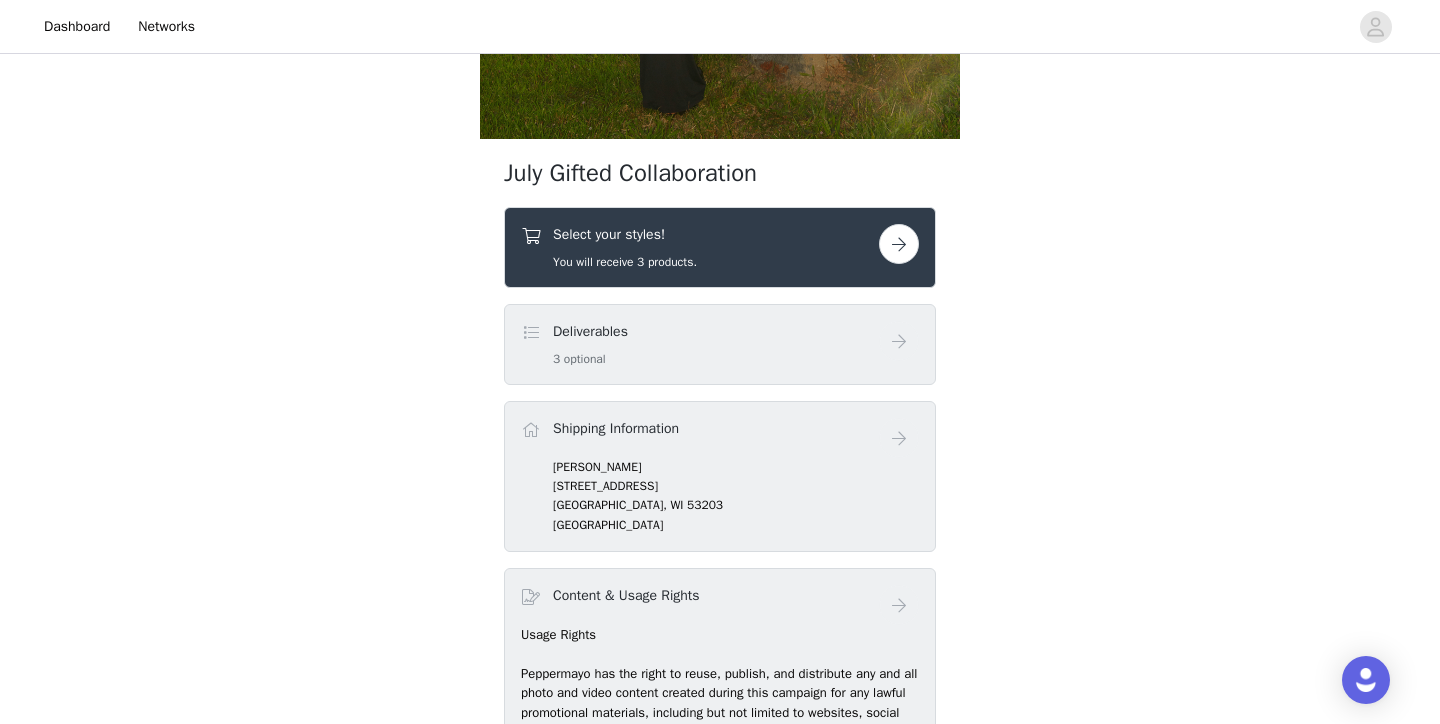 scroll, scrollTop: 655, scrollLeft: 0, axis: vertical 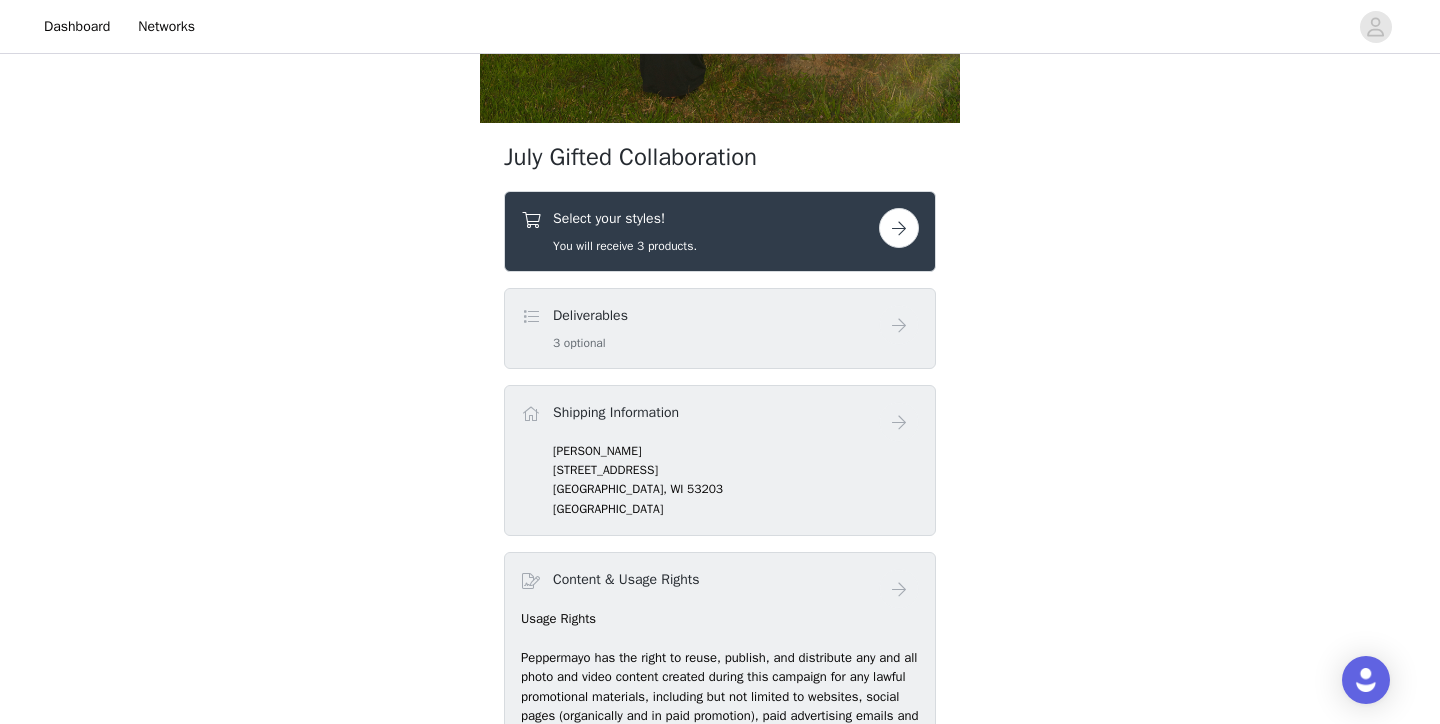 click at bounding box center [899, 228] 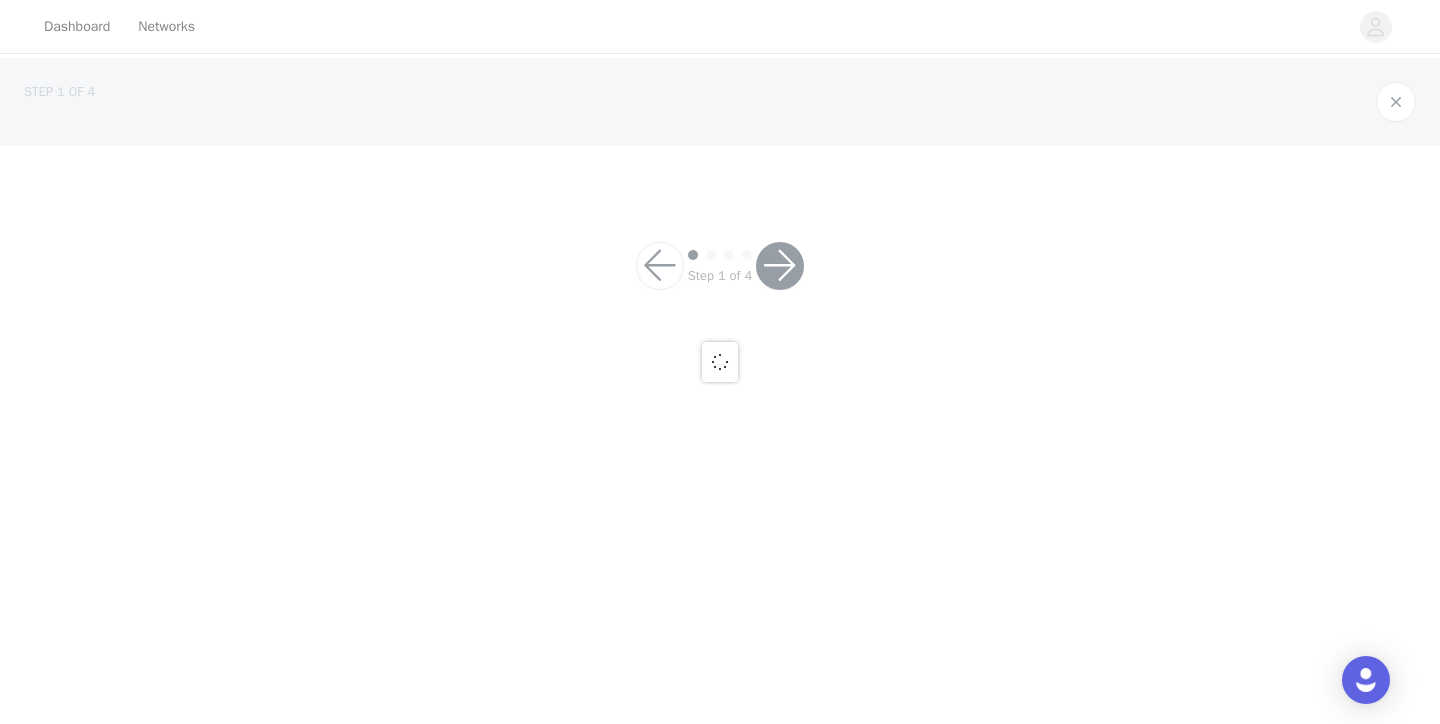 scroll, scrollTop: 0, scrollLeft: 0, axis: both 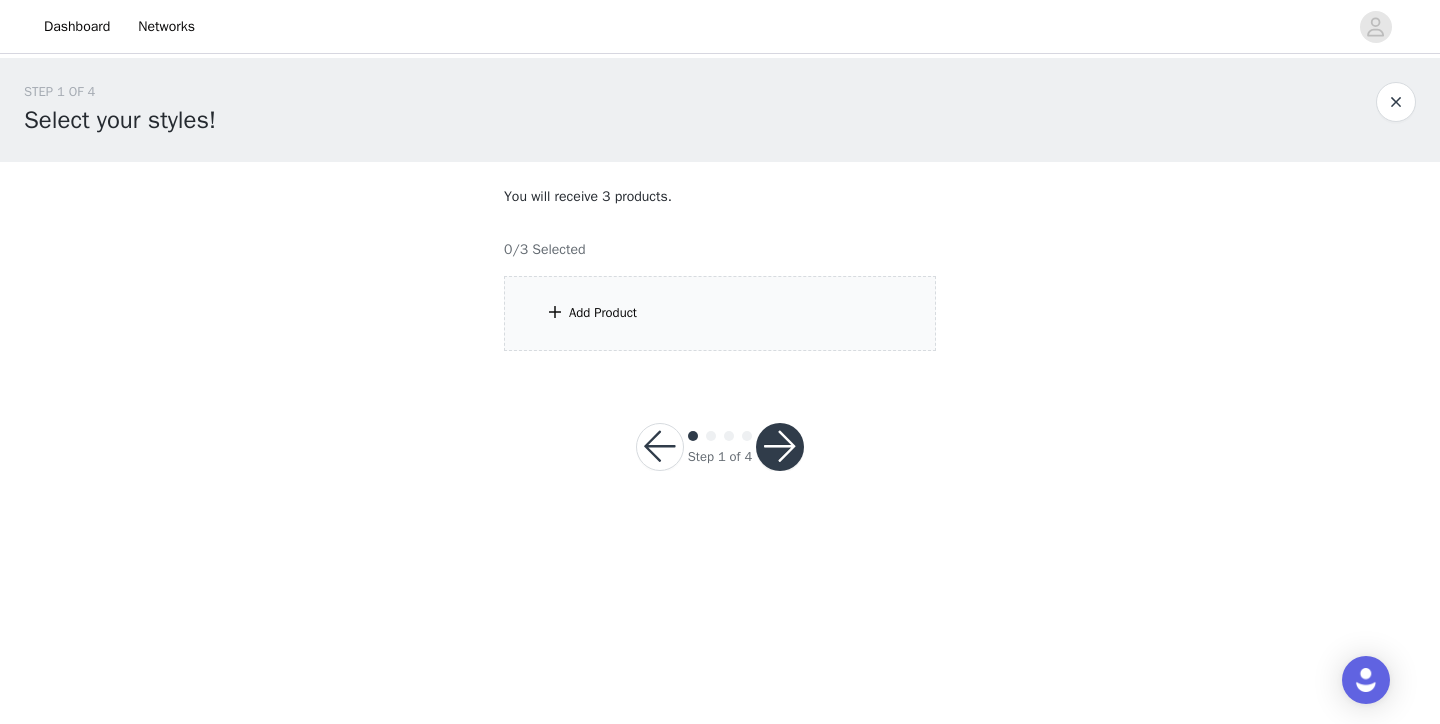 click on "Add Product" at bounding box center [603, 313] 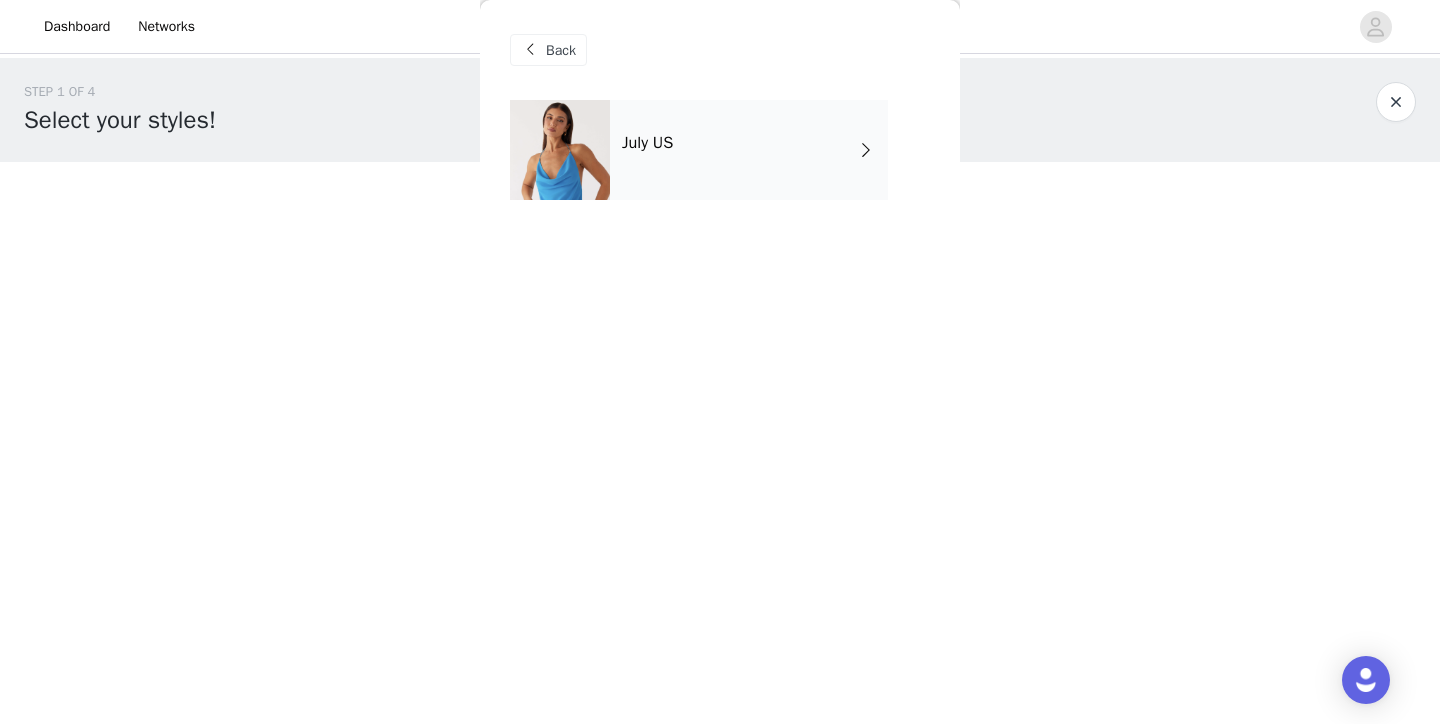 click on "July US" at bounding box center (749, 150) 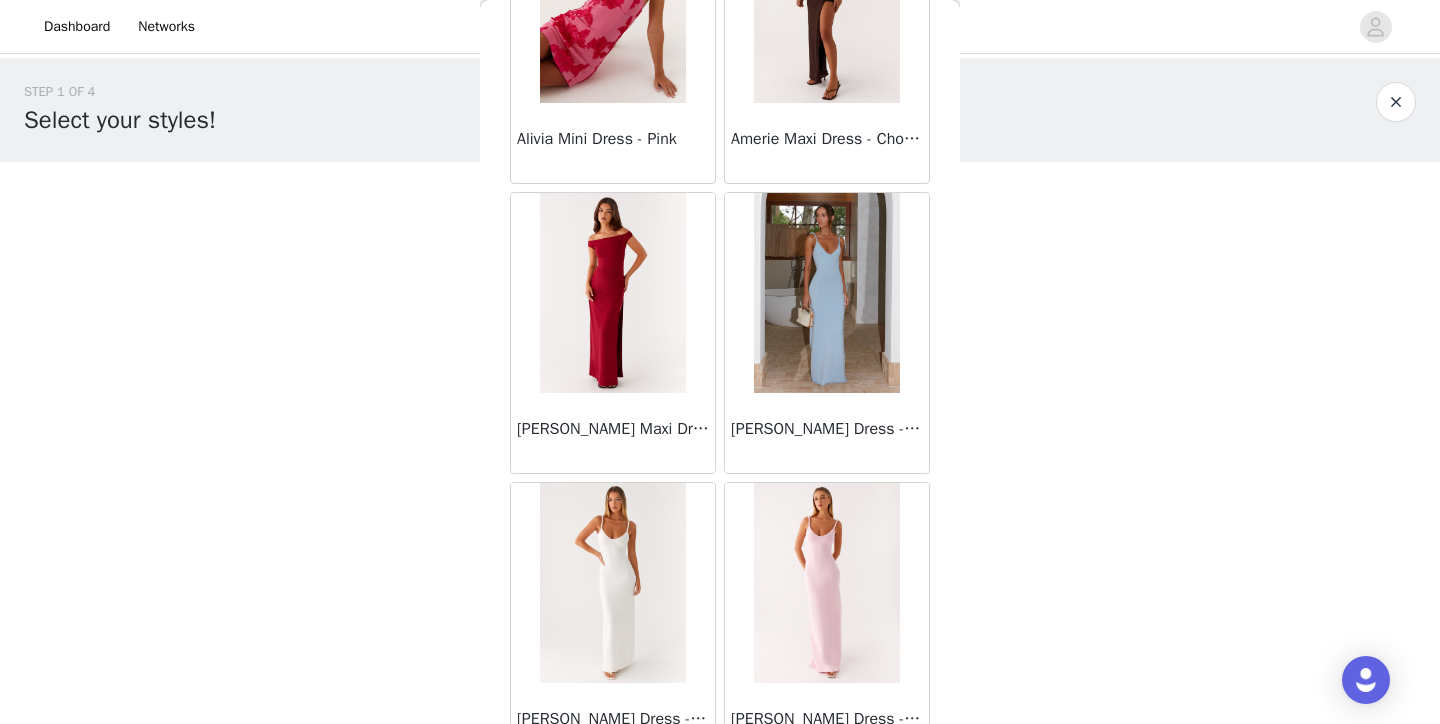 scroll, scrollTop: 1666, scrollLeft: 0, axis: vertical 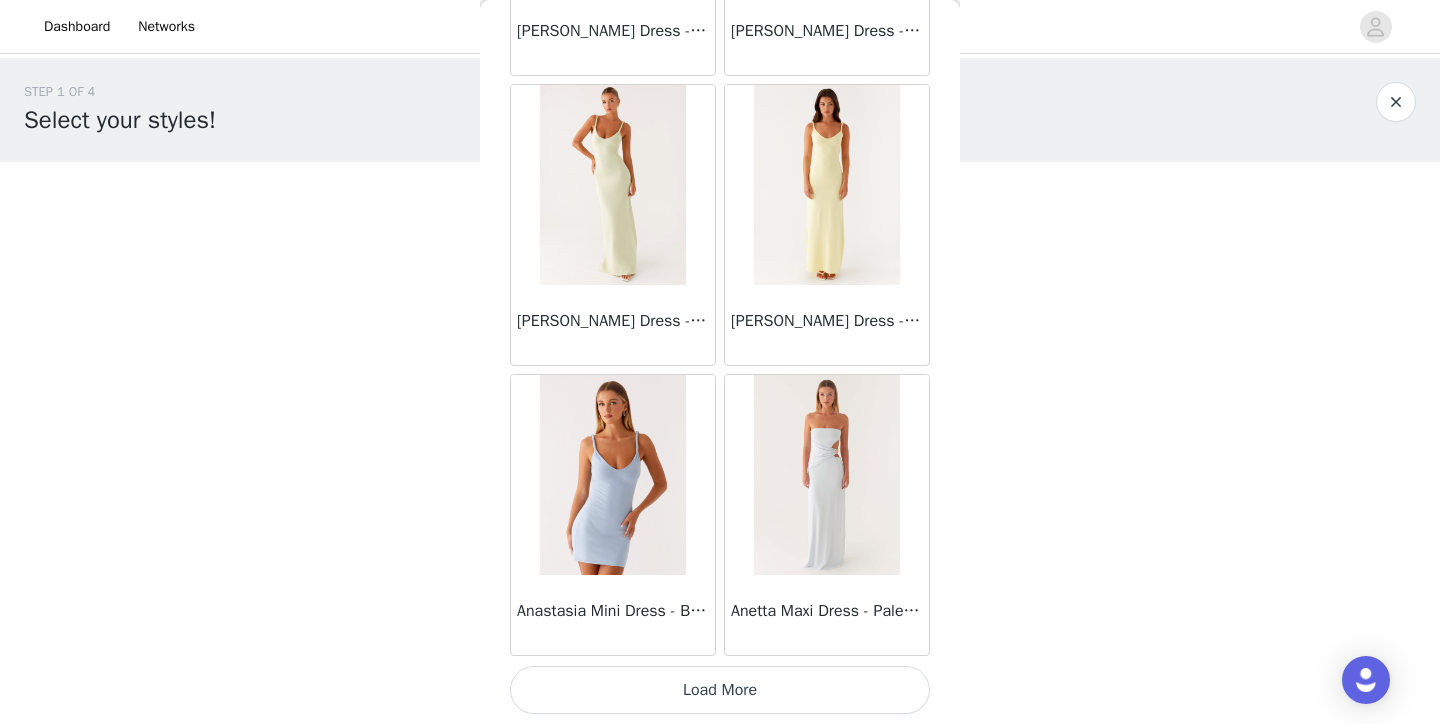 click on "Load More" at bounding box center [720, 690] 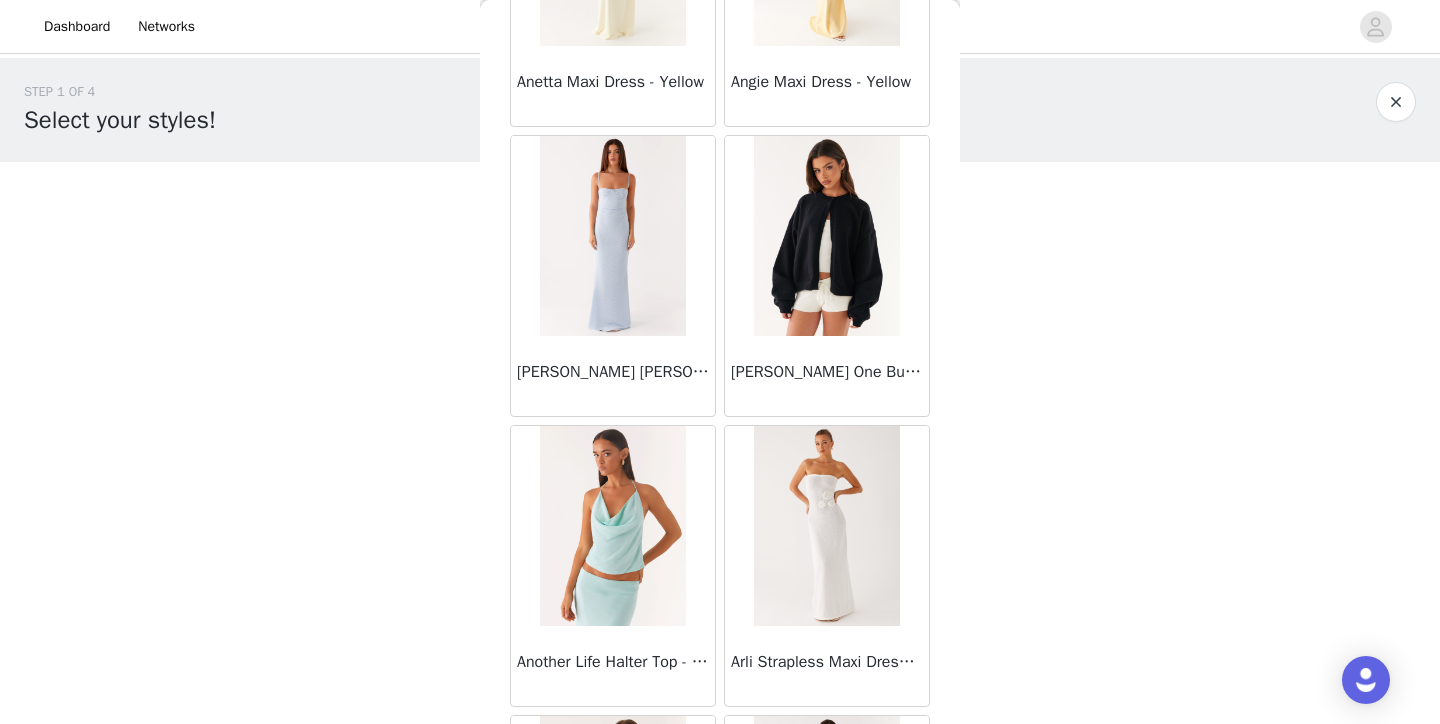 scroll, scrollTop: 3159, scrollLeft: 0, axis: vertical 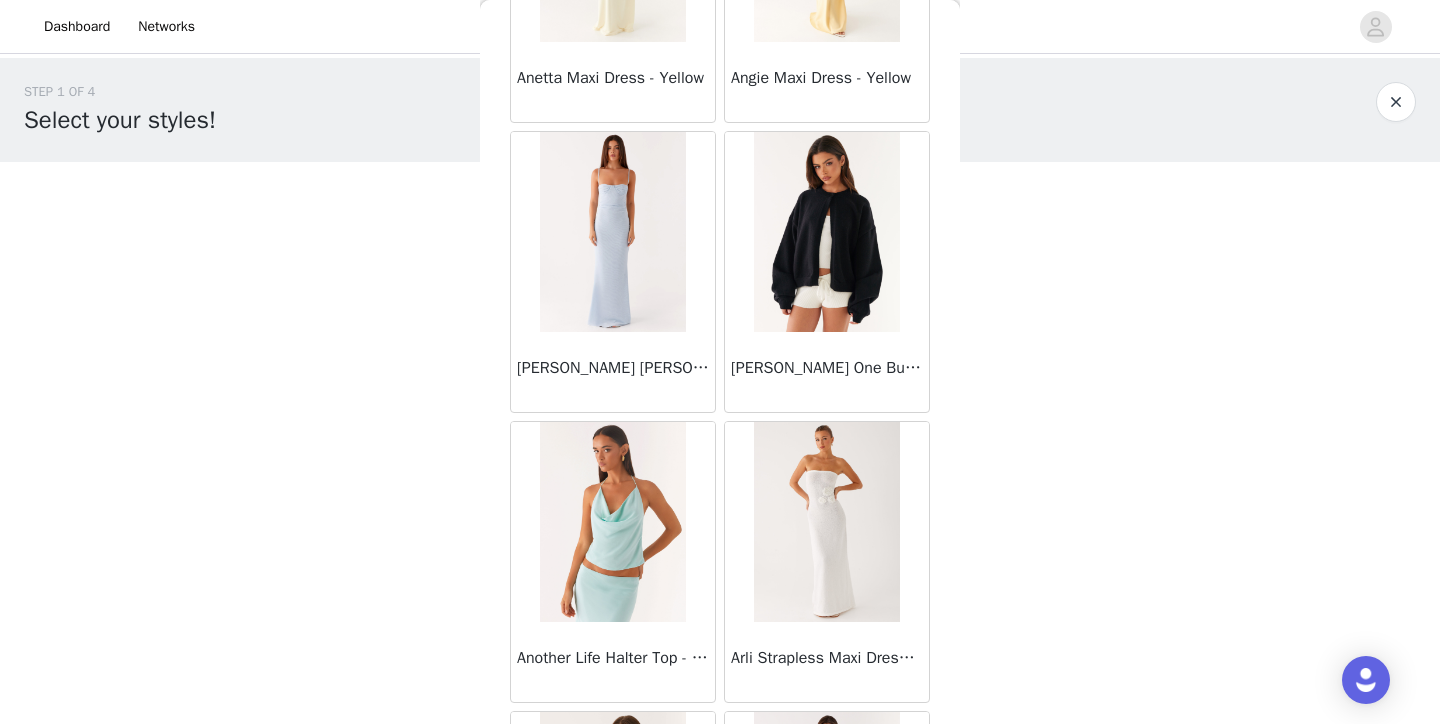click at bounding box center [826, 232] 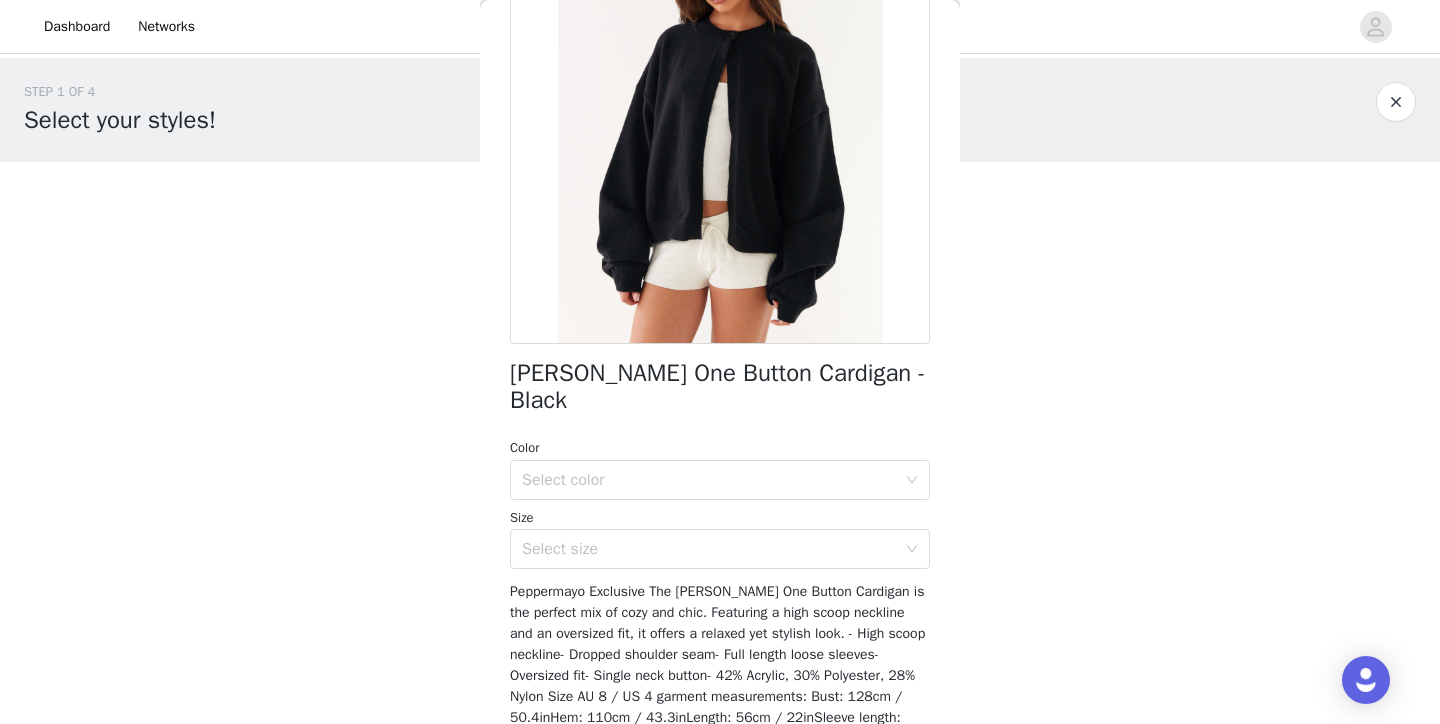 scroll, scrollTop: 212, scrollLeft: 0, axis: vertical 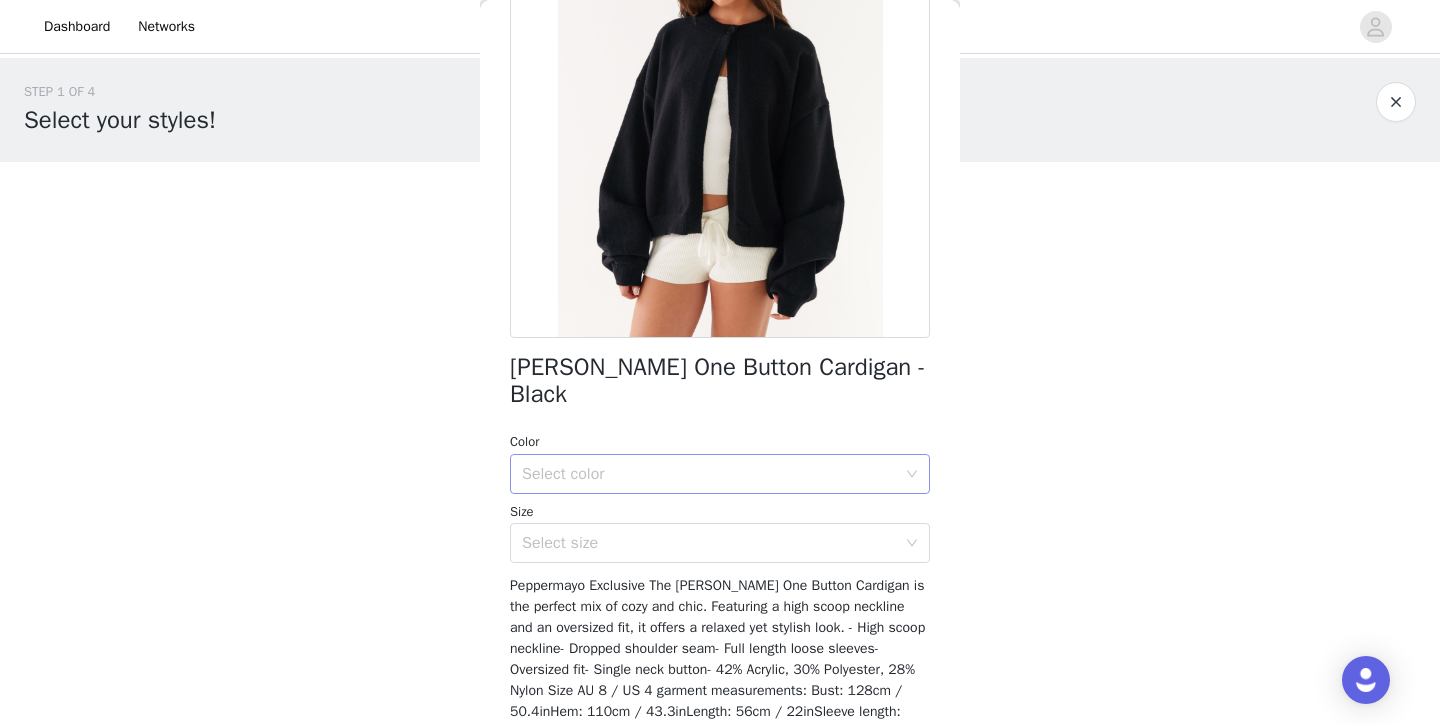 click on "Select color" at bounding box center (709, 474) 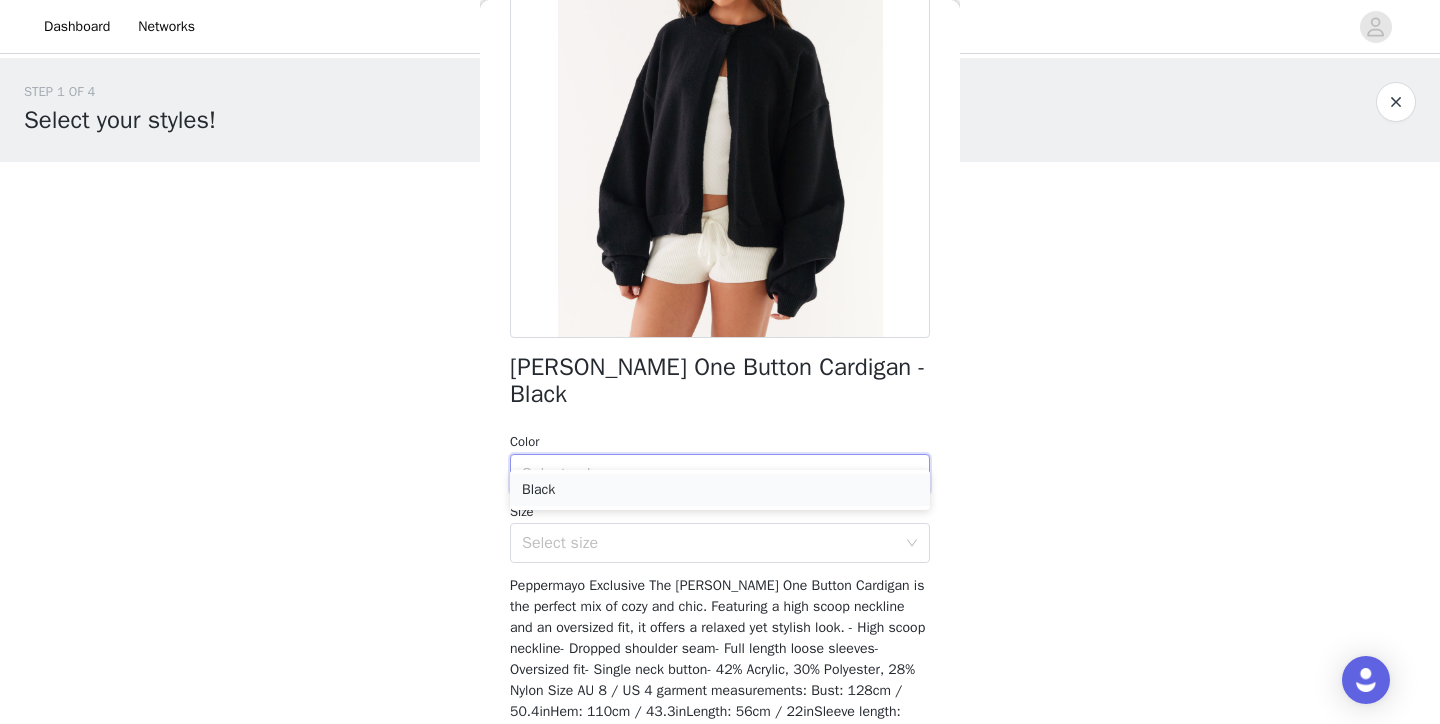 click on "Black" at bounding box center (720, 490) 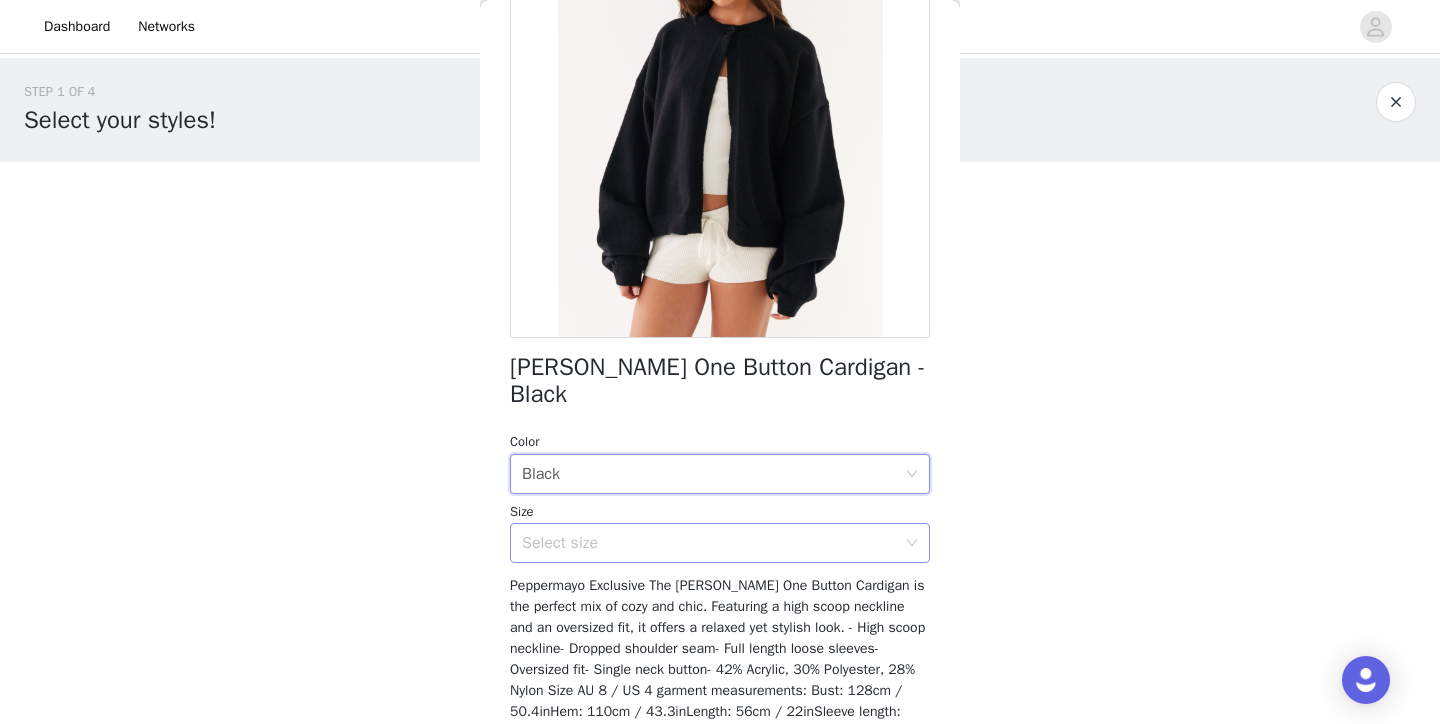 click on "Select size" at bounding box center [709, 543] 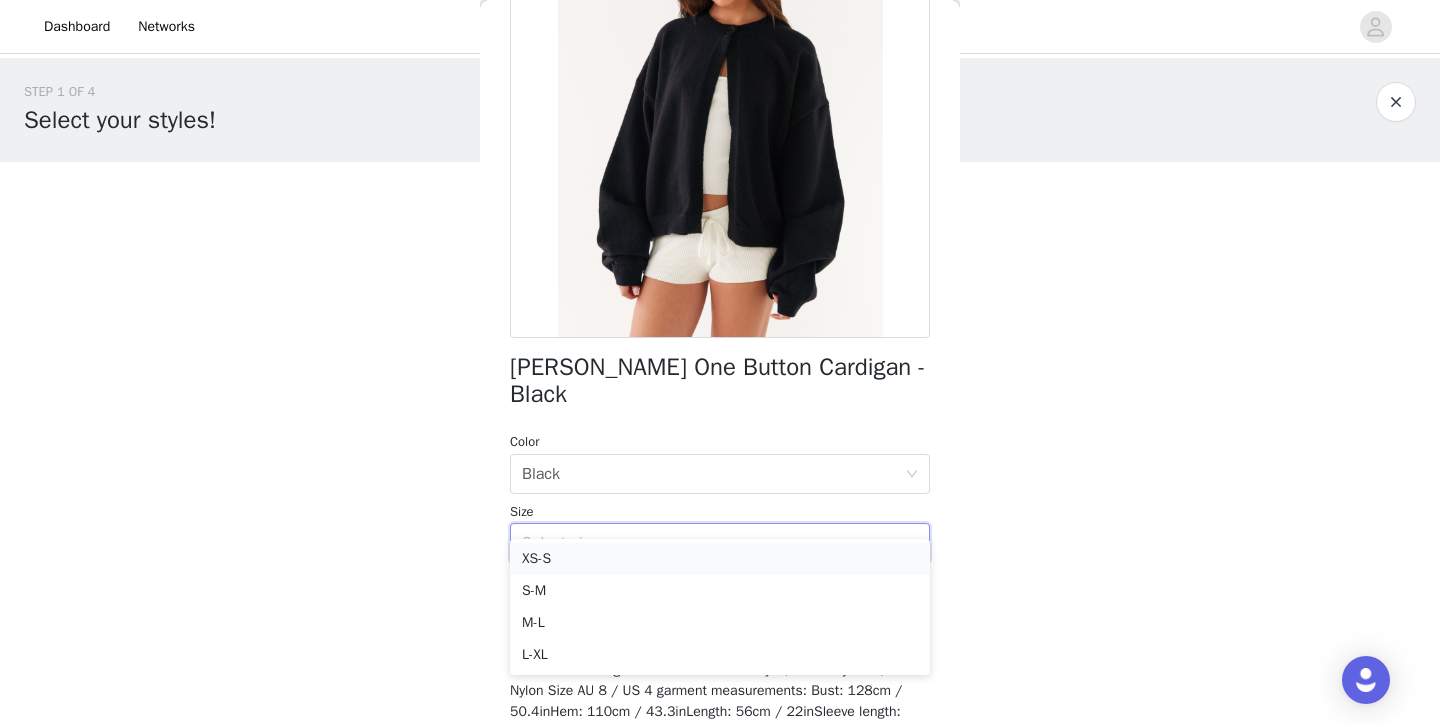 click on "XS-S" at bounding box center (720, 559) 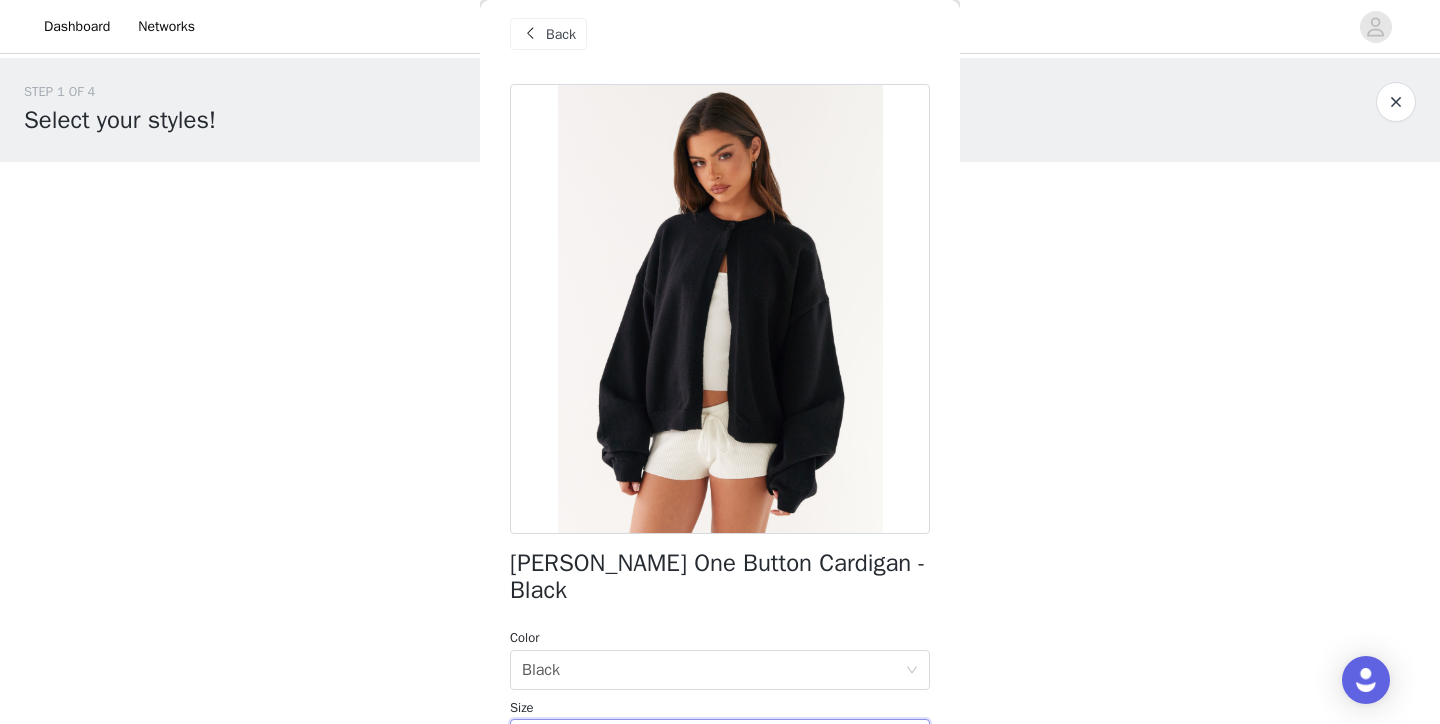scroll, scrollTop: 13, scrollLeft: 0, axis: vertical 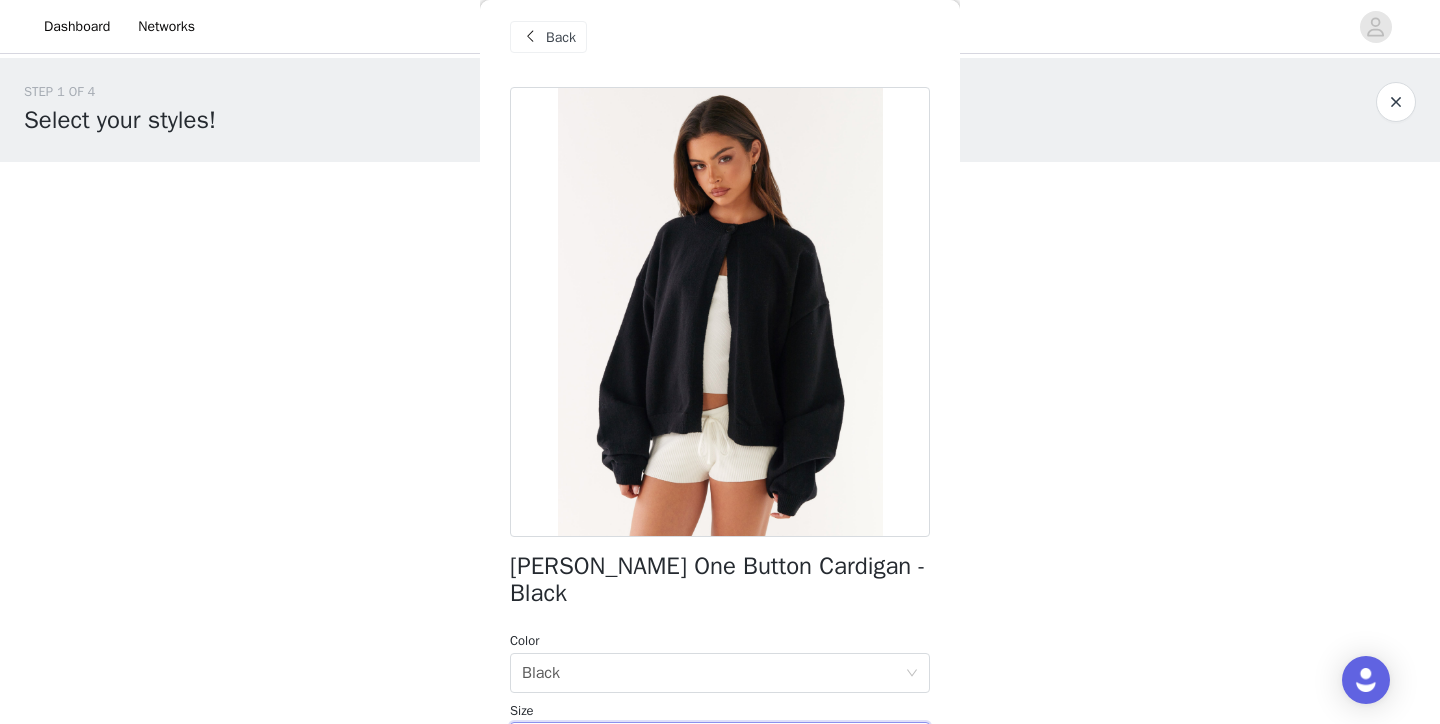 click on "[PERSON_NAME] One Button Cardigan - Black" at bounding box center [720, 580] 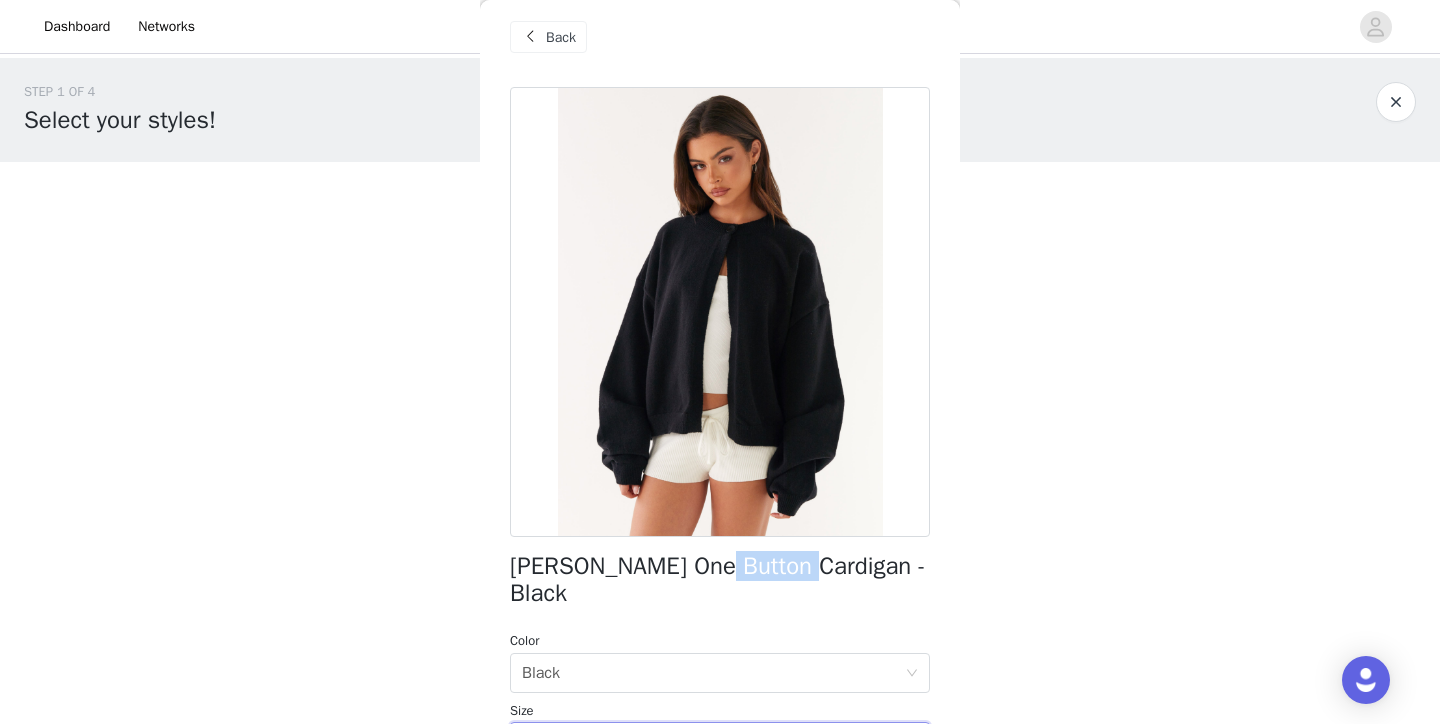 click on "[PERSON_NAME] One Button Cardigan - Black" at bounding box center (720, 580) 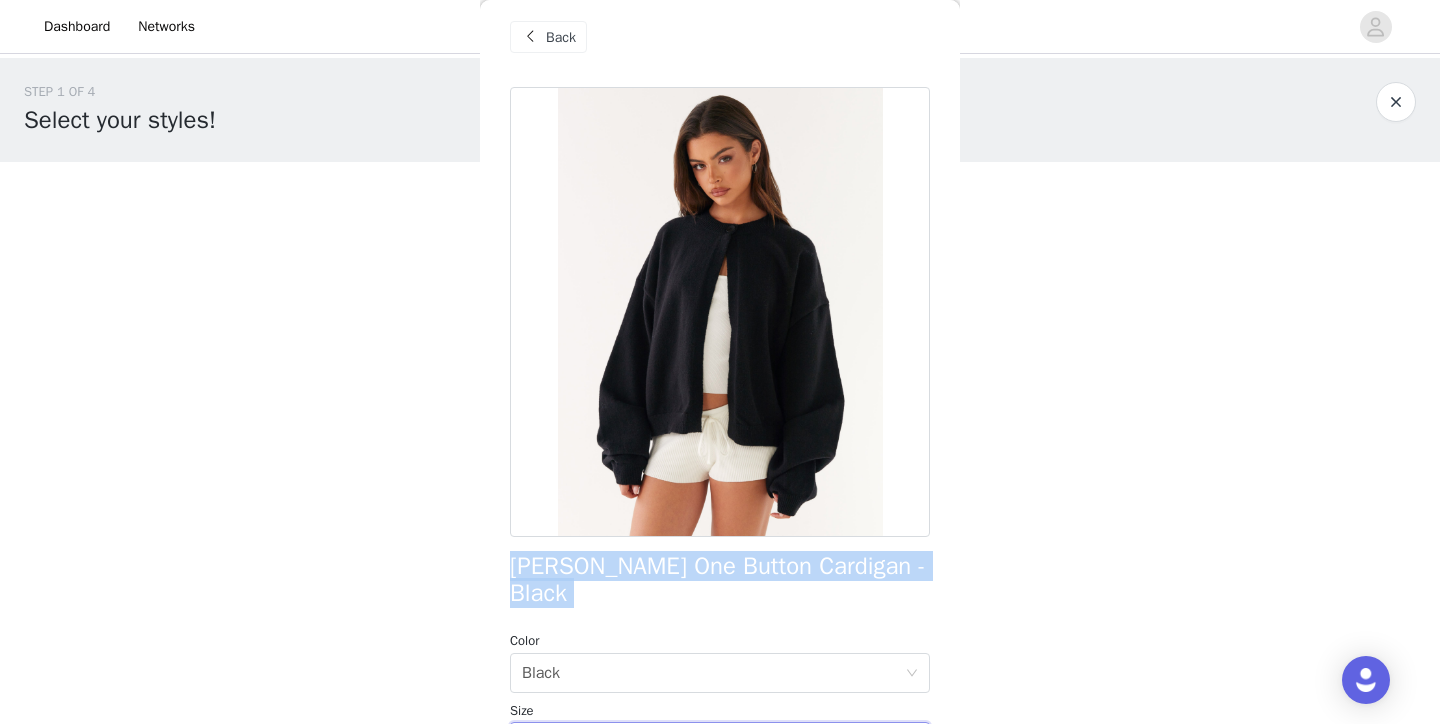 click on "[PERSON_NAME] One Button Cardigan - Black" at bounding box center [720, 580] 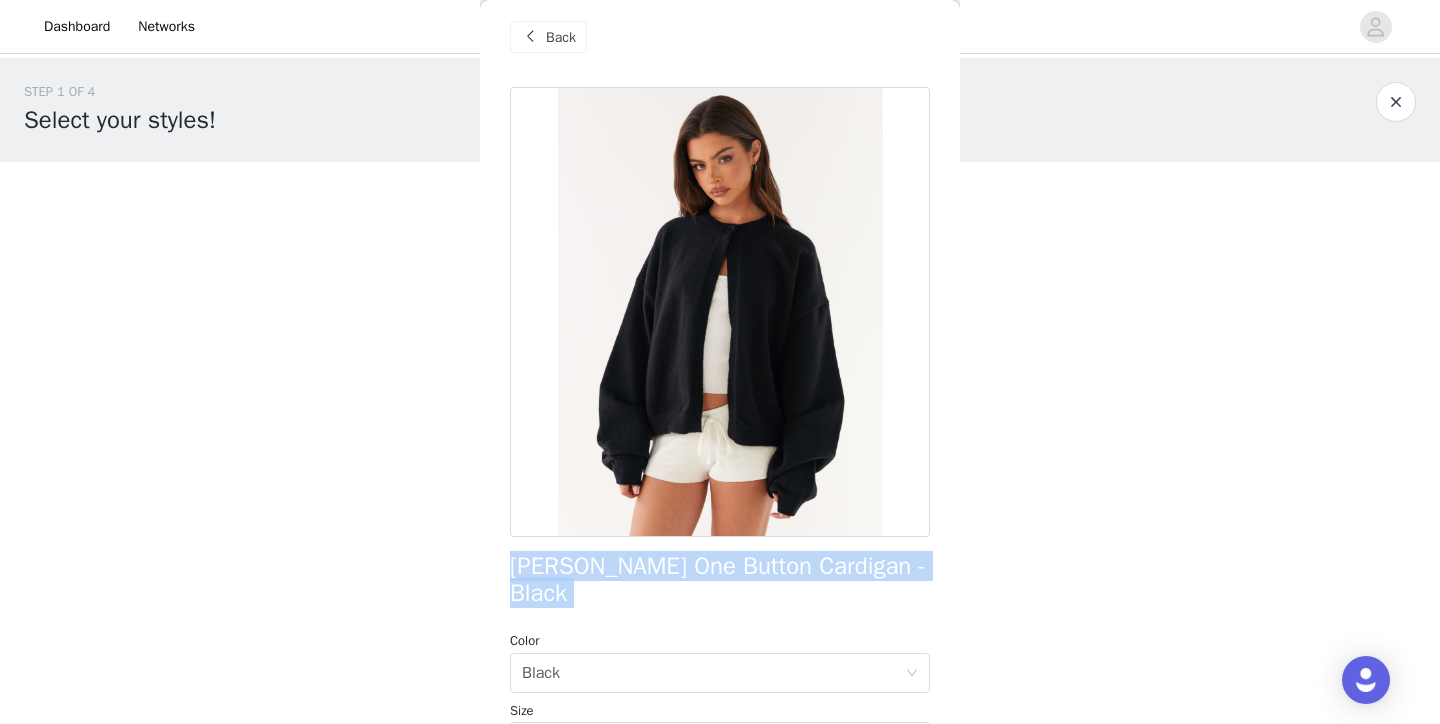 copy on "[PERSON_NAME] One Button Cardigan - Black" 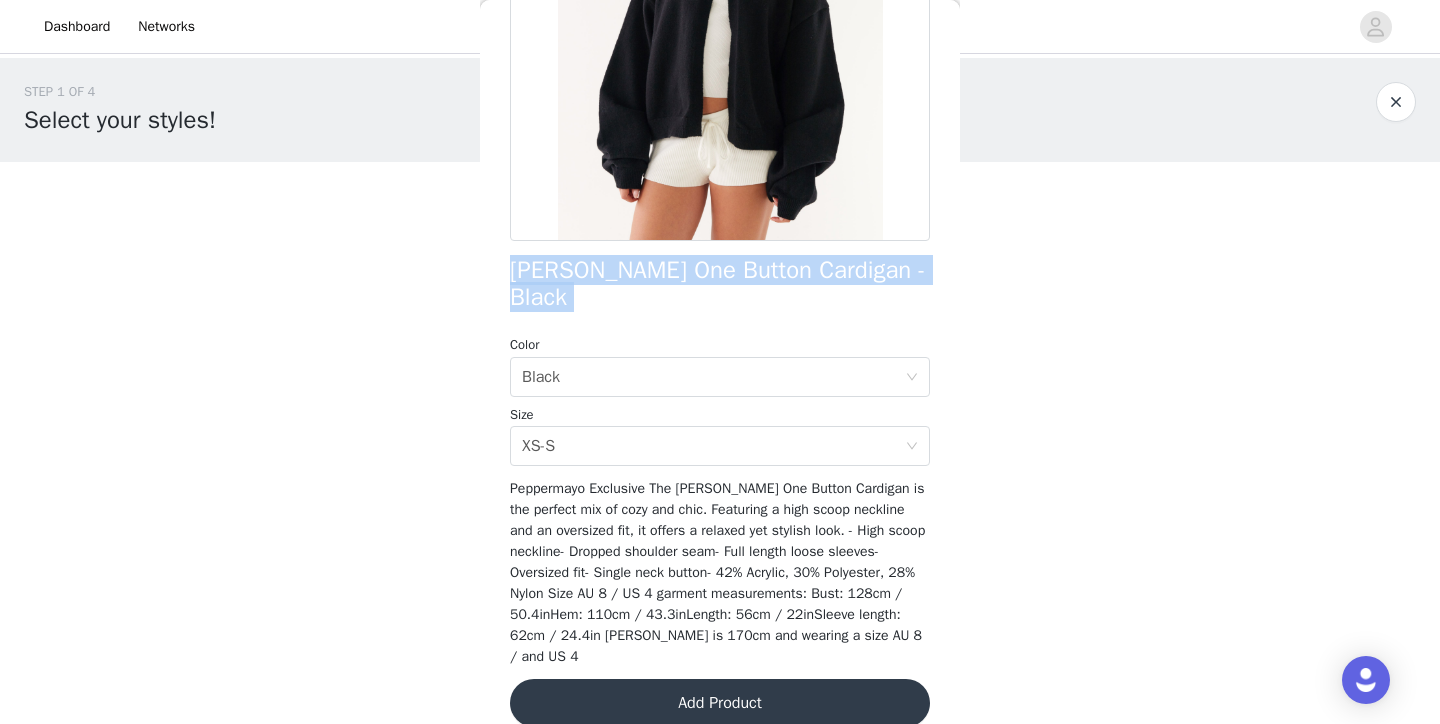 scroll, scrollTop: 308, scrollLeft: 0, axis: vertical 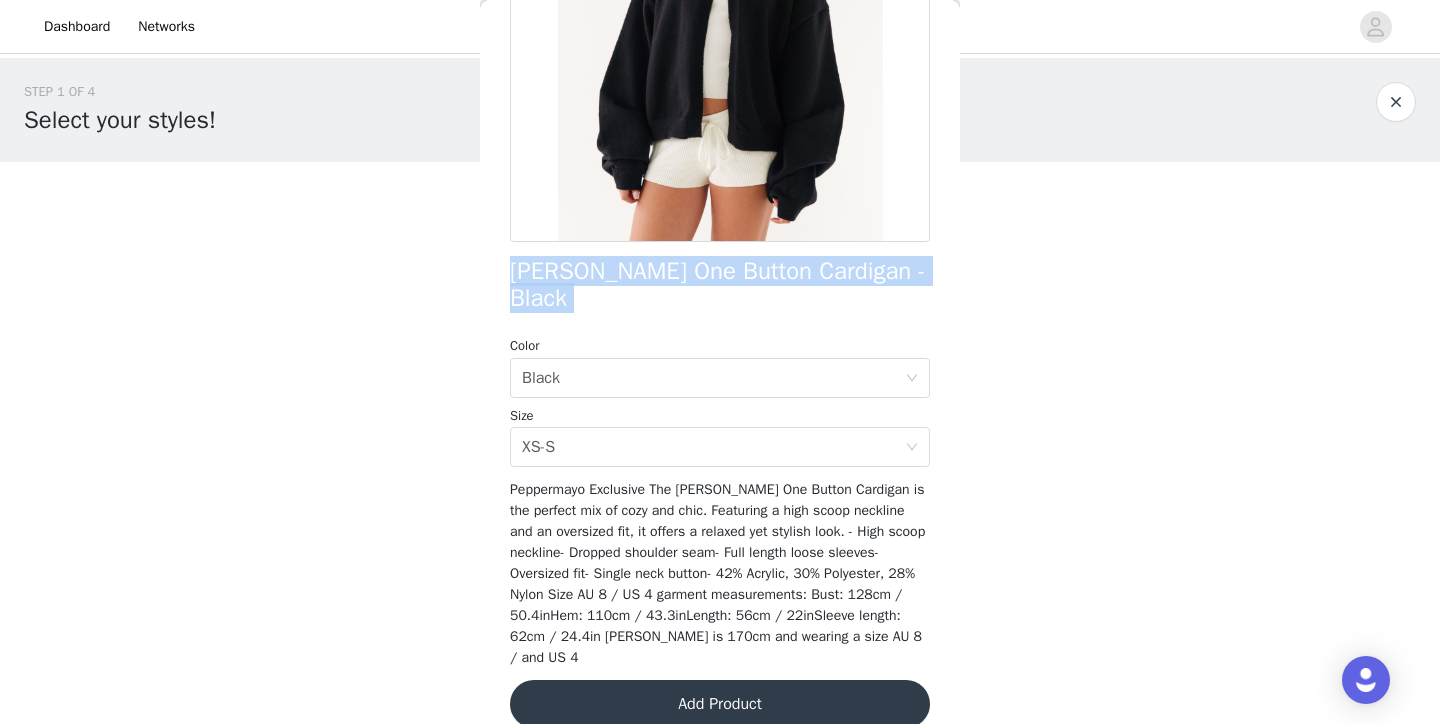 click on "Add Product" at bounding box center [720, 704] 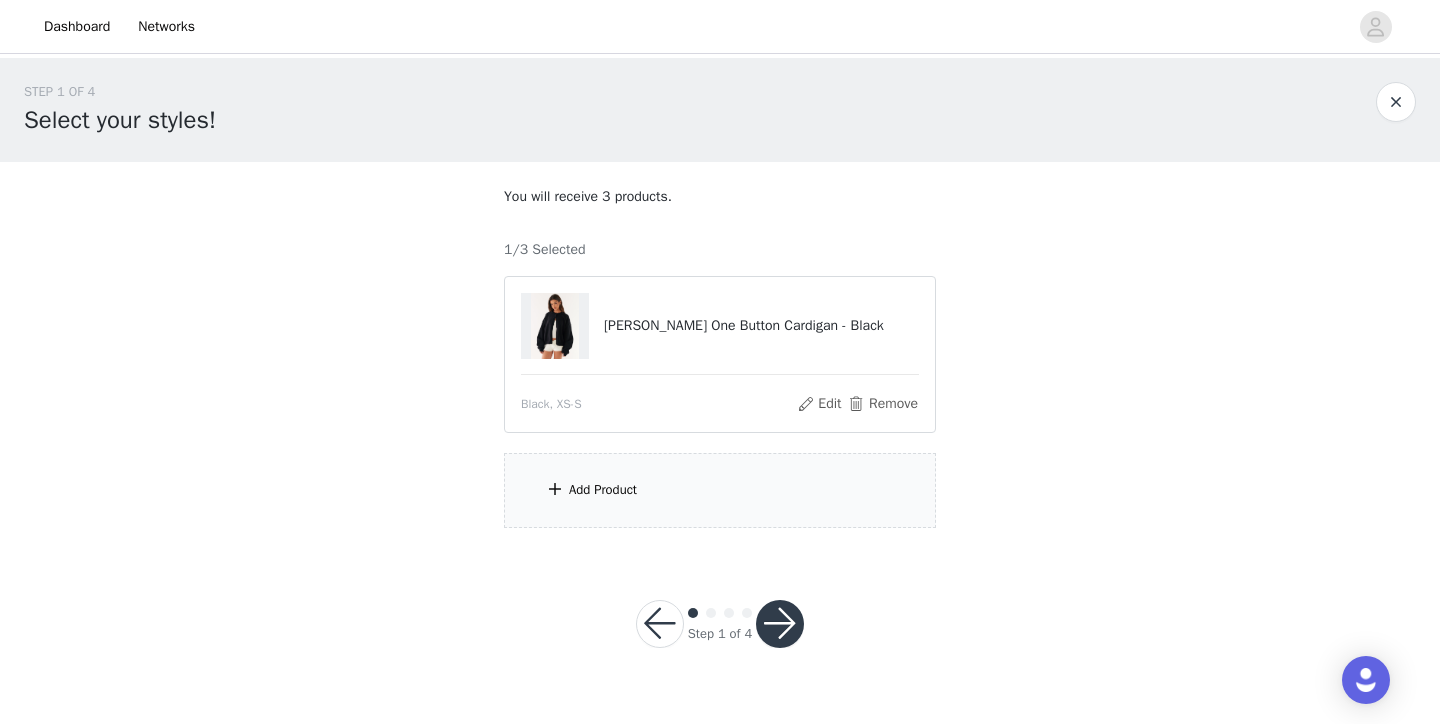 click on "Add Product" at bounding box center (720, 490) 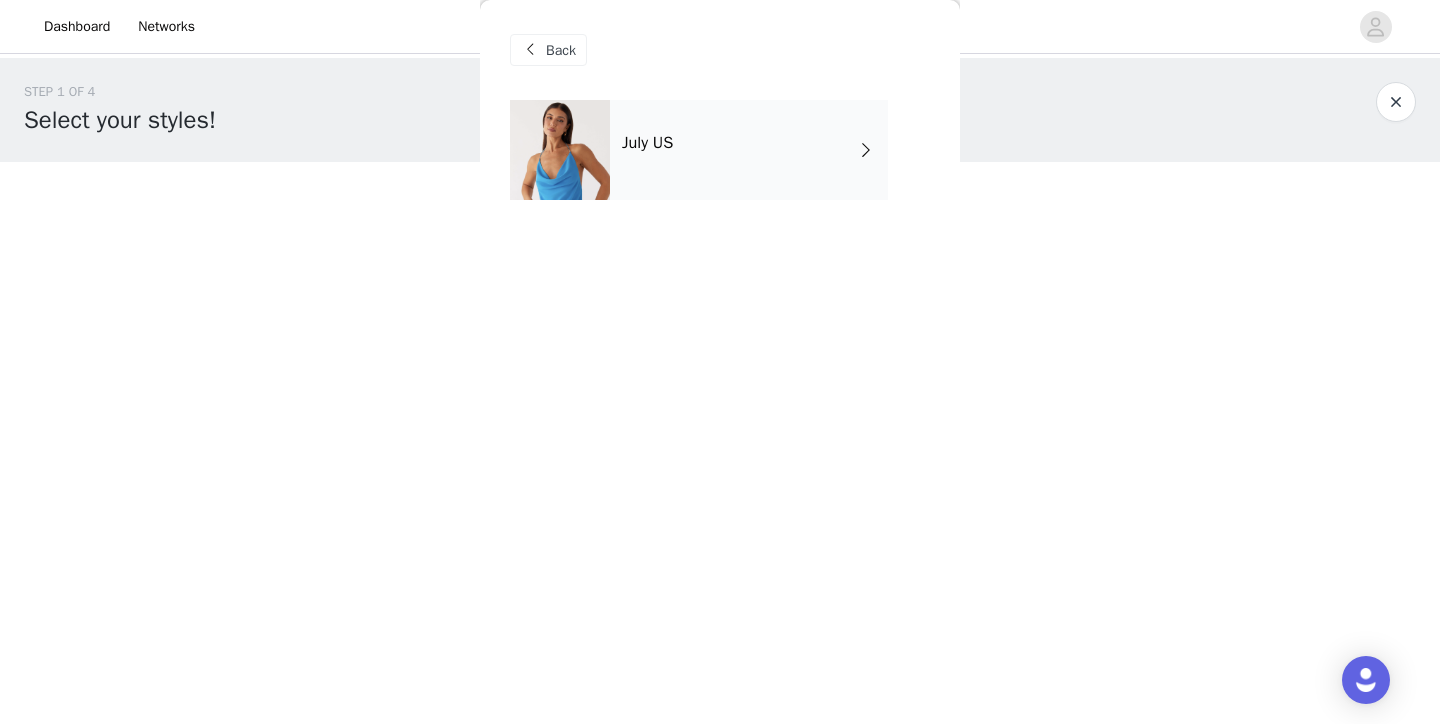 click on "July US" at bounding box center (749, 150) 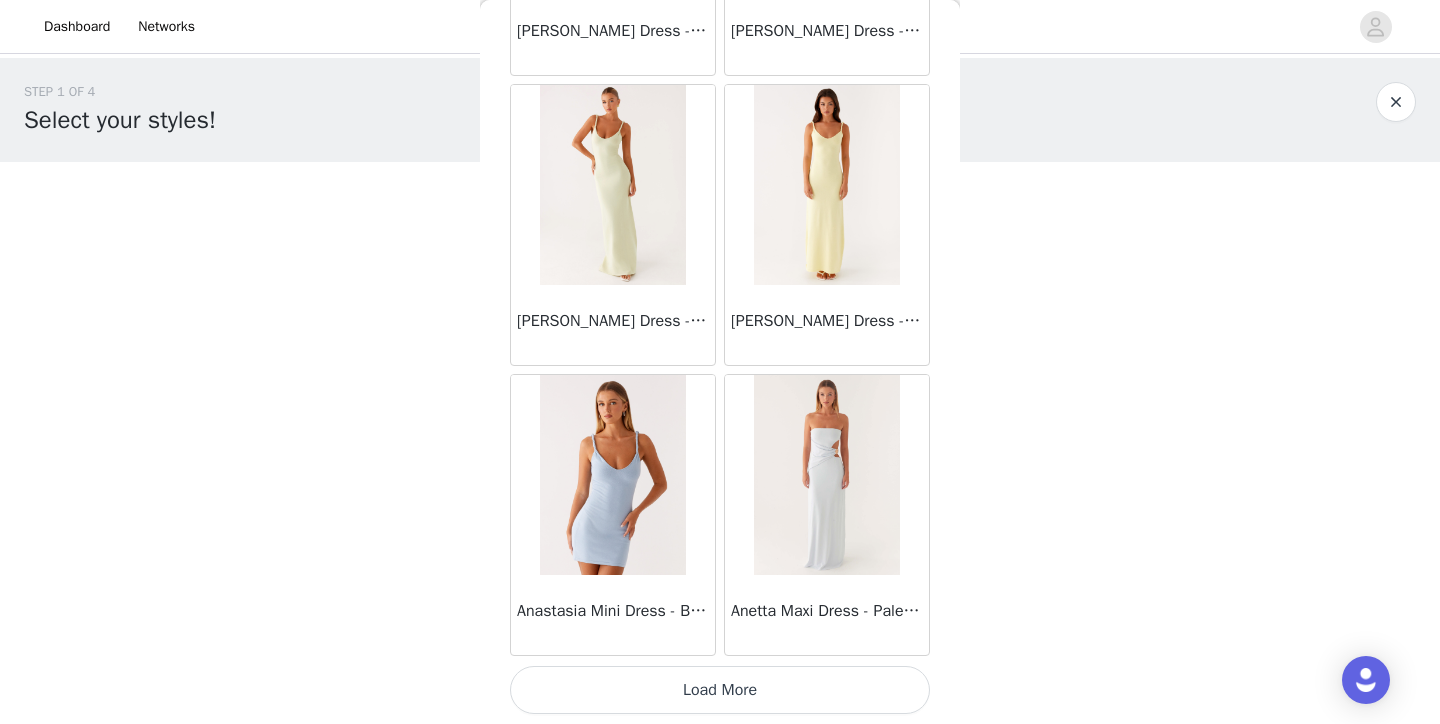 scroll, scrollTop: 2336, scrollLeft: 0, axis: vertical 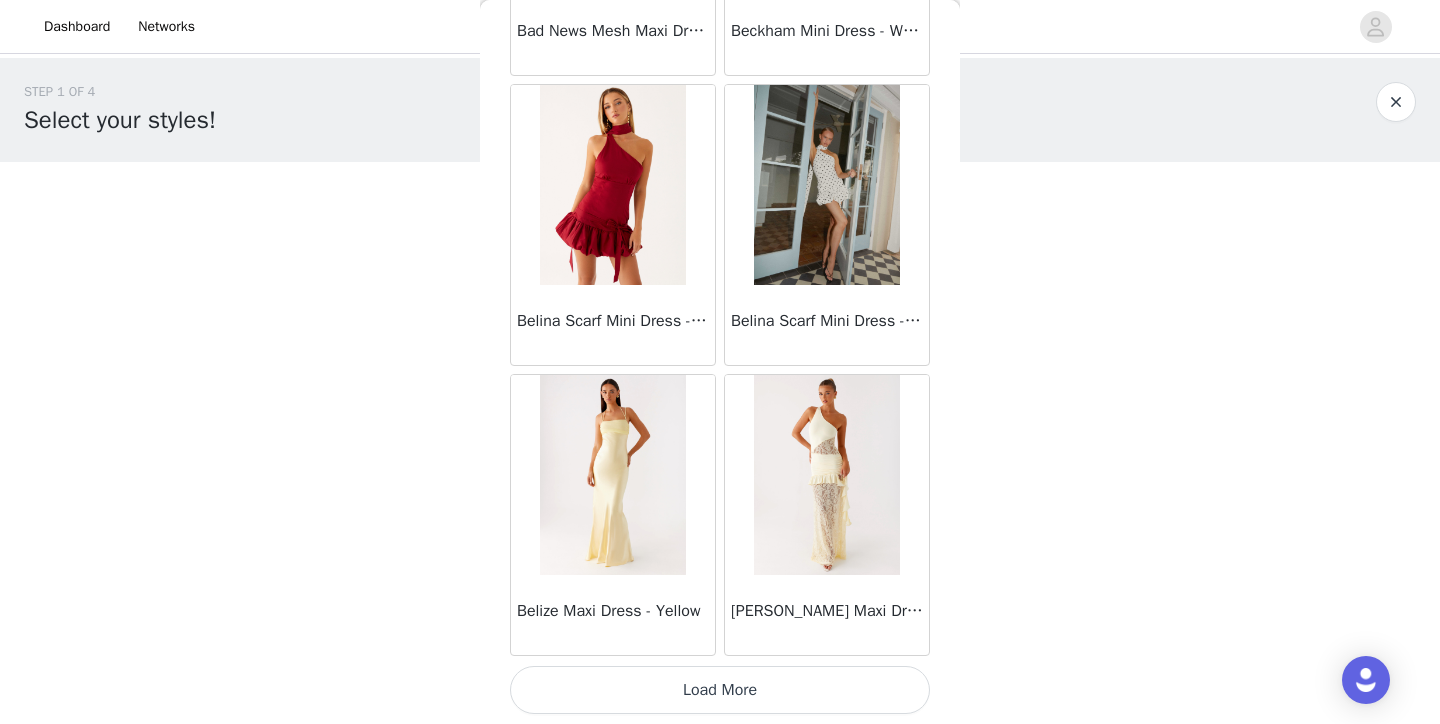 click on "Load More" at bounding box center (720, 690) 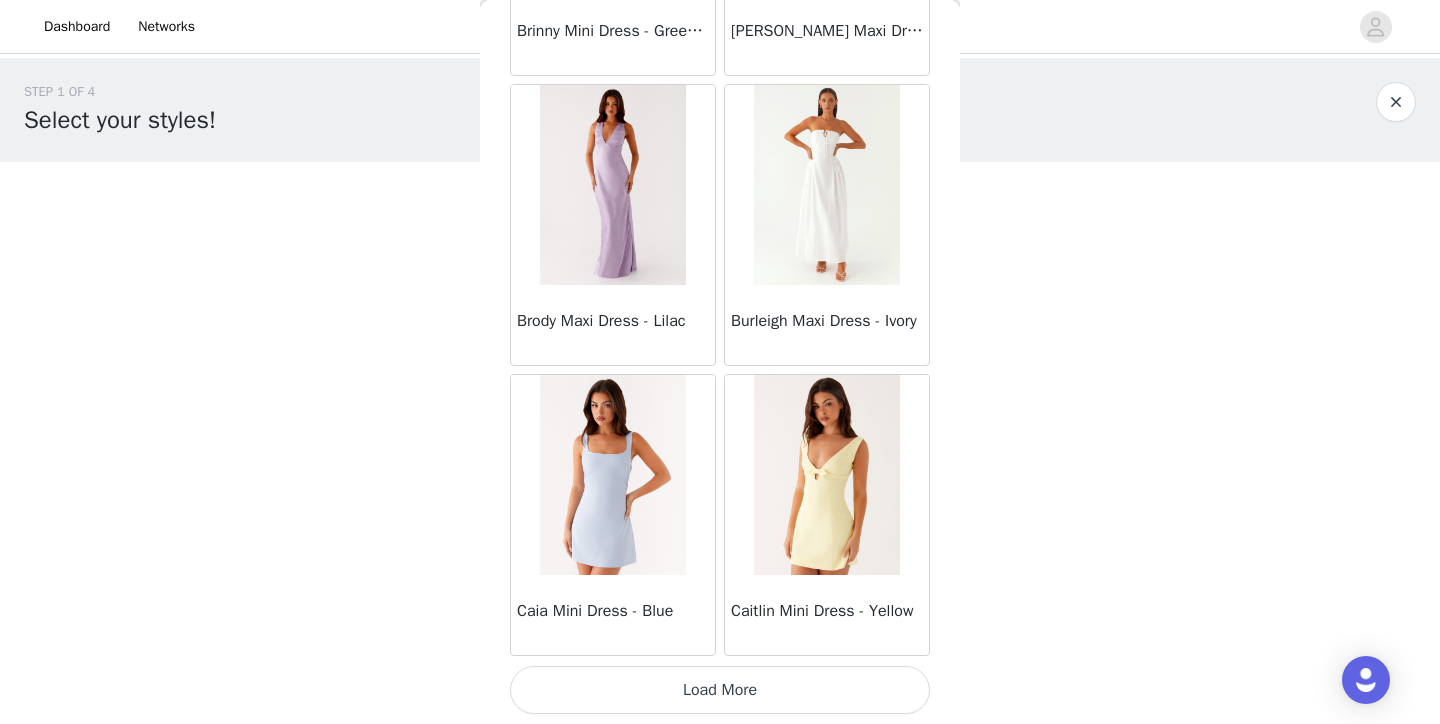scroll, scrollTop: 8136, scrollLeft: 0, axis: vertical 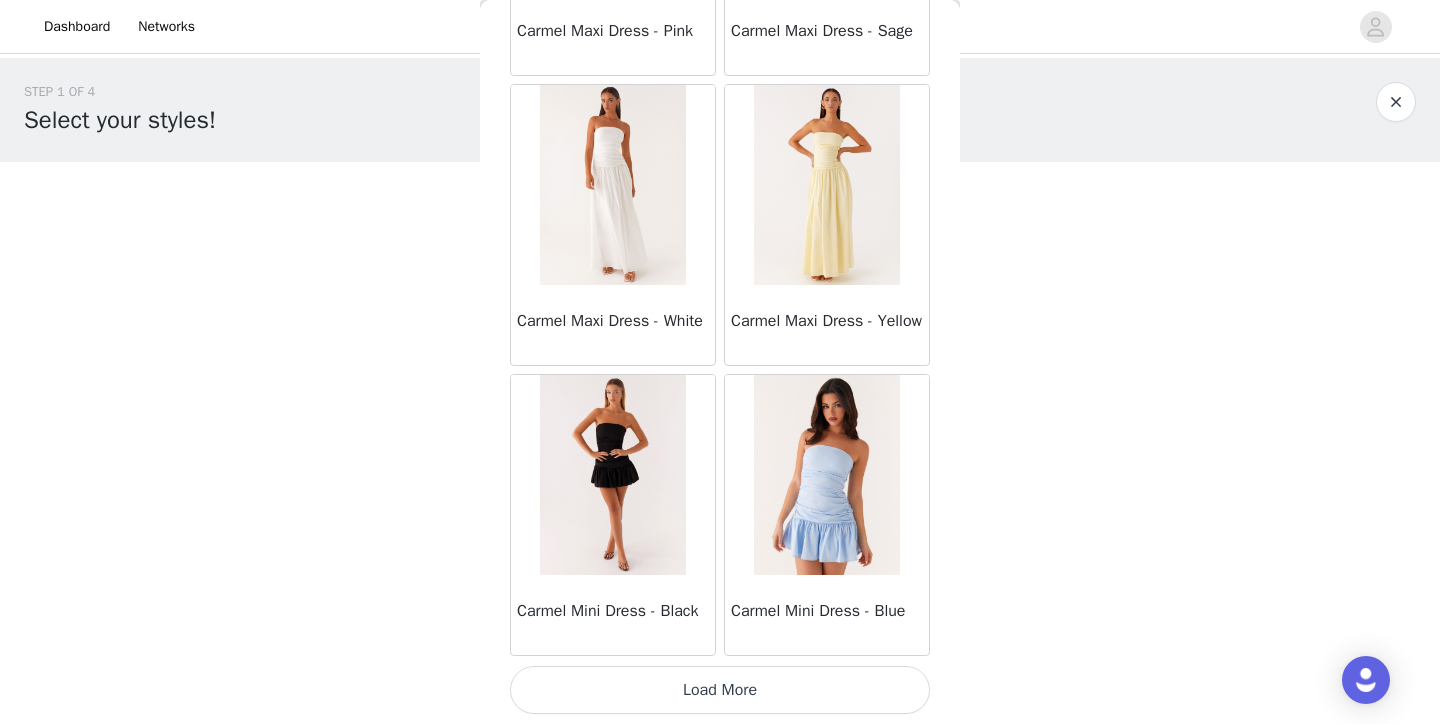 click on "Load More" at bounding box center [720, 690] 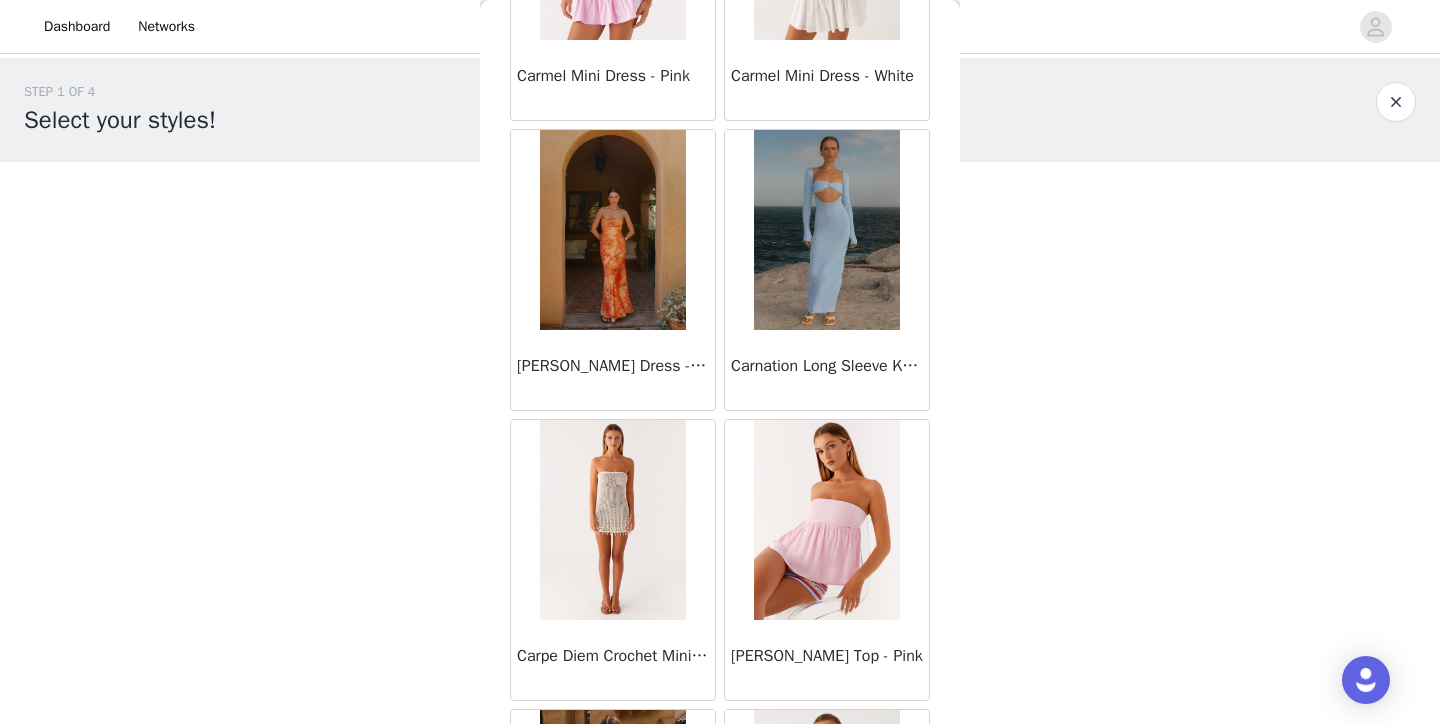 scroll, scrollTop: 12299, scrollLeft: 0, axis: vertical 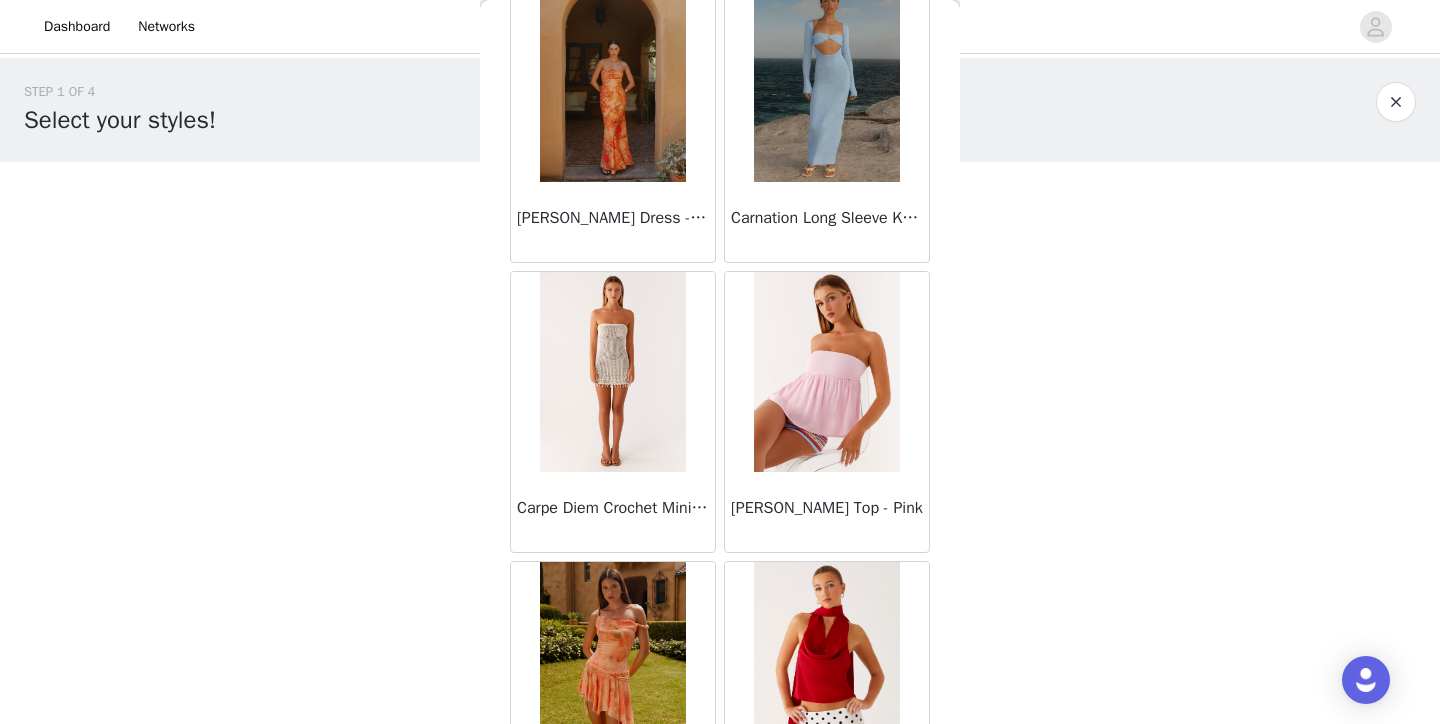 click at bounding box center [826, 372] 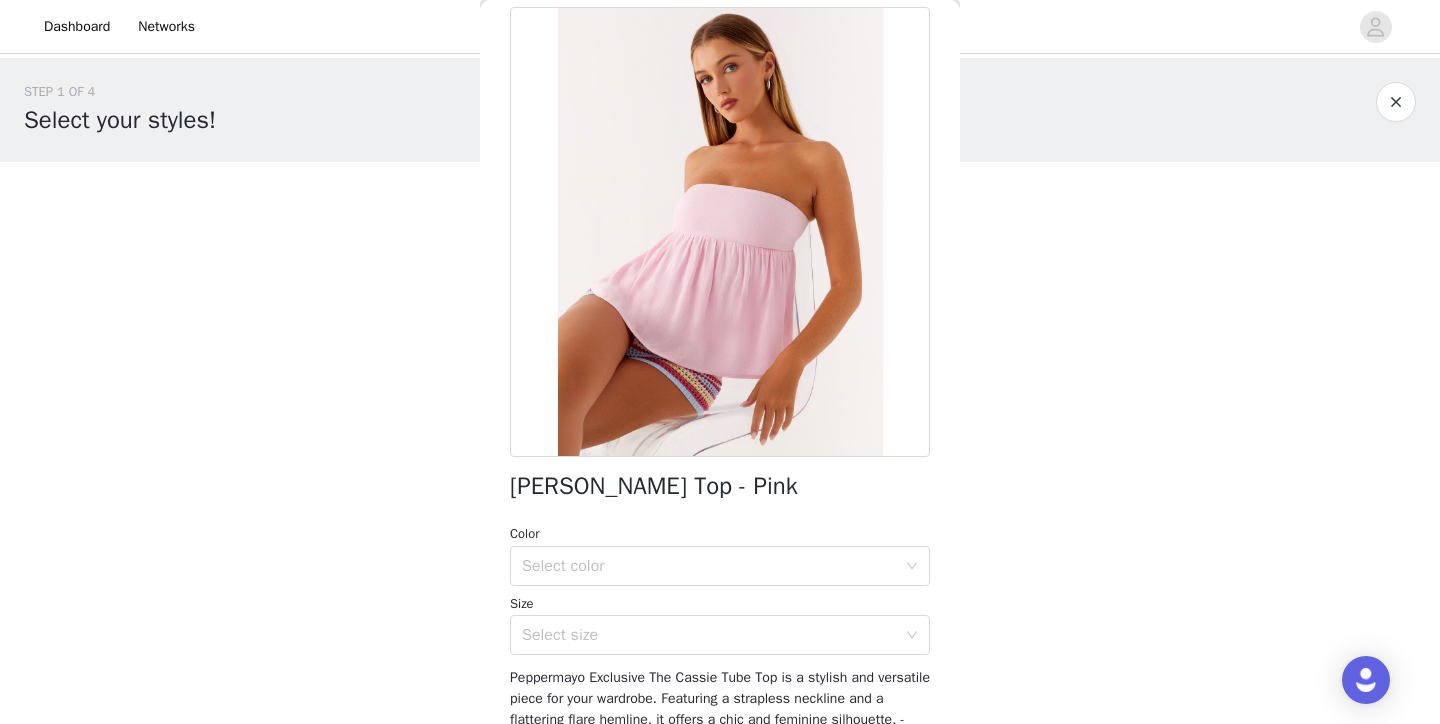 scroll, scrollTop: 89, scrollLeft: 0, axis: vertical 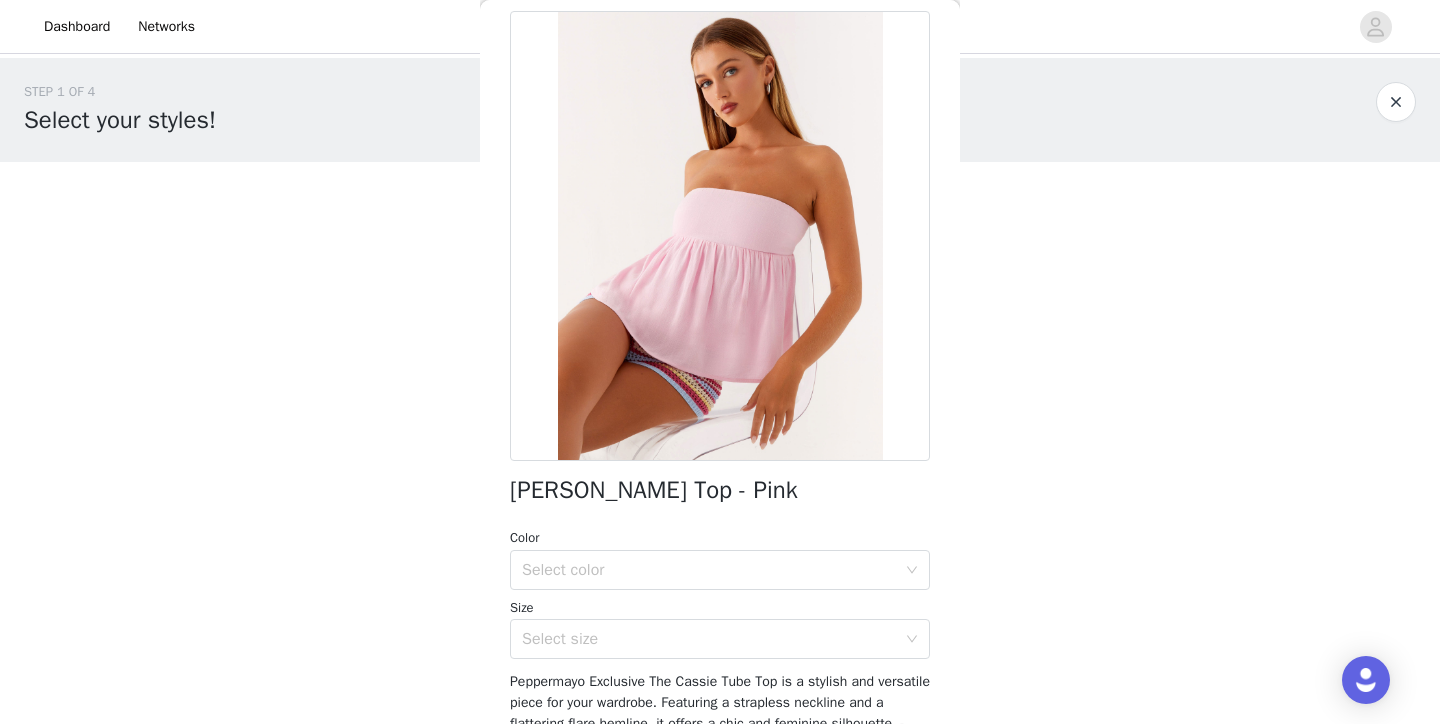 click at bounding box center (1396, 102) 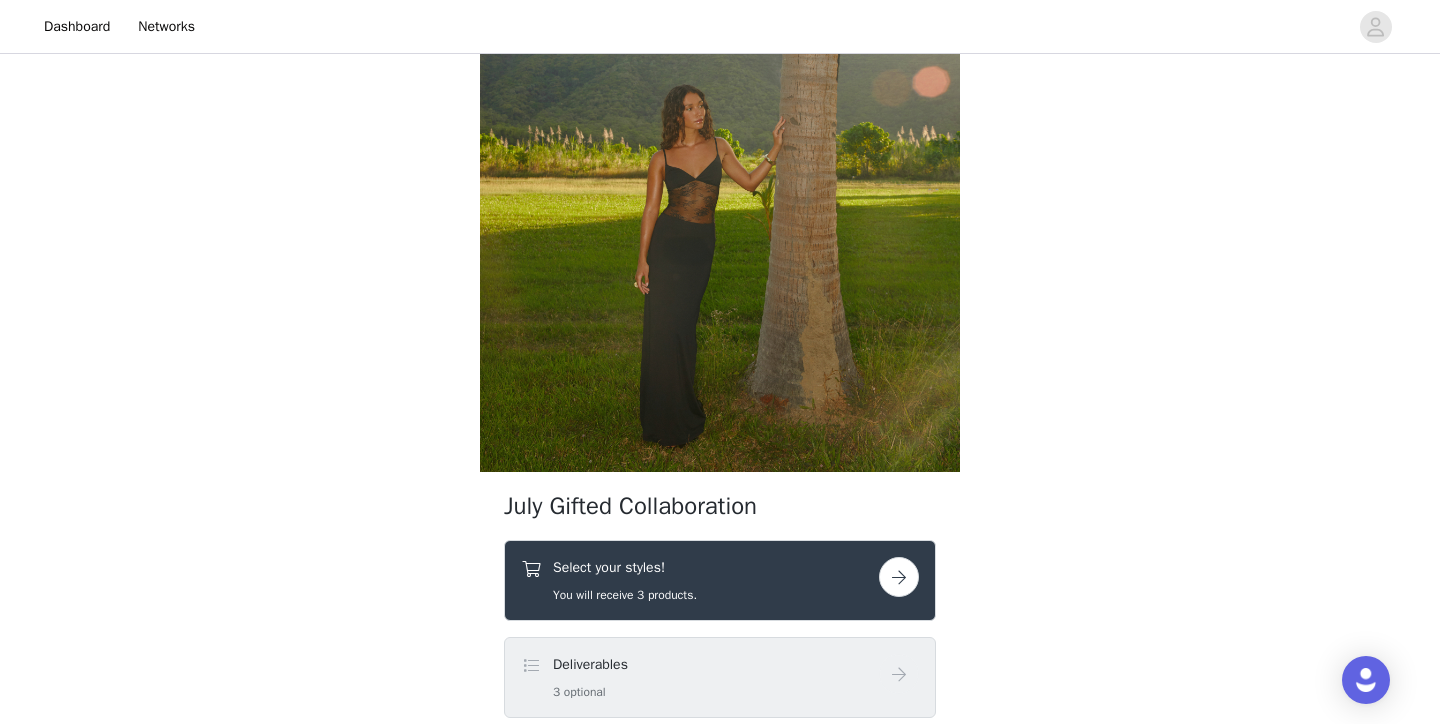 scroll, scrollTop: 792, scrollLeft: 0, axis: vertical 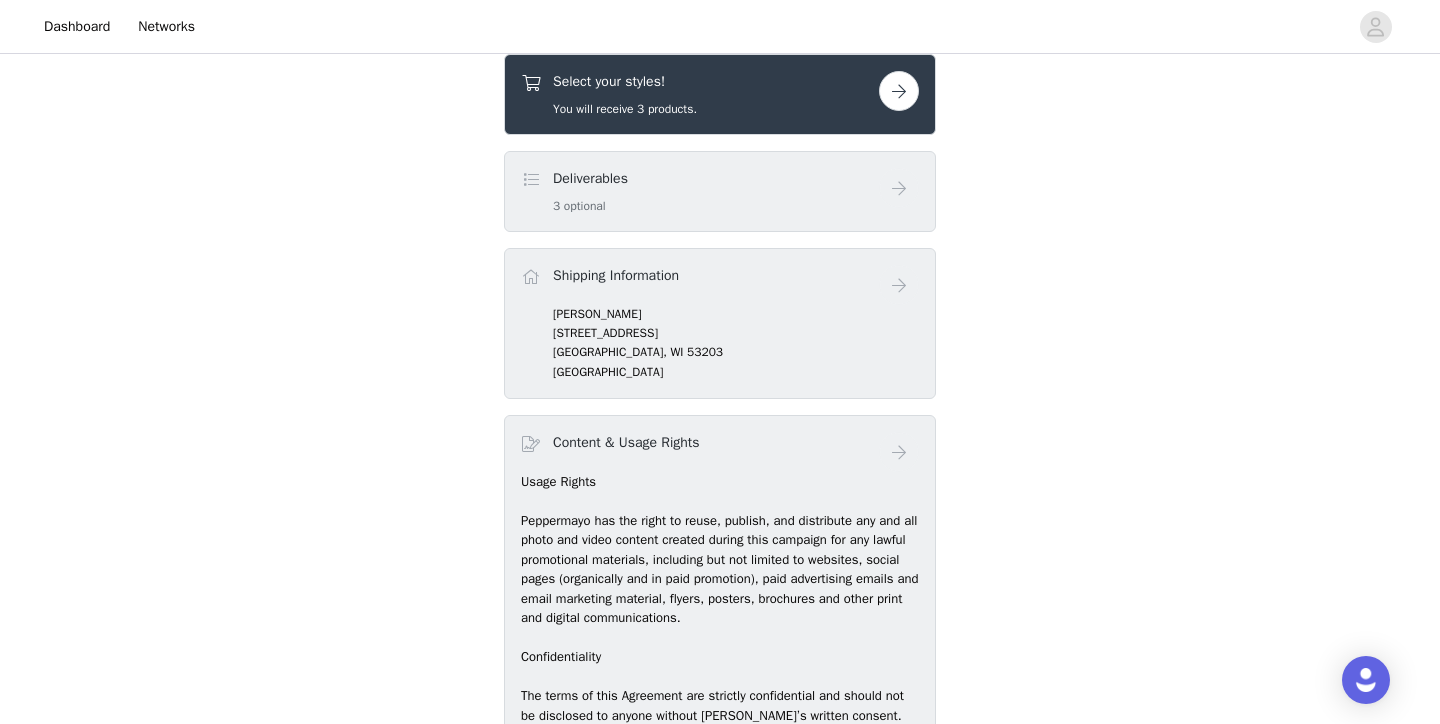 click at bounding box center (899, 91) 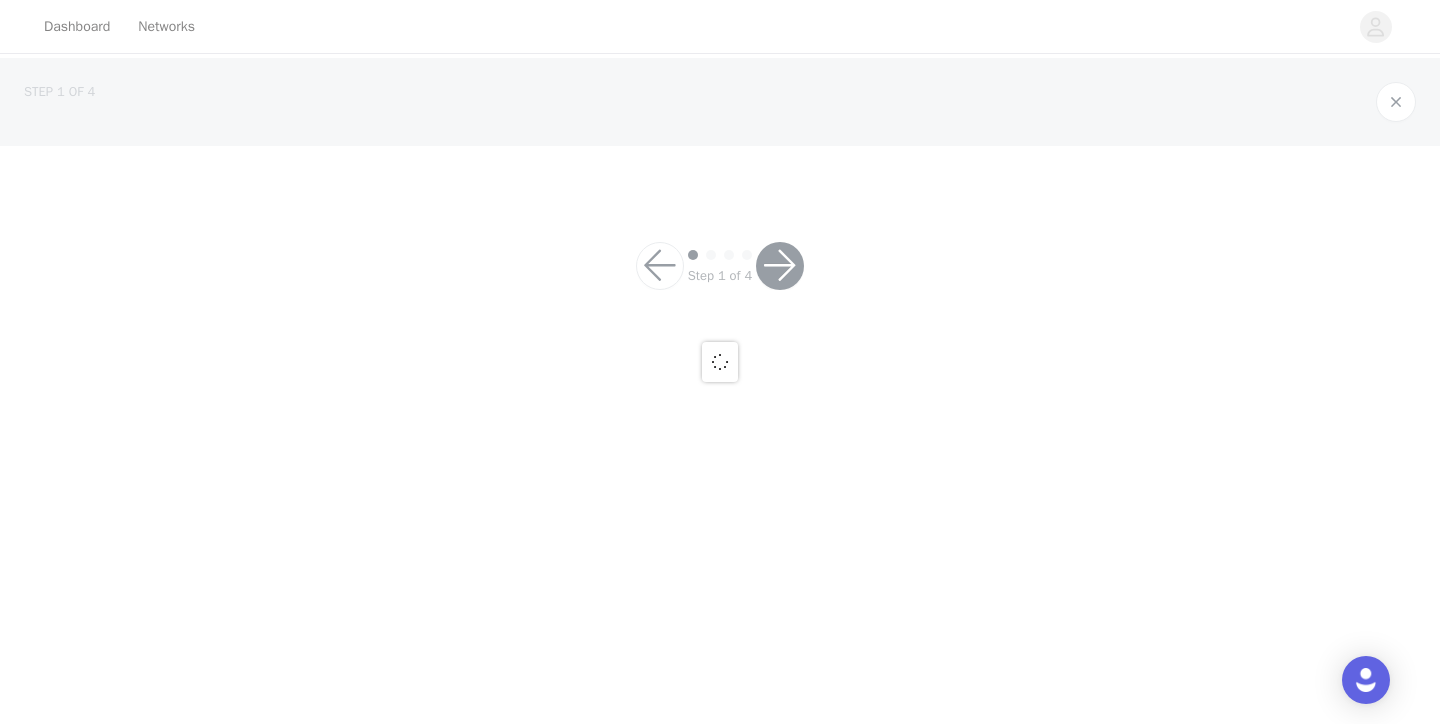 scroll, scrollTop: 0, scrollLeft: 0, axis: both 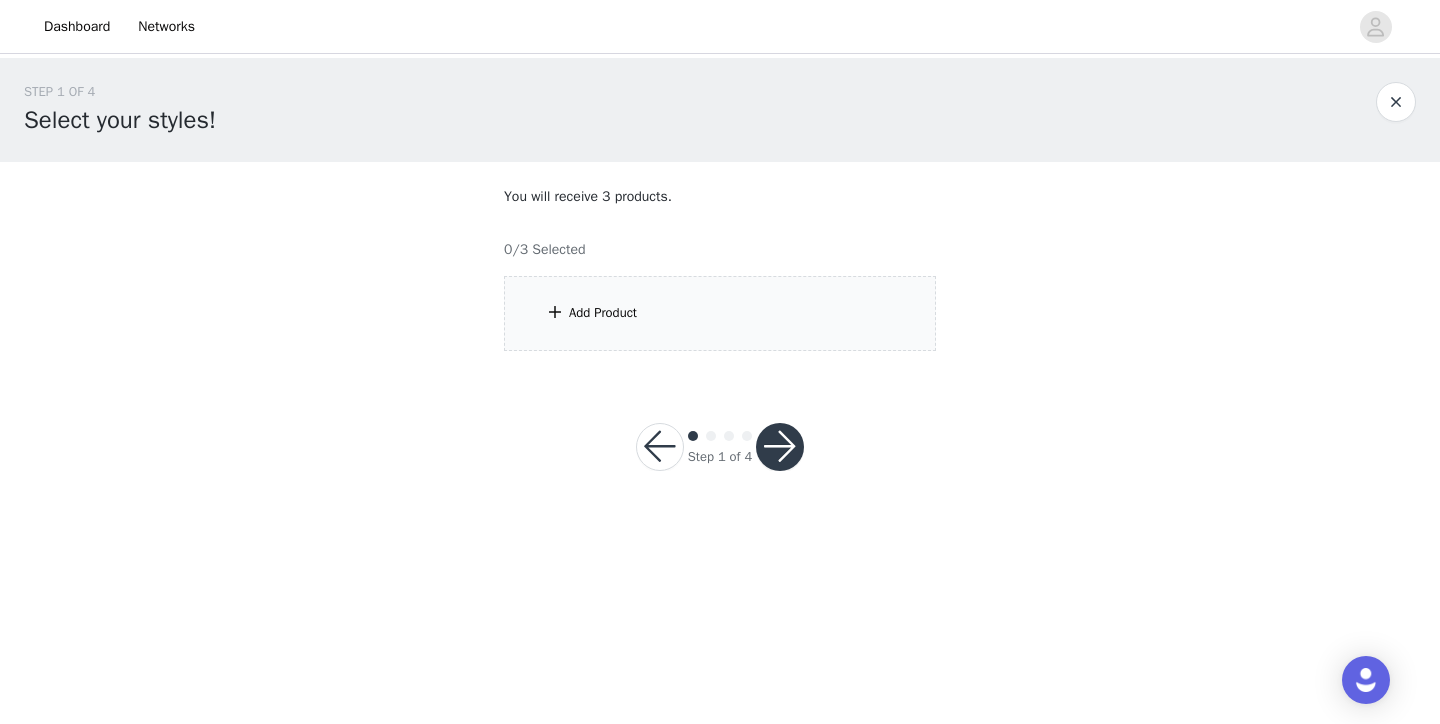 click on "Add Product" at bounding box center (720, 313) 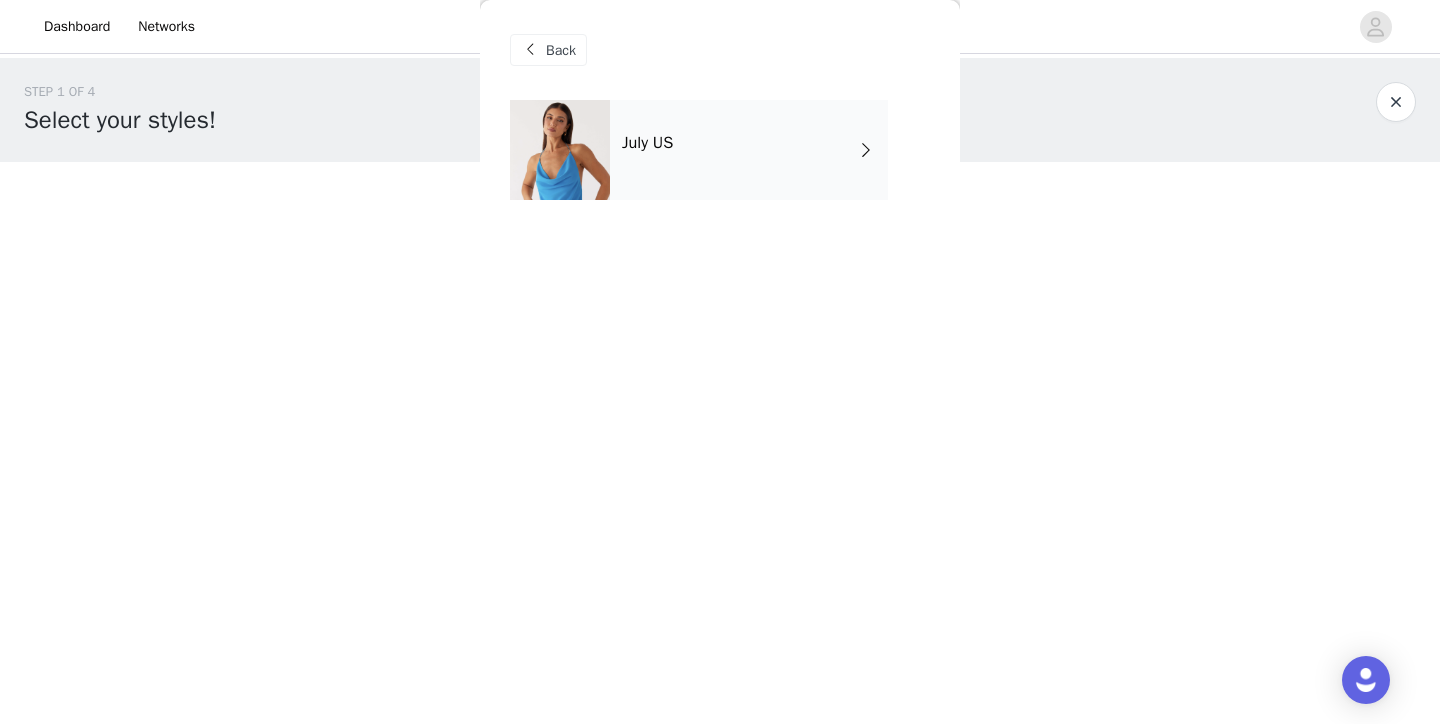 click on "July US" at bounding box center [749, 150] 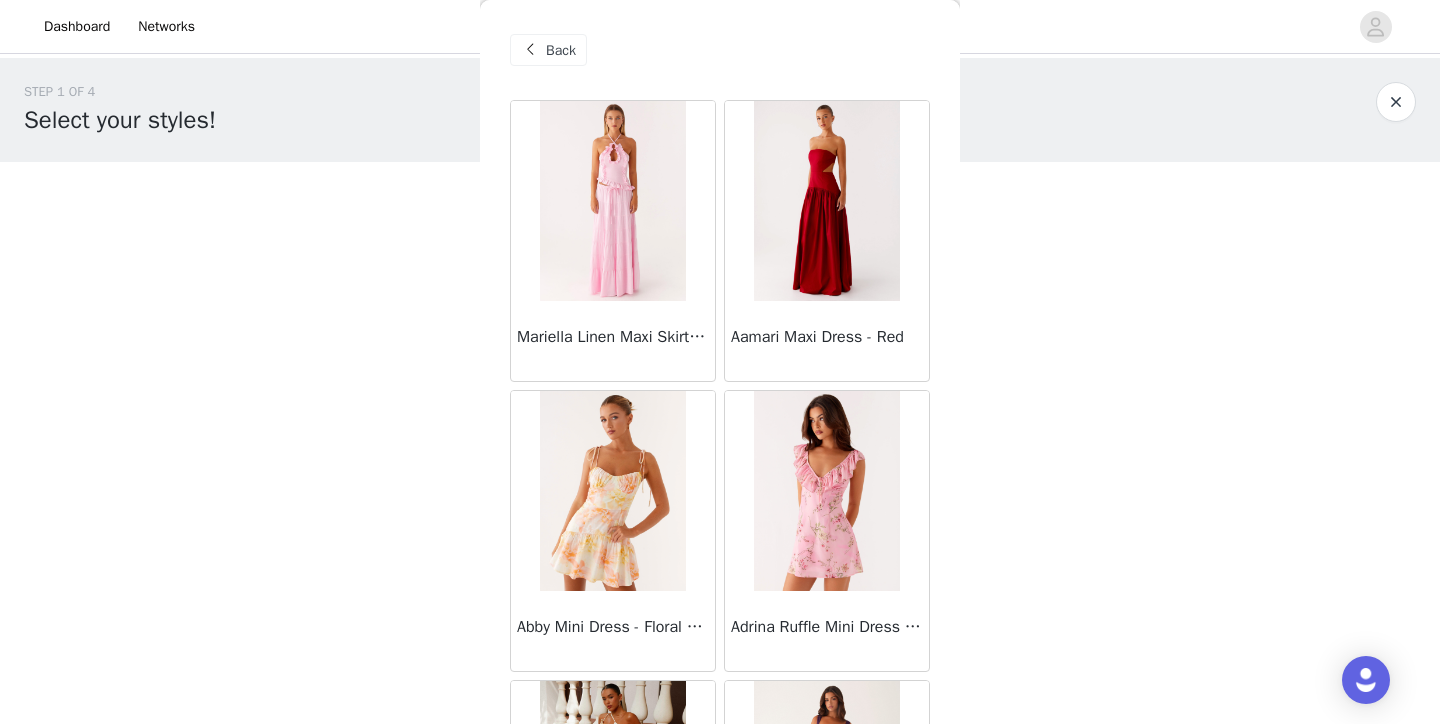 scroll, scrollTop: 0, scrollLeft: 0, axis: both 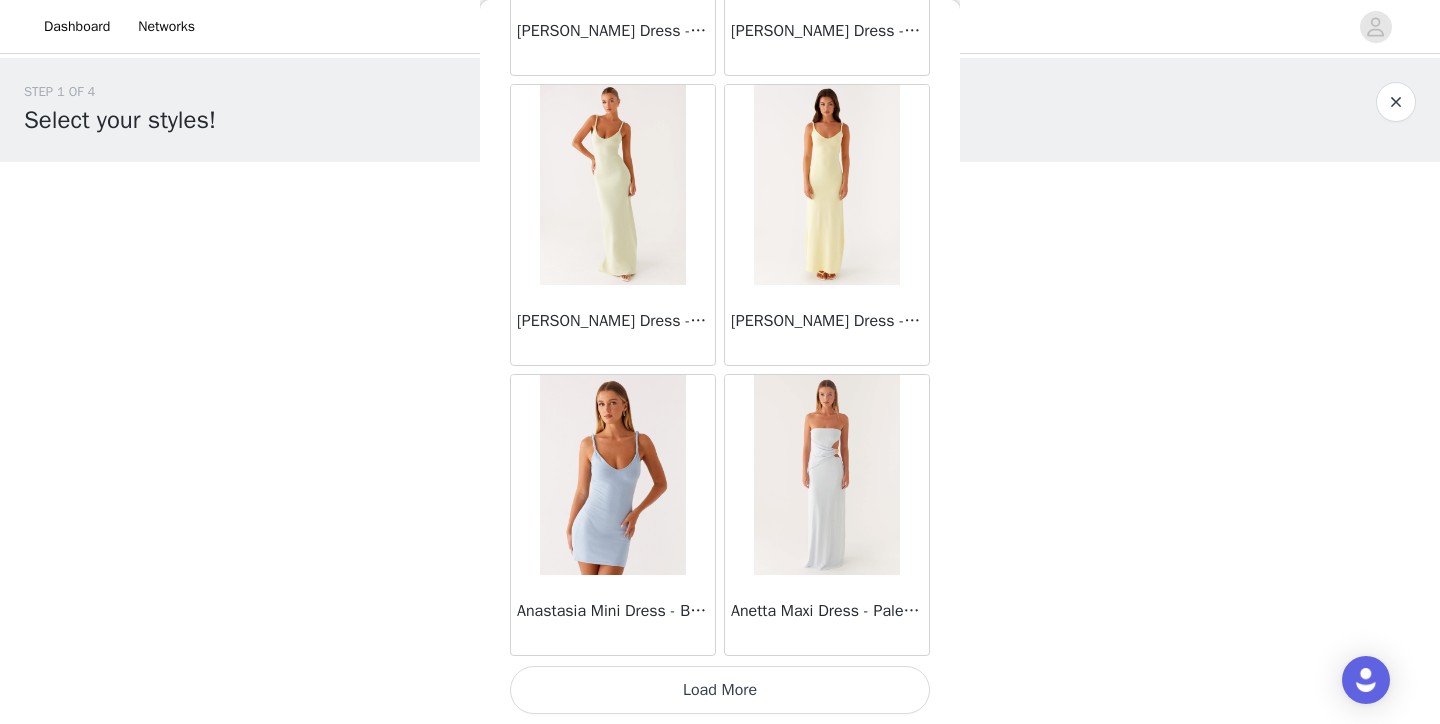click on "Load More" at bounding box center (720, 690) 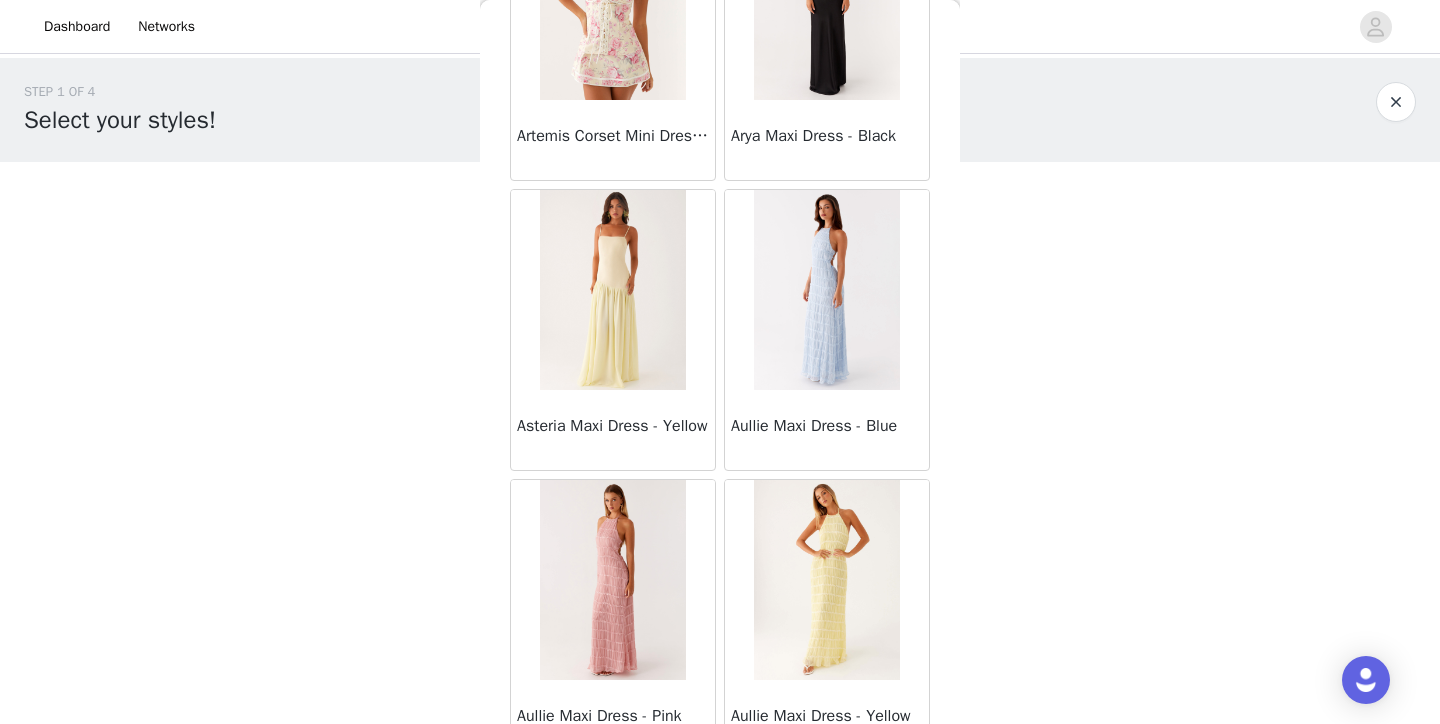 scroll, scrollTop: 3972, scrollLeft: 0, axis: vertical 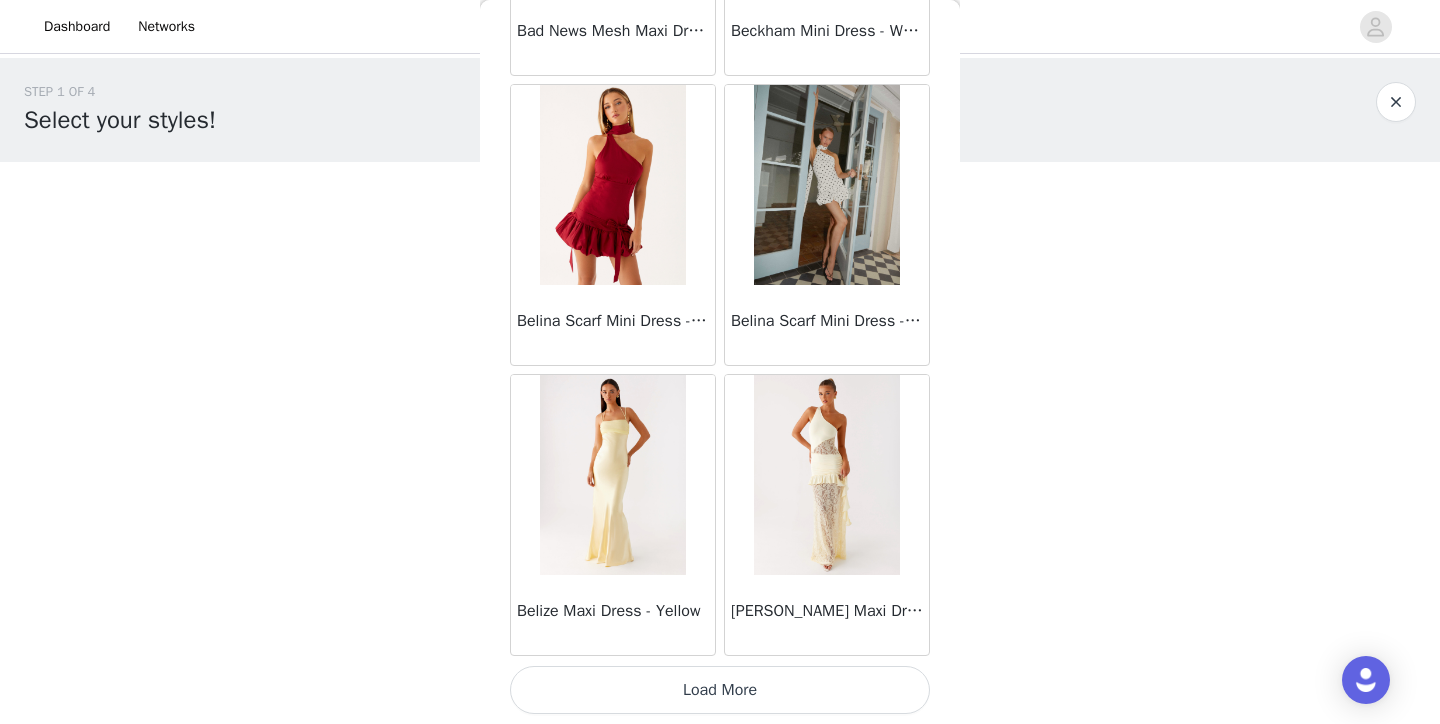 click on "Load More" at bounding box center [720, 690] 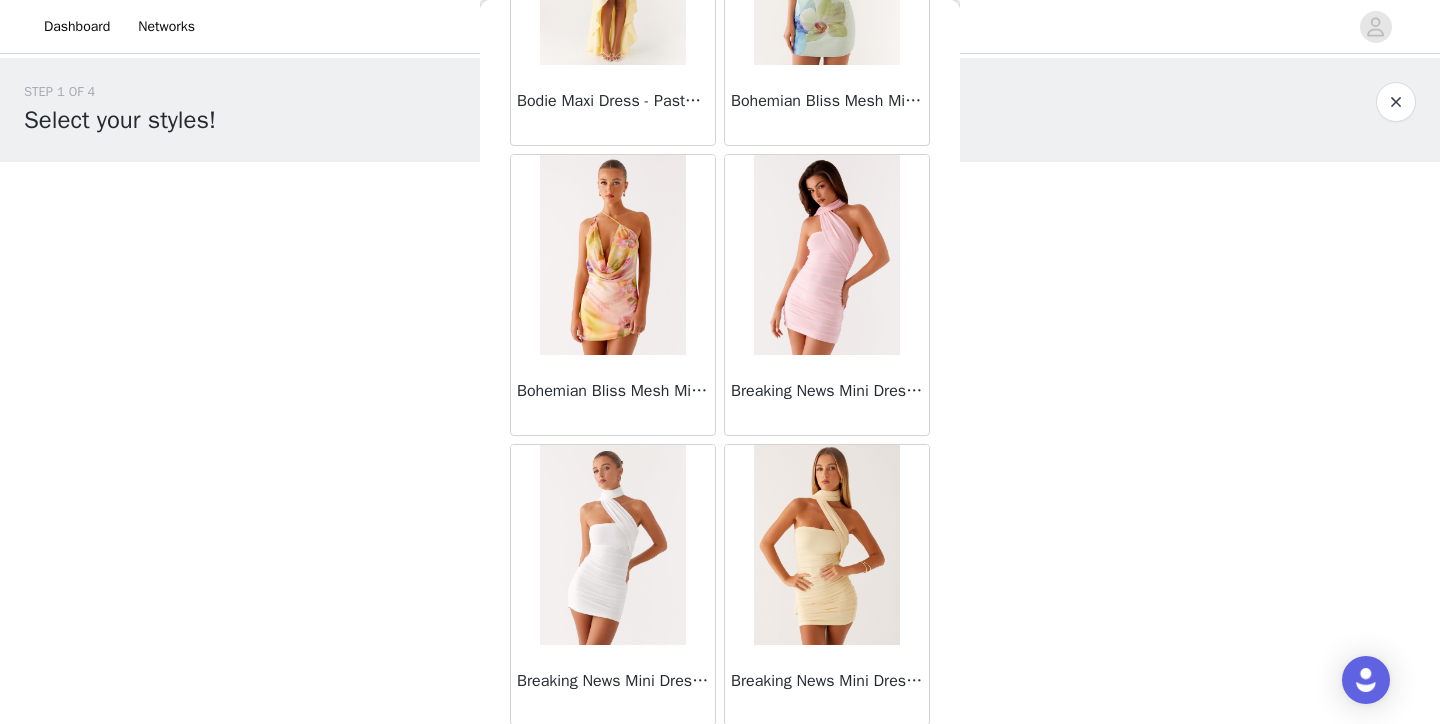 scroll, scrollTop: 7197, scrollLeft: 0, axis: vertical 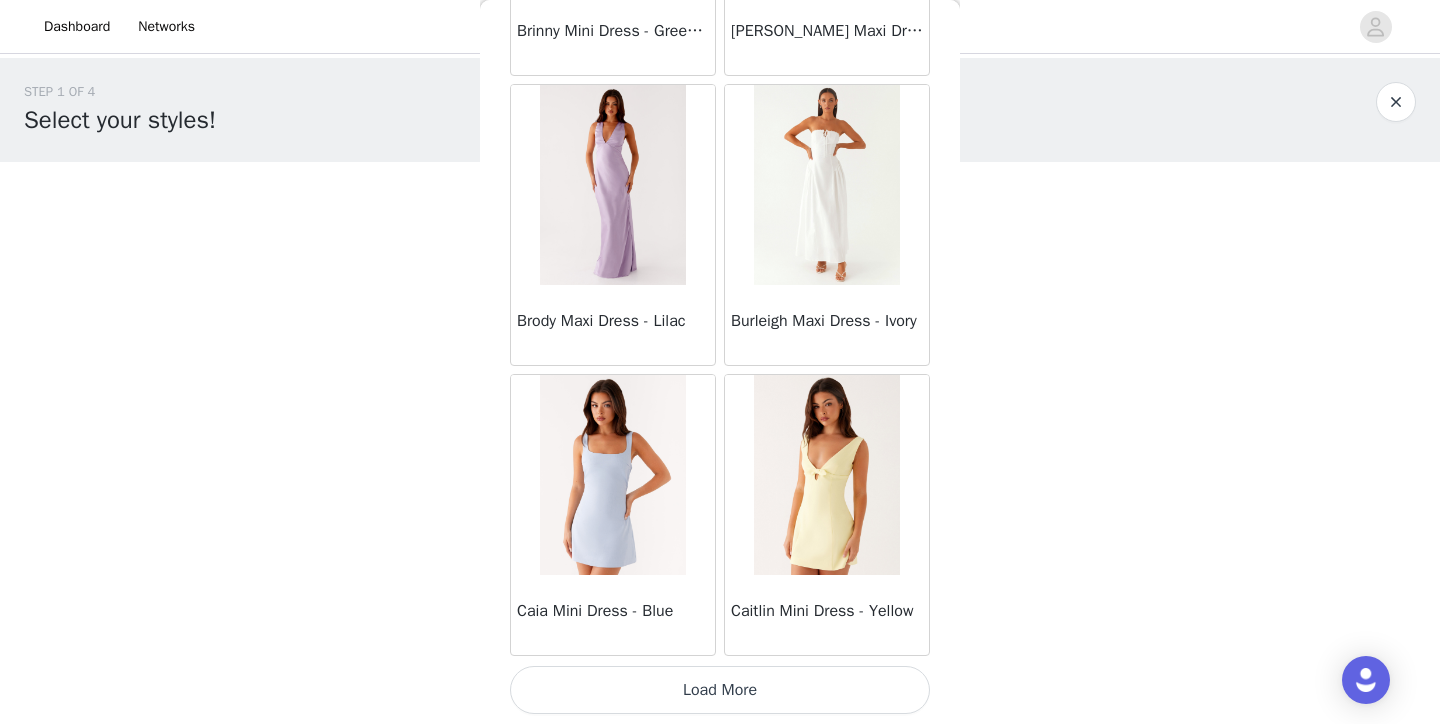 click on "Load More" at bounding box center [720, 690] 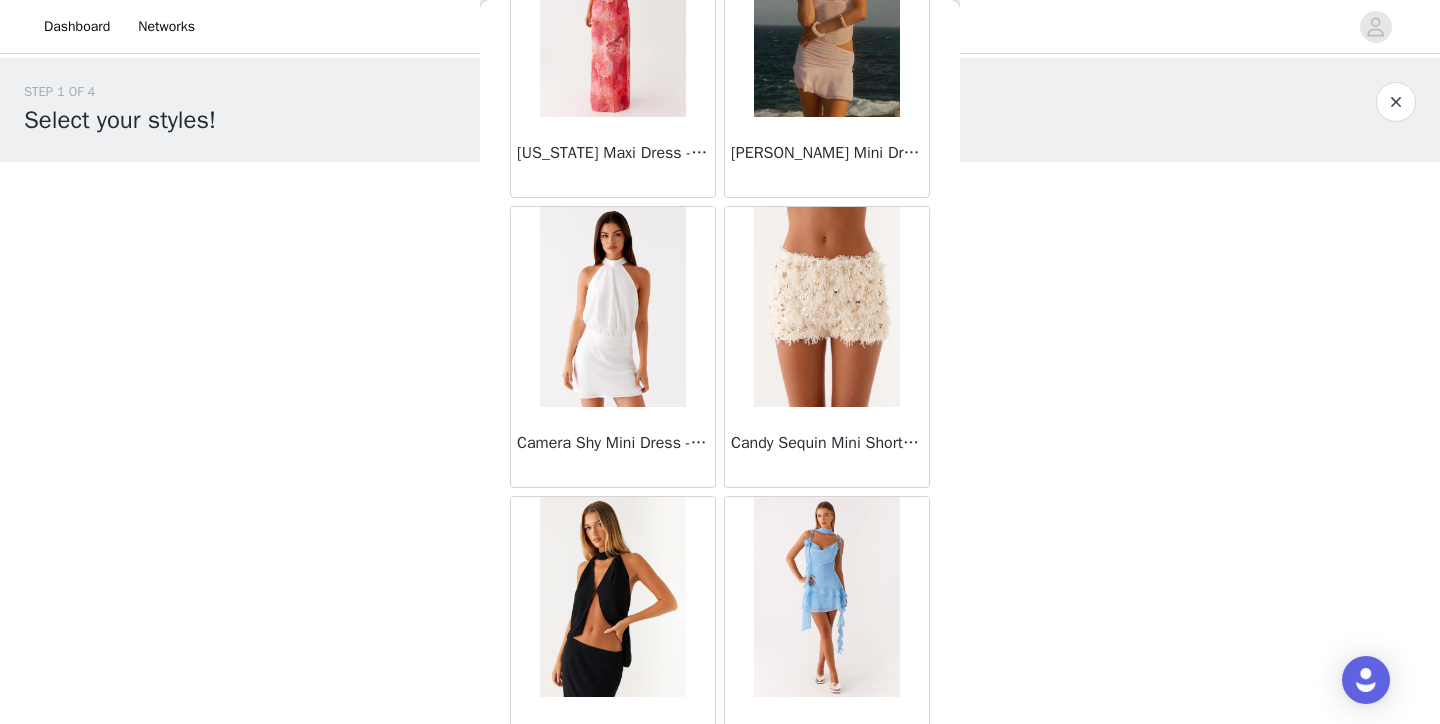 scroll, scrollTop: 8886, scrollLeft: 0, axis: vertical 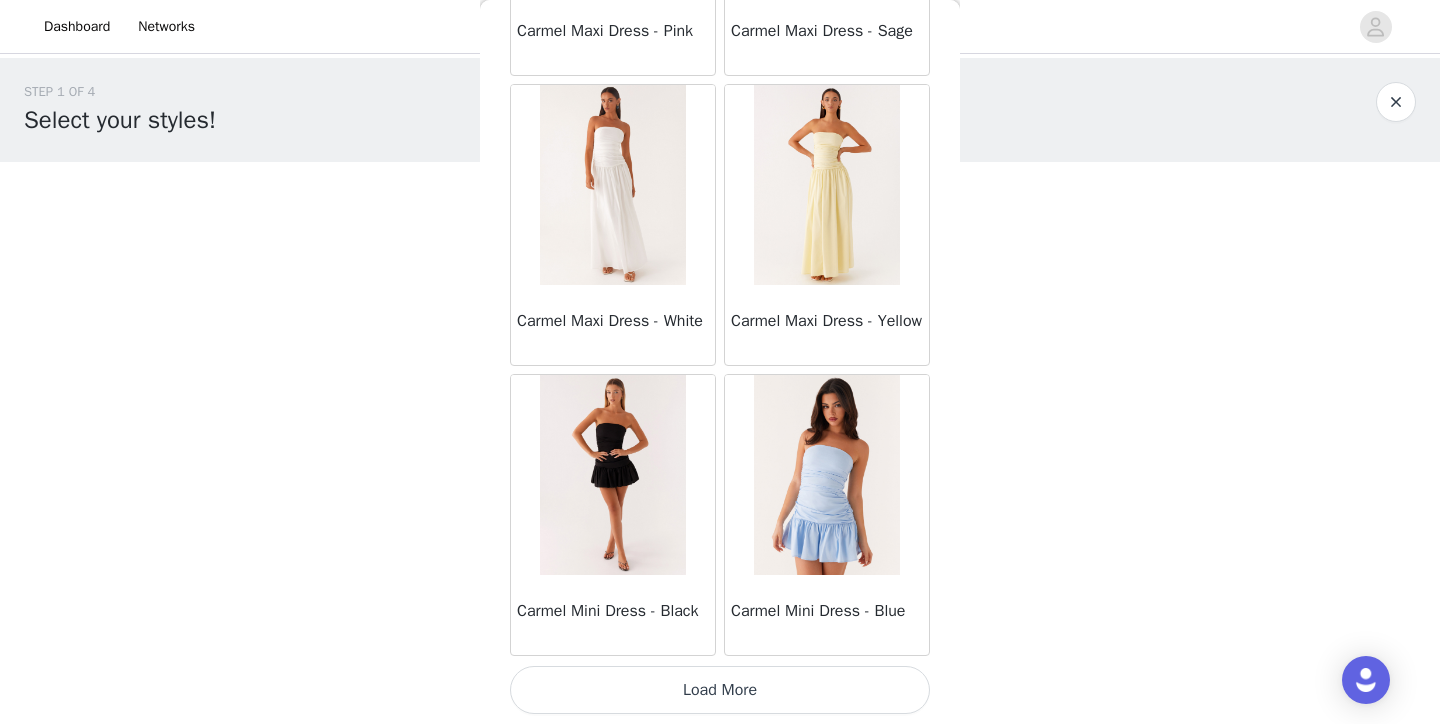 click on "Load More" at bounding box center [720, 690] 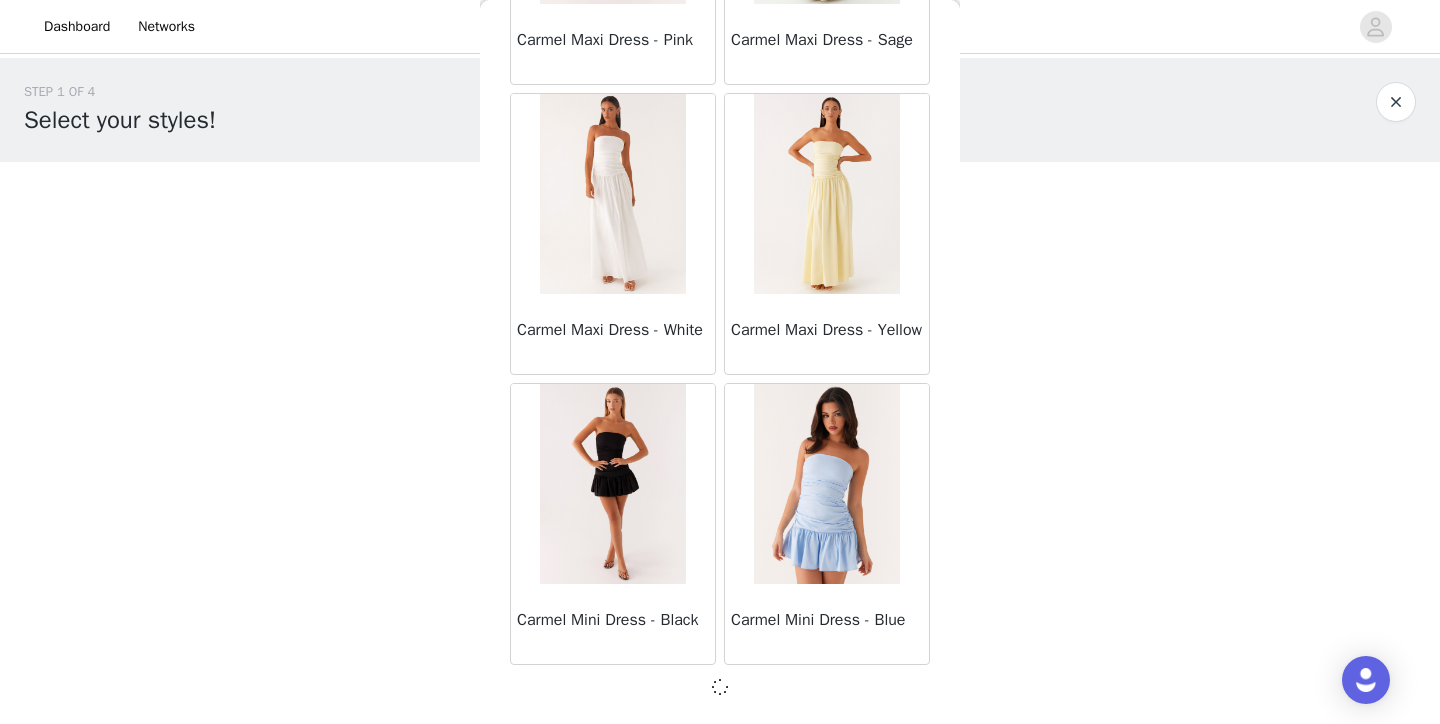 scroll, scrollTop: 11027, scrollLeft: 0, axis: vertical 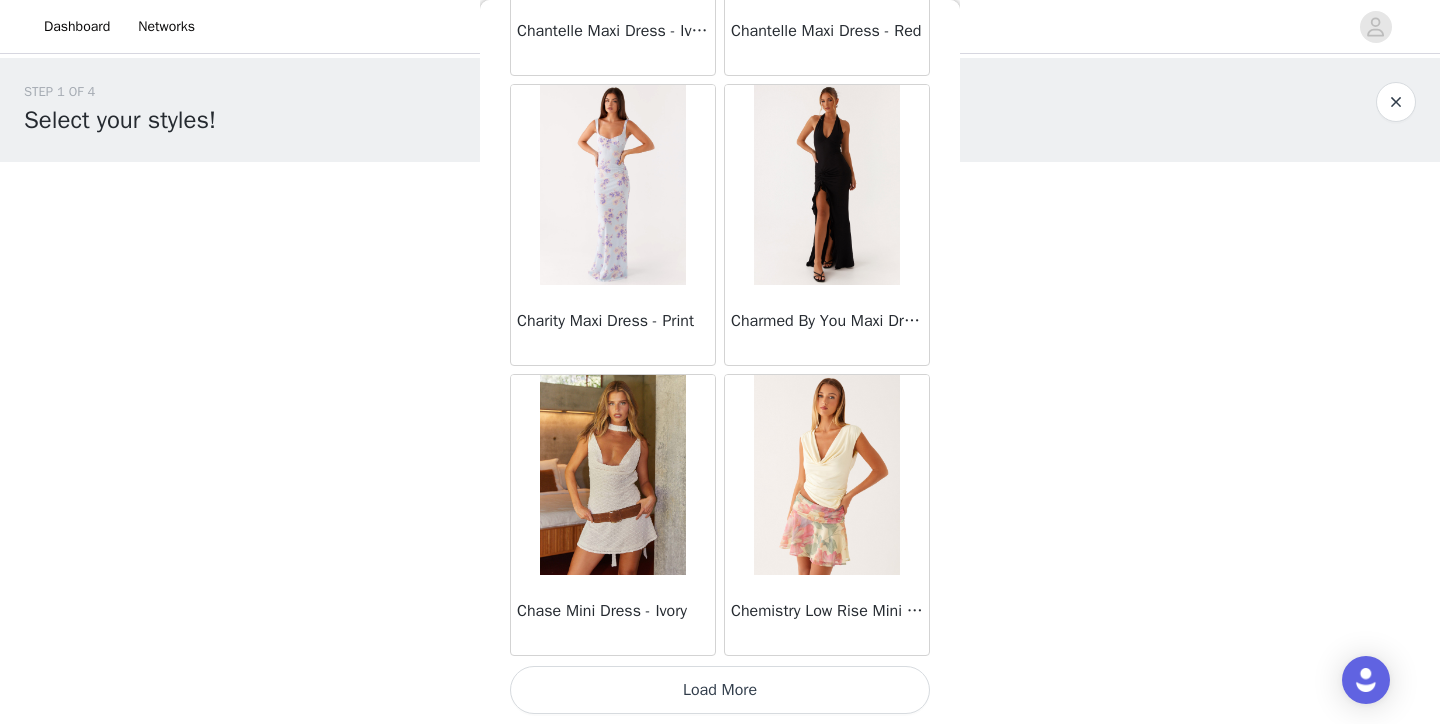click on "Load More" at bounding box center (720, 690) 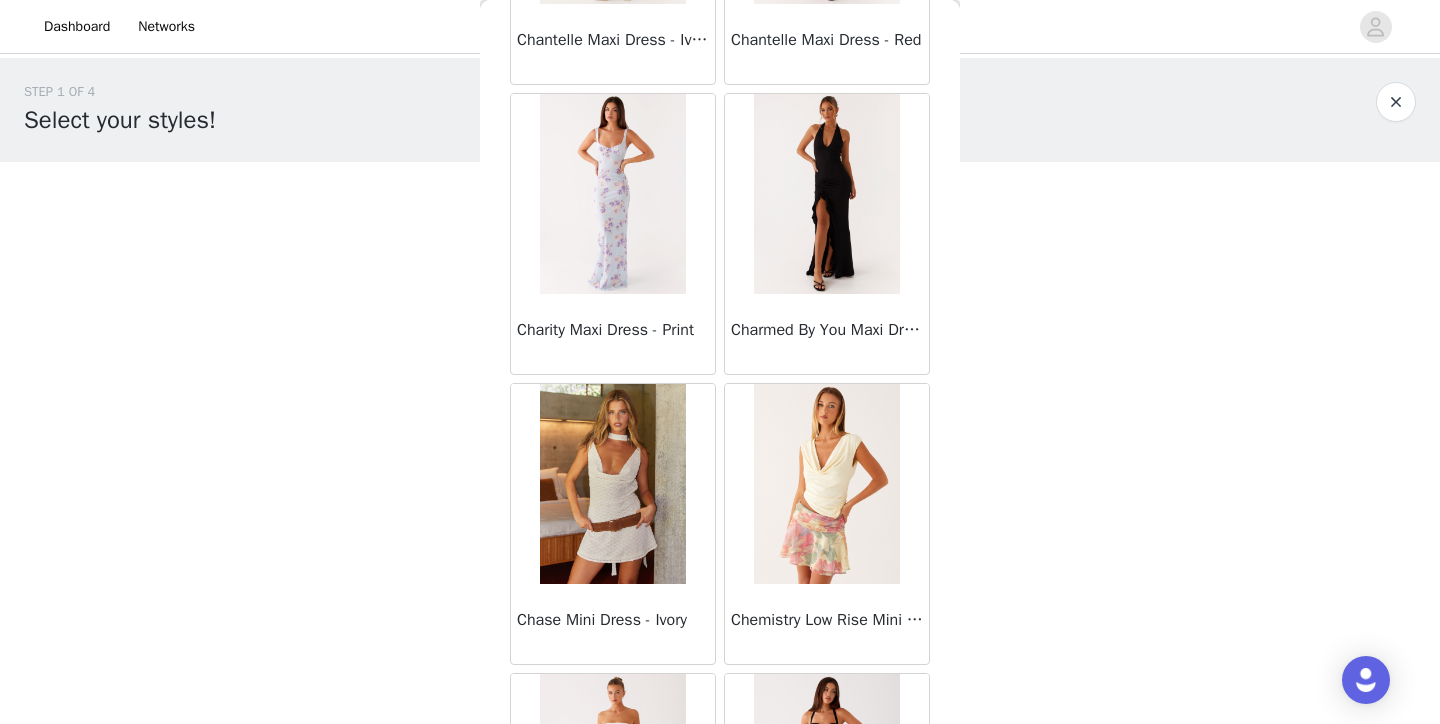 scroll, scrollTop: 0, scrollLeft: 0, axis: both 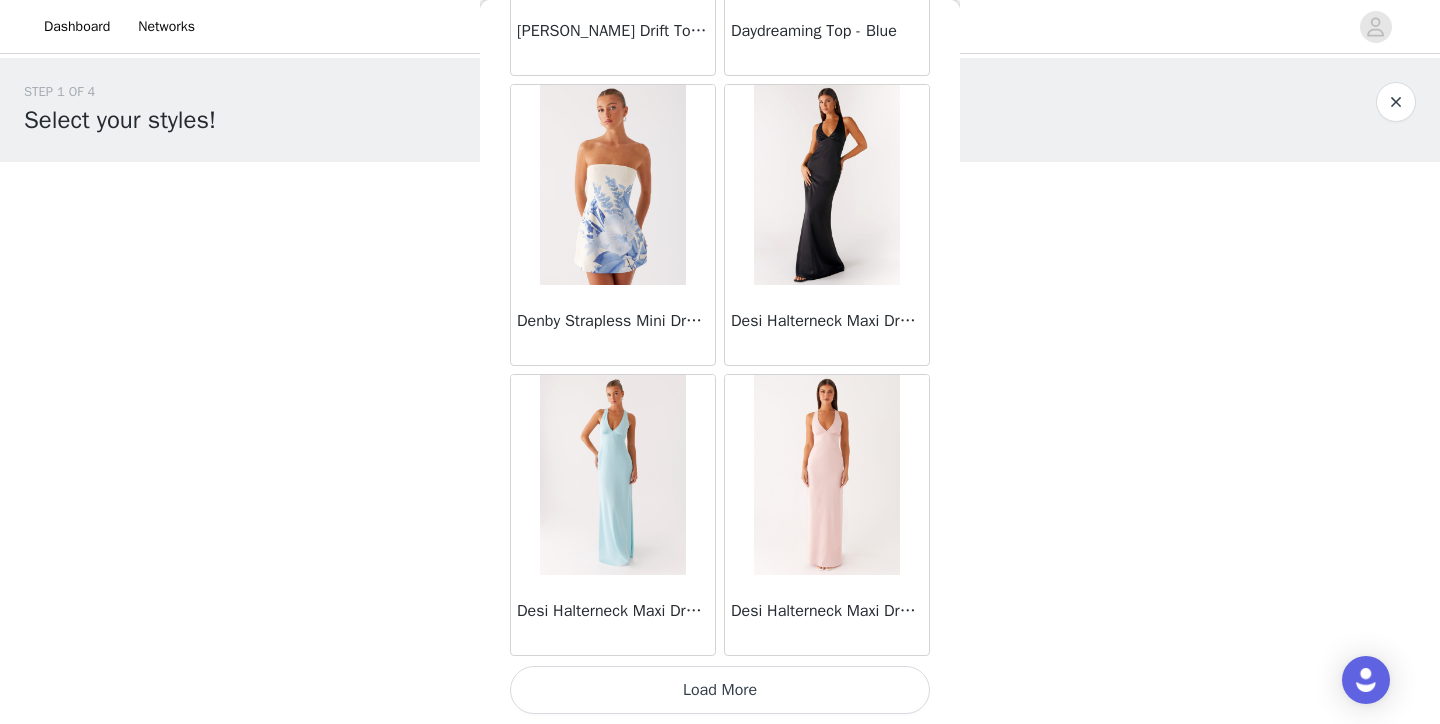 click on "Load More" at bounding box center [720, 690] 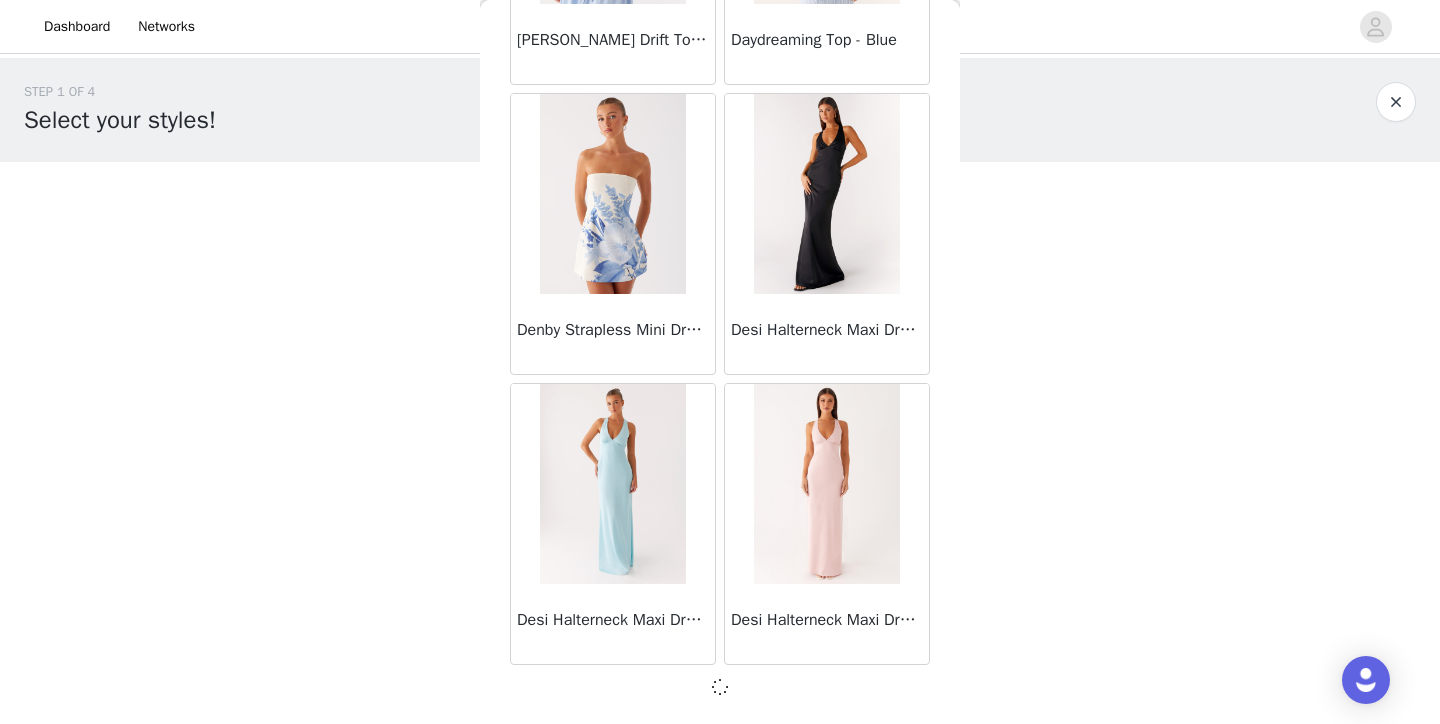 scroll, scrollTop: 16827, scrollLeft: 0, axis: vertical 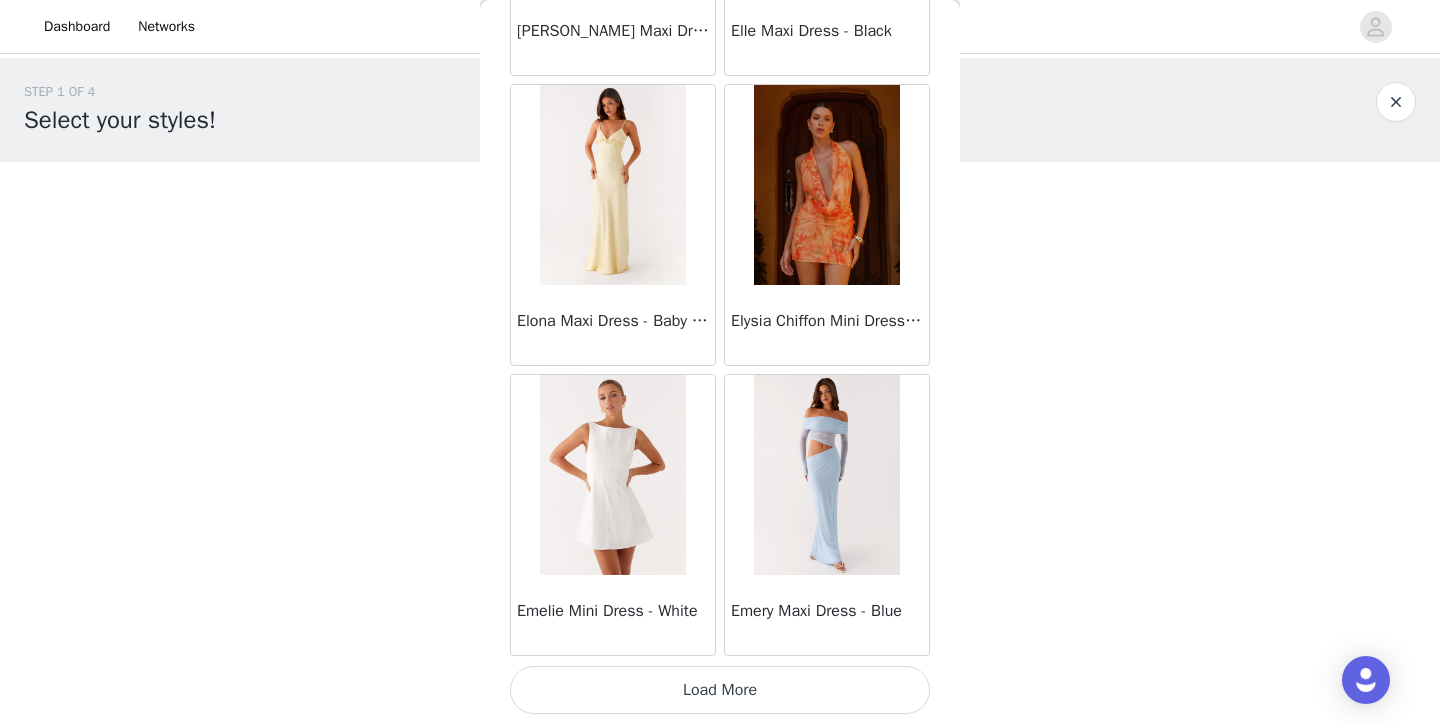 click on "Load More" at bounding box center [720, 690] 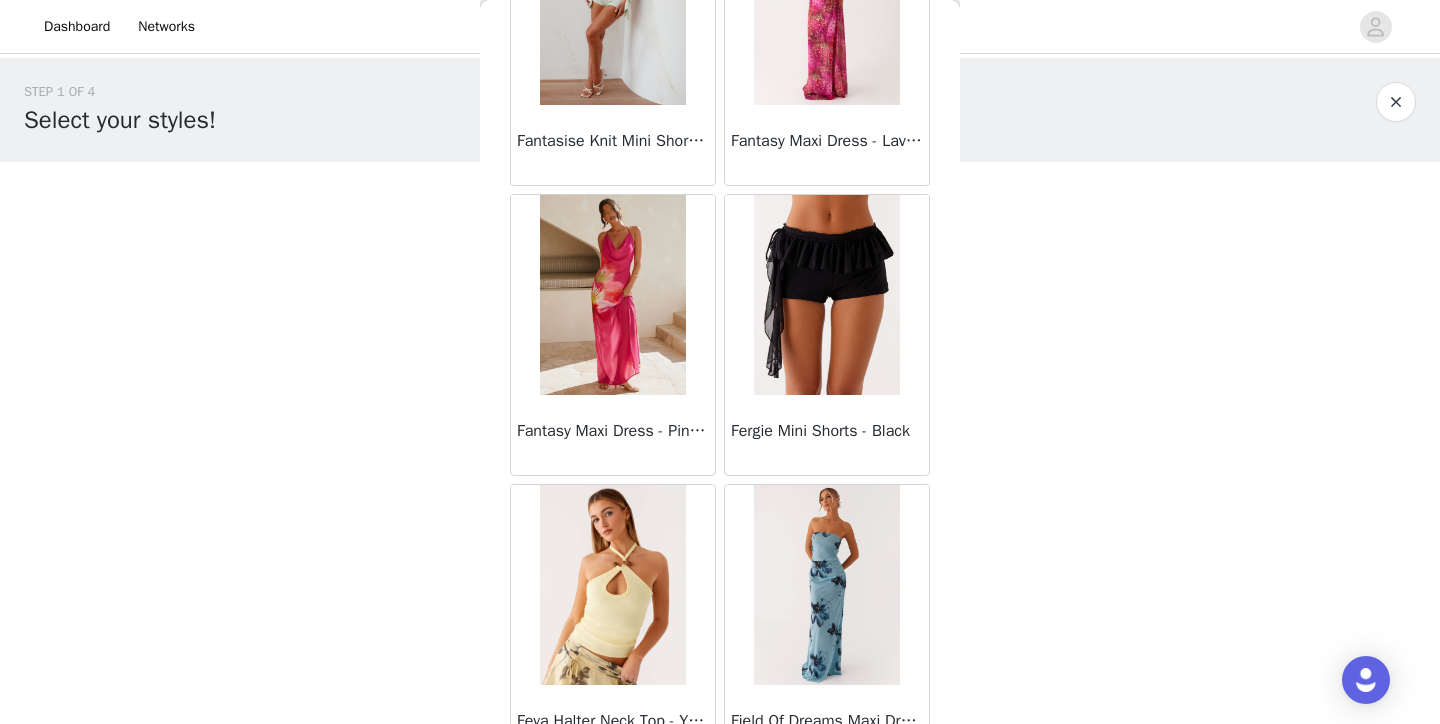 scroll, scrollTop: 21958, scrollLeft: 0, axis: vertical 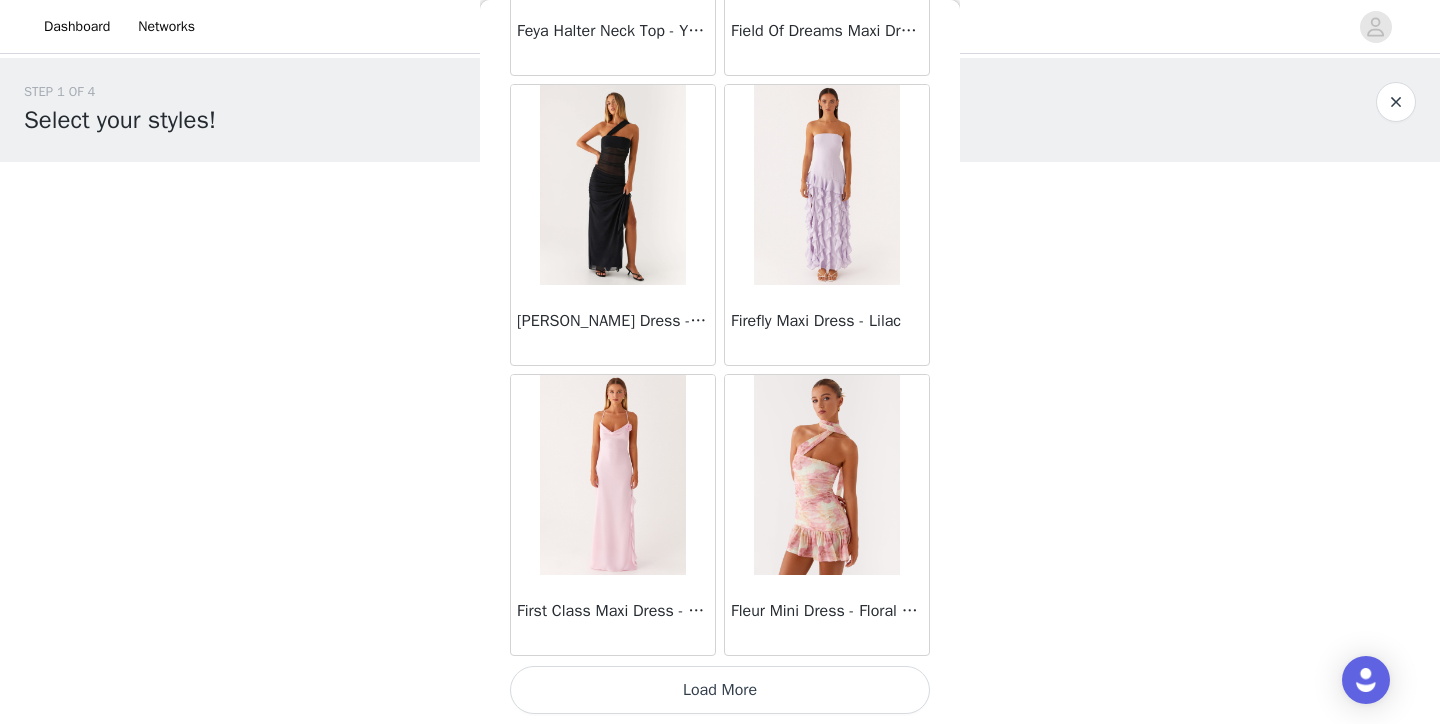 click on "Load More" at bounding box center (720, 690) 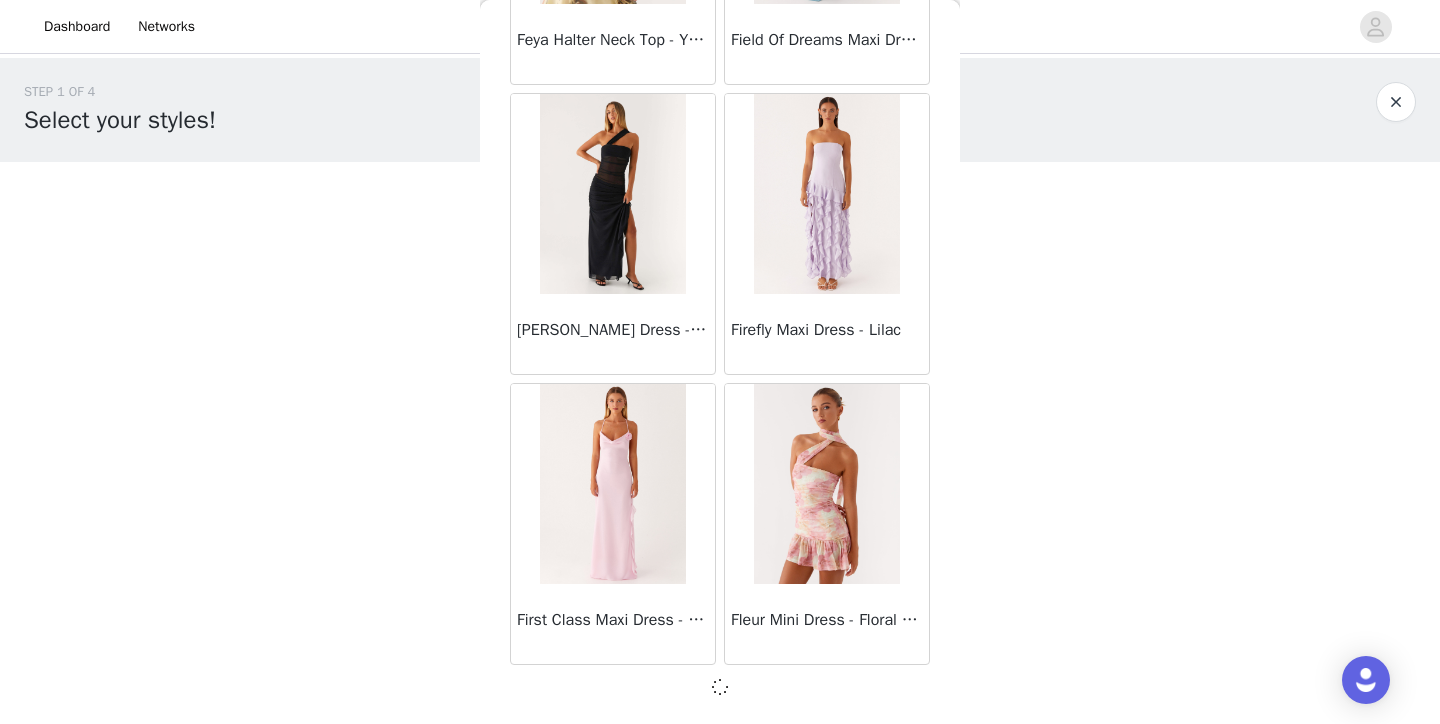 scroll, scrollTop: 22627, scrollLeft: 0, axis: vertical 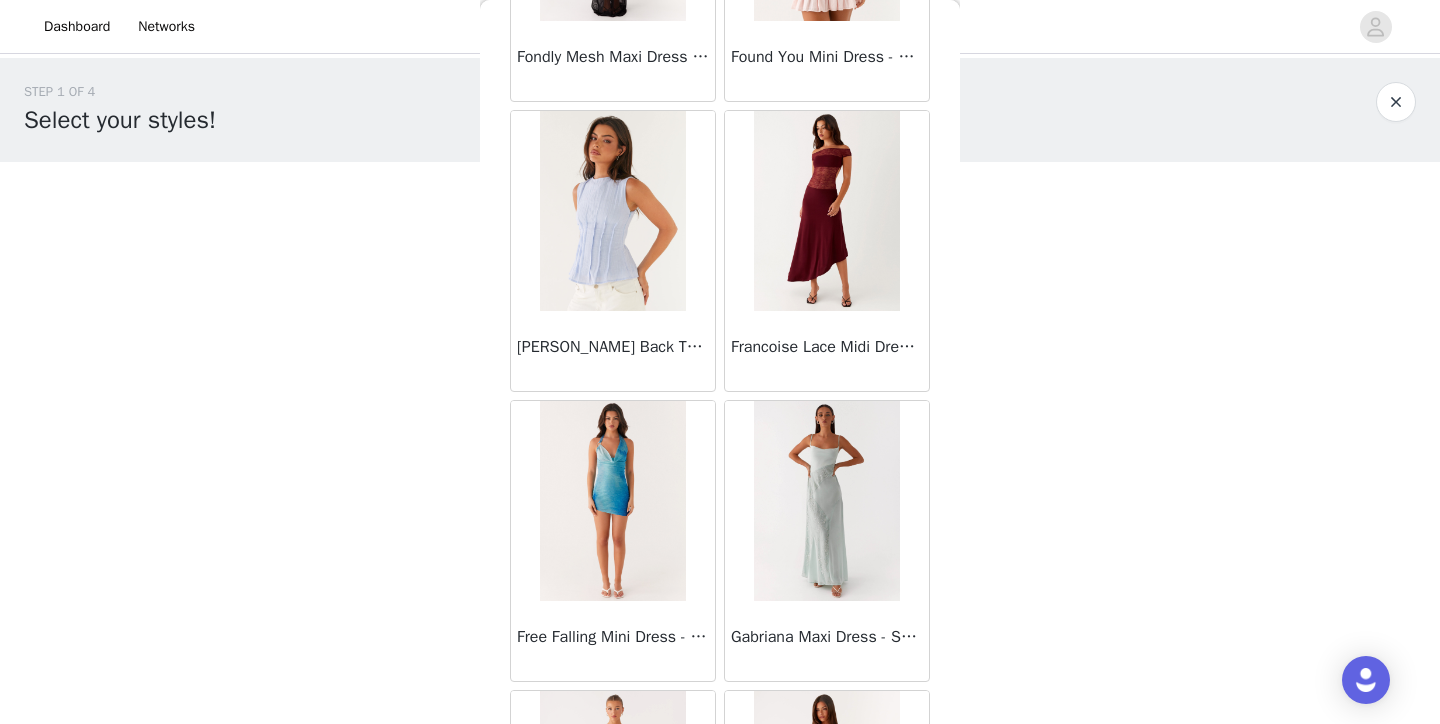click at bounding box center [612, 211] 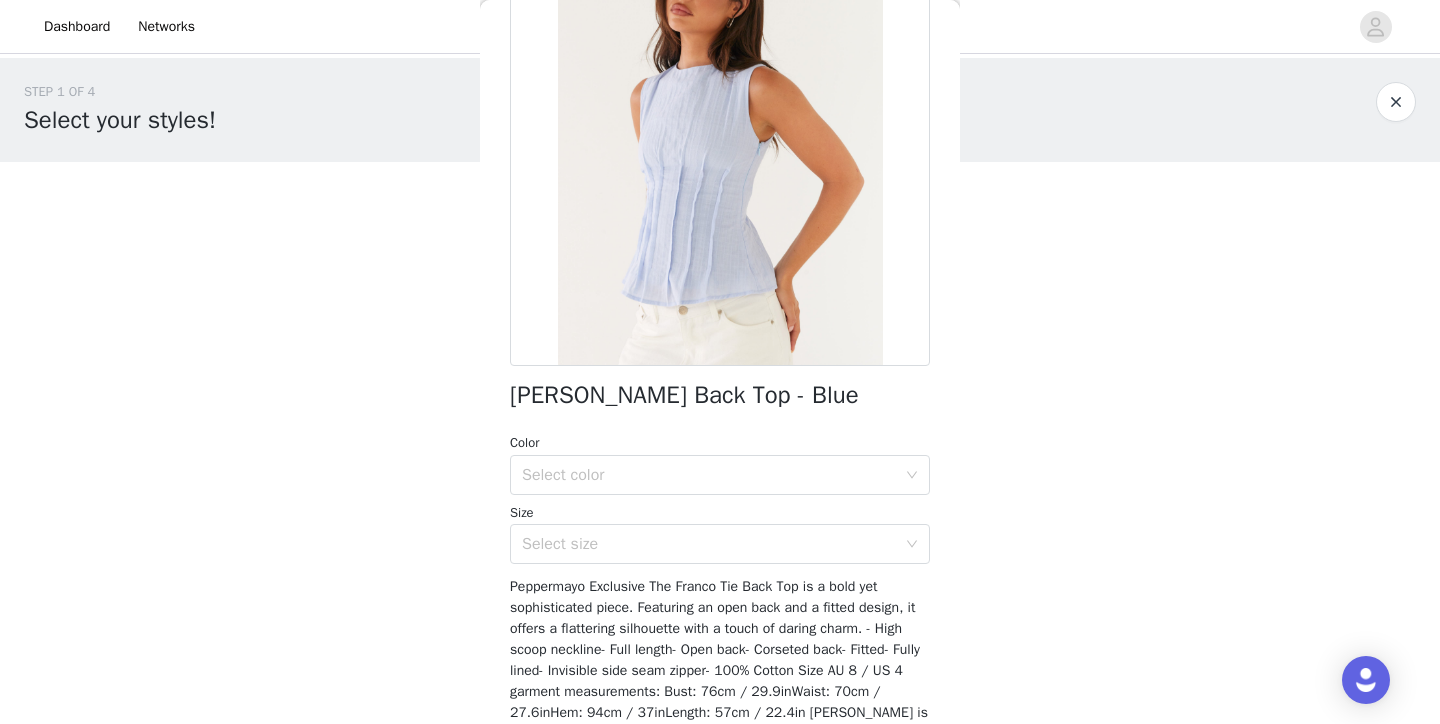 scroll, scrollTop: 204, scrollLeft: 0, axis: vertical 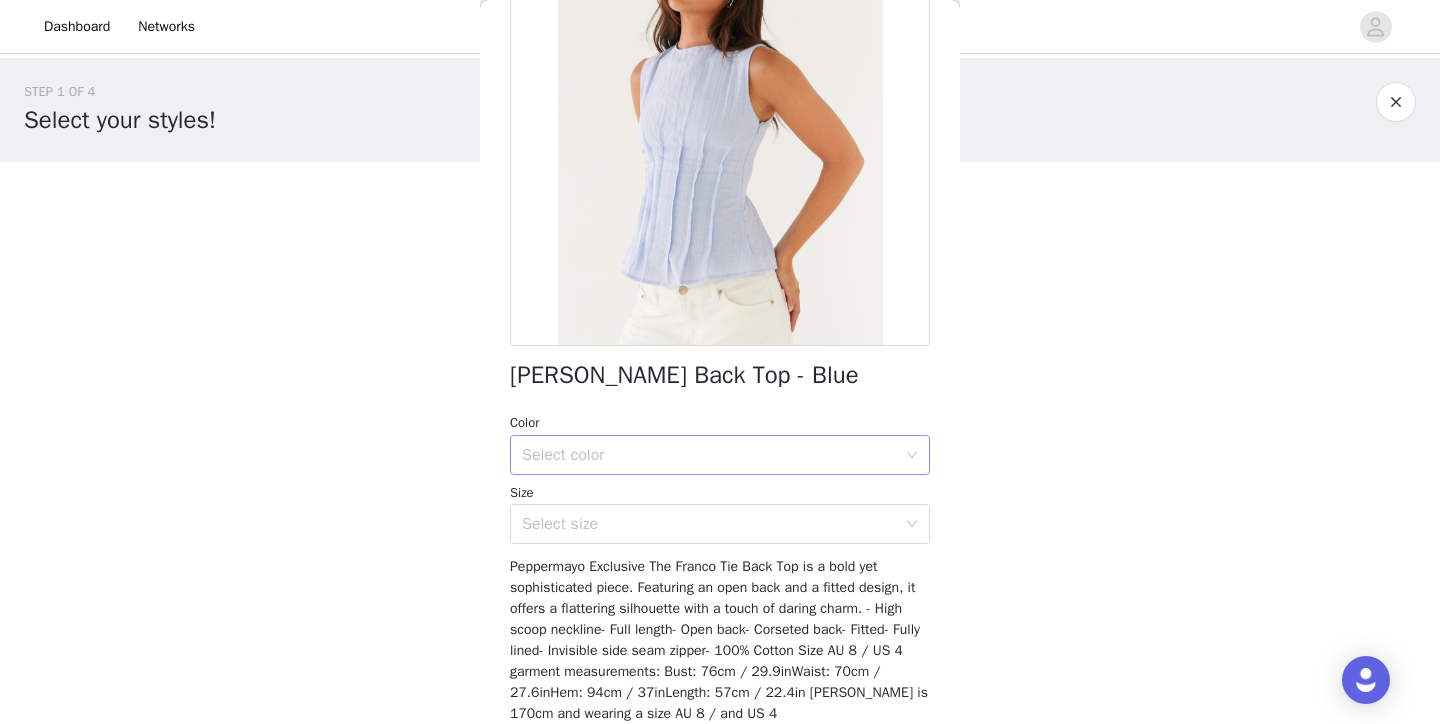 click on "Select color" at bounding box center [709, 455] 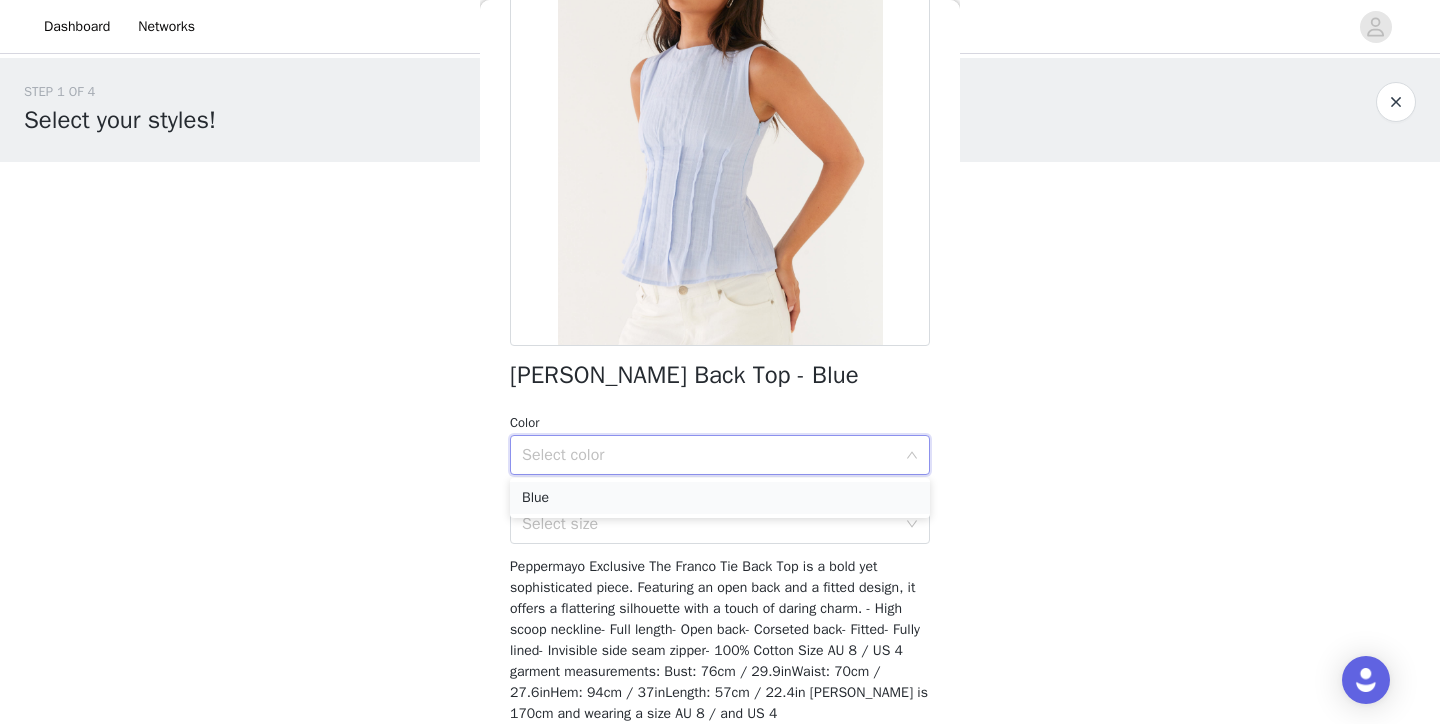 click on "Blue" at bounding box center [720, 498] 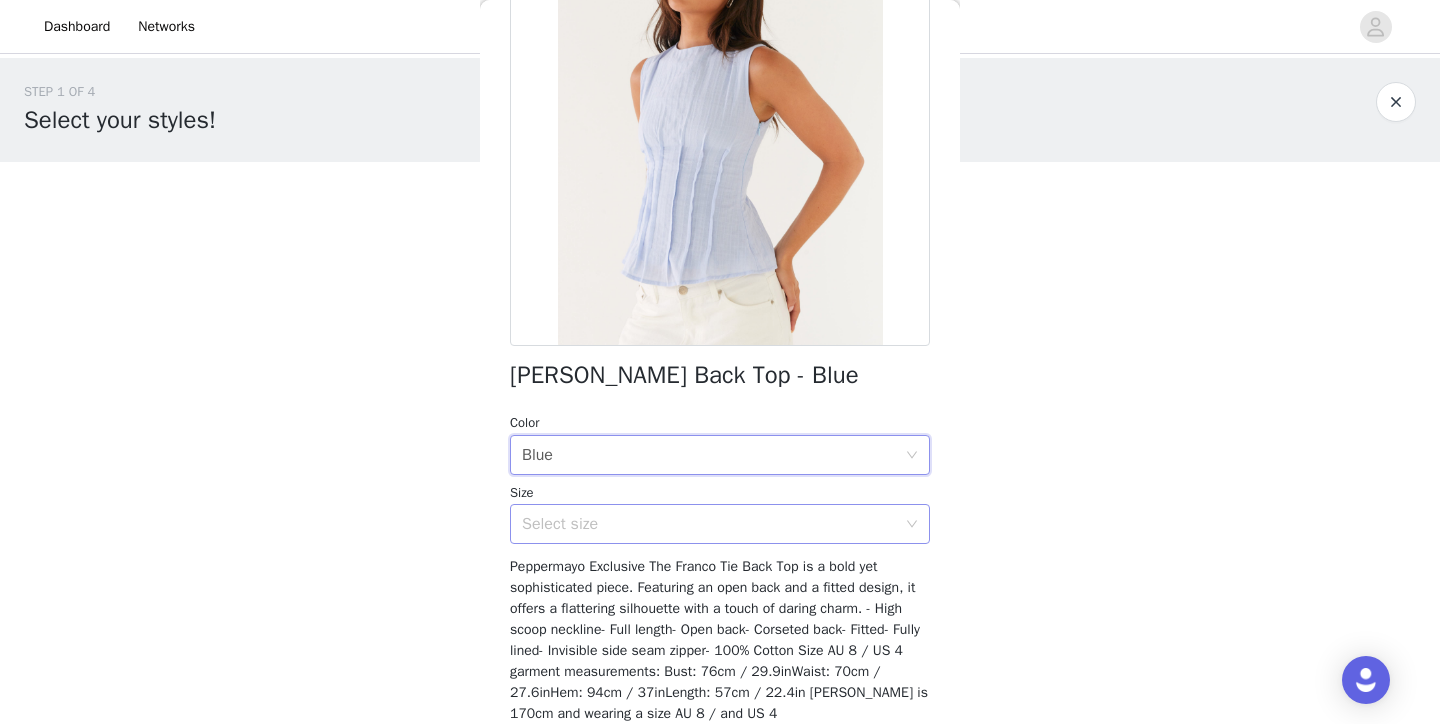 click on "Select size" at bounding box center (709, 524) 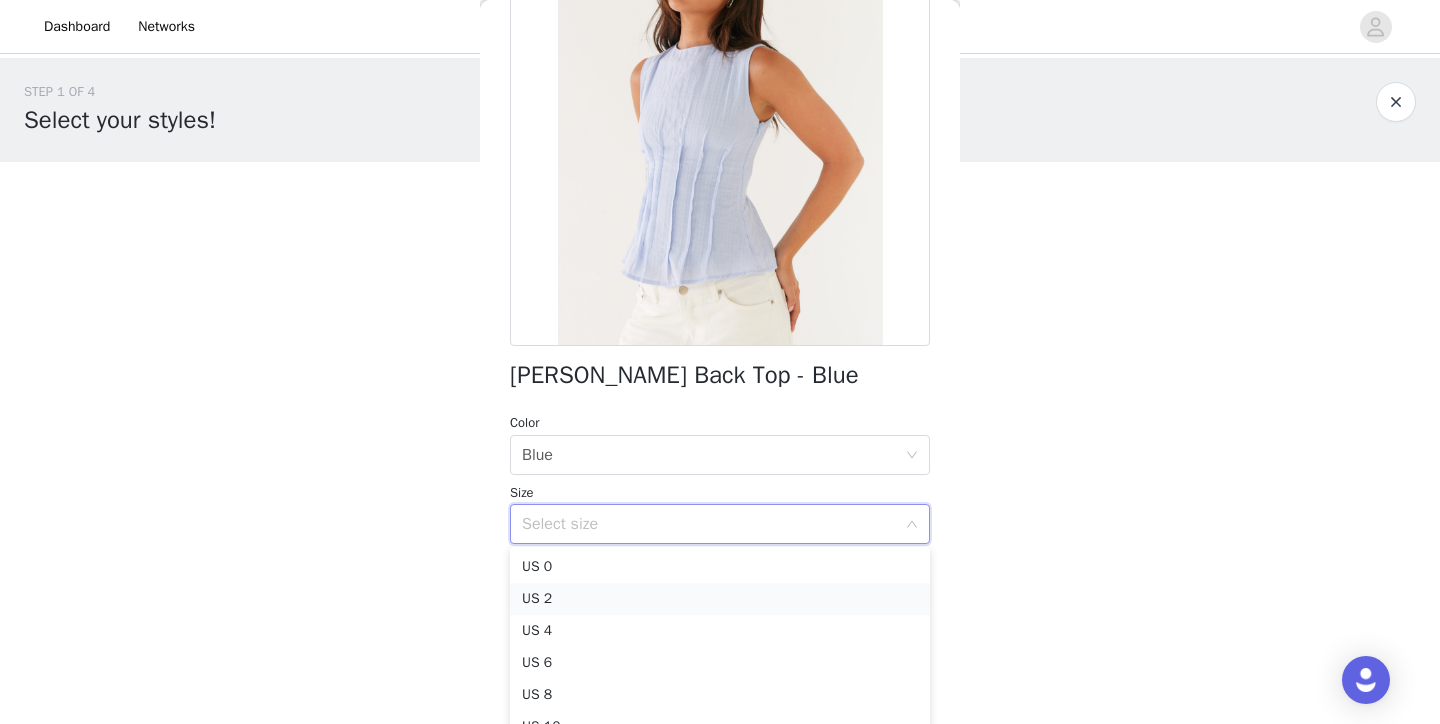 click on "US 2" at bounding box center (720, 599) 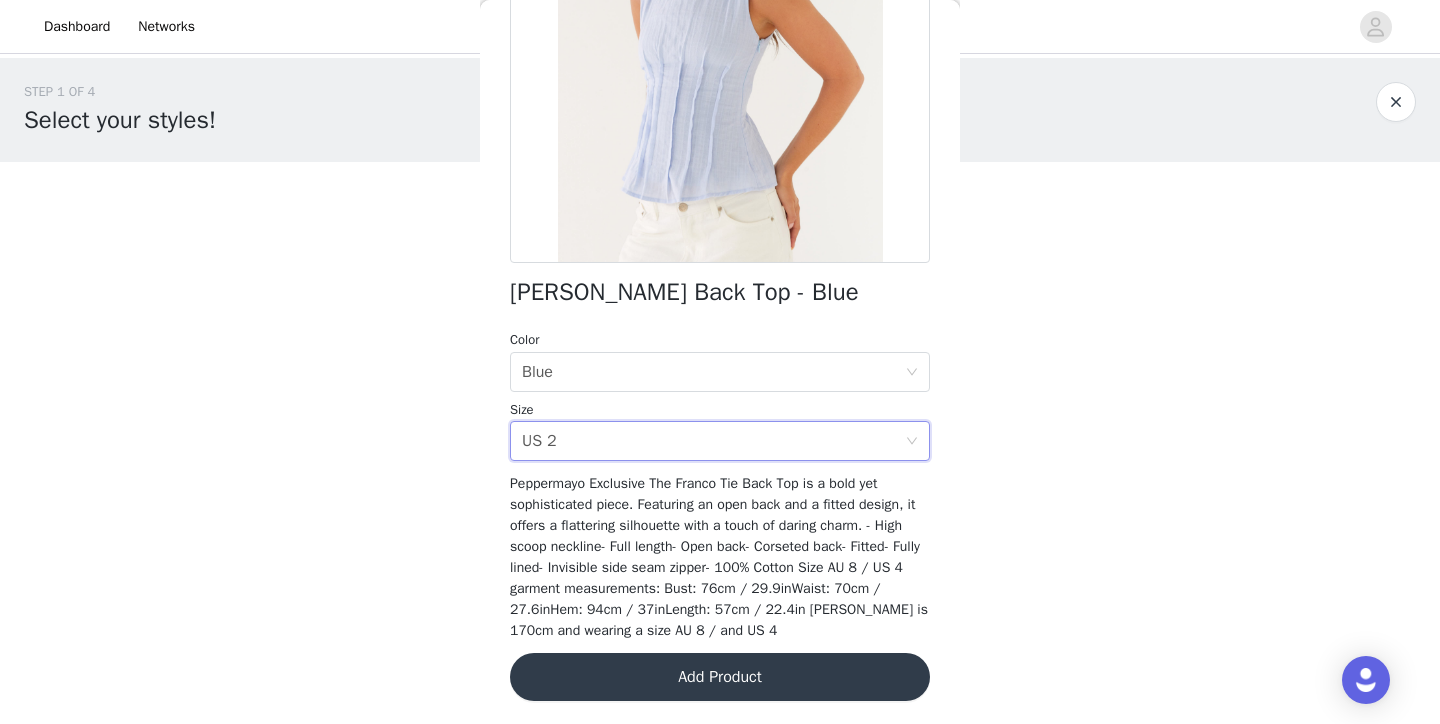 scroll, scrollTop: 287, scrollLeft: 0, axis: vertical 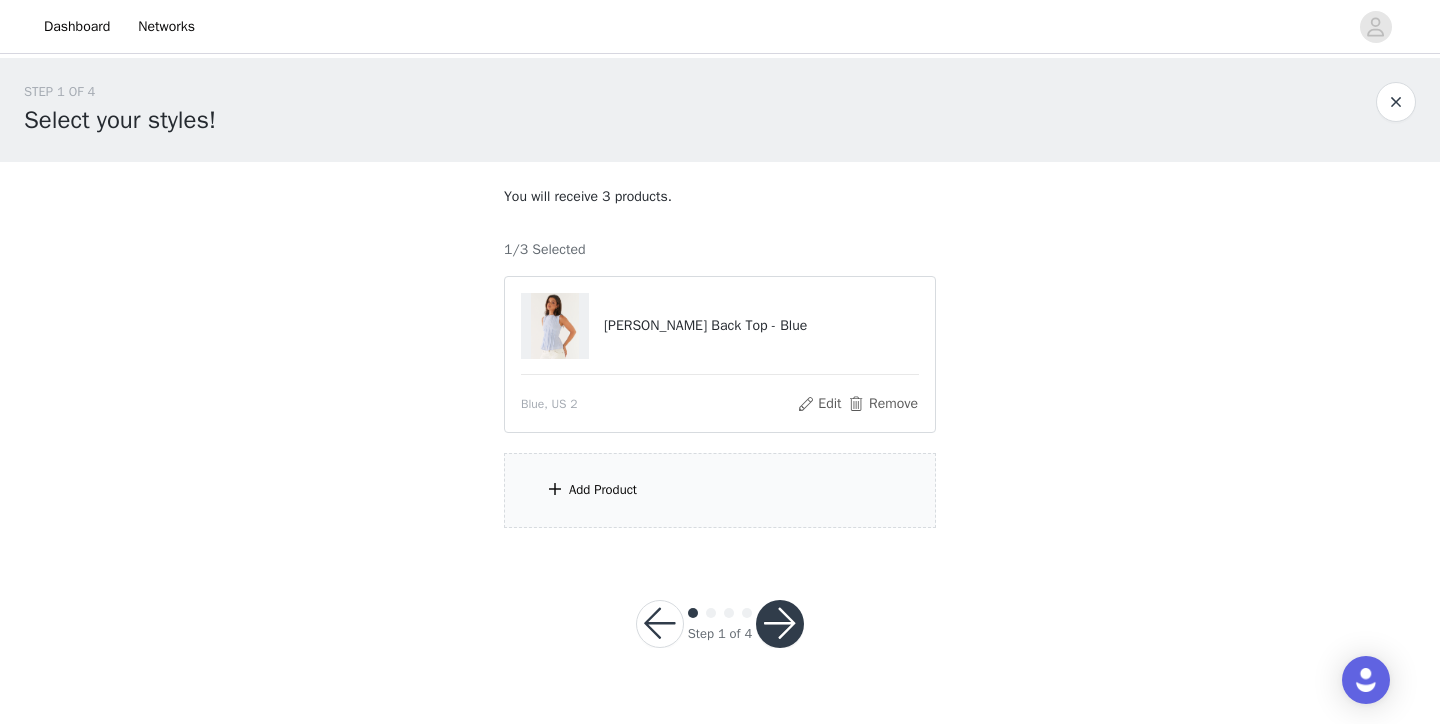 click on "Add Product" at bounding box center [603, 490] 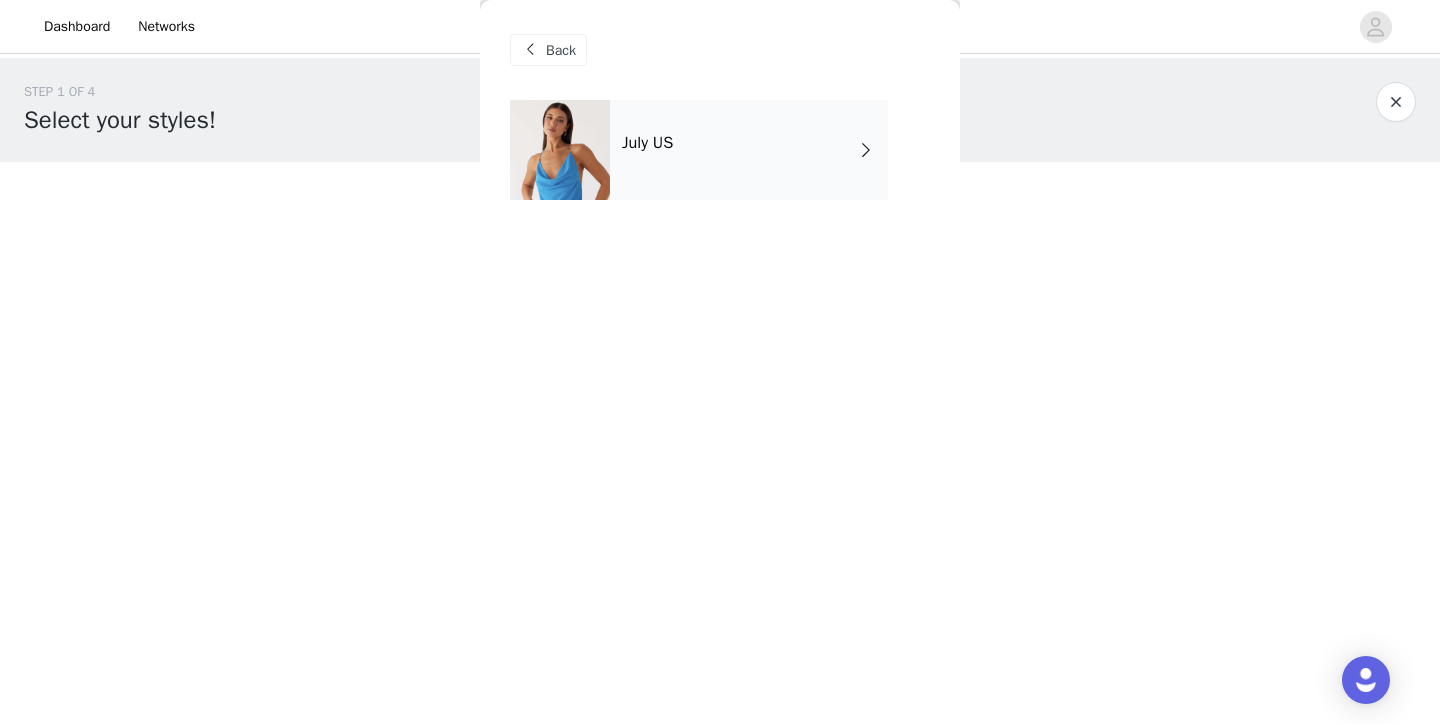 click on "July US" at bounding box center [749, 150] 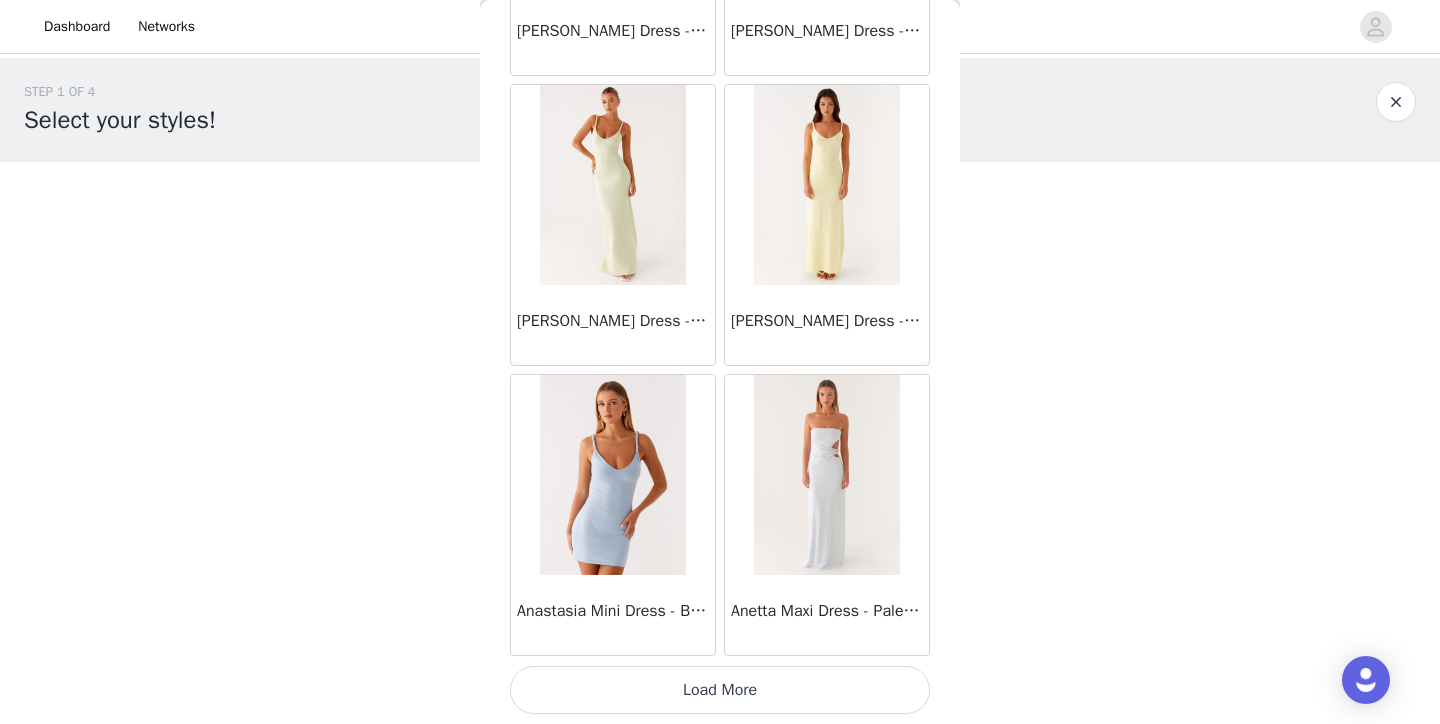 scroll, scrollTop: 2336, scrollLeft: 0, axis: vertical 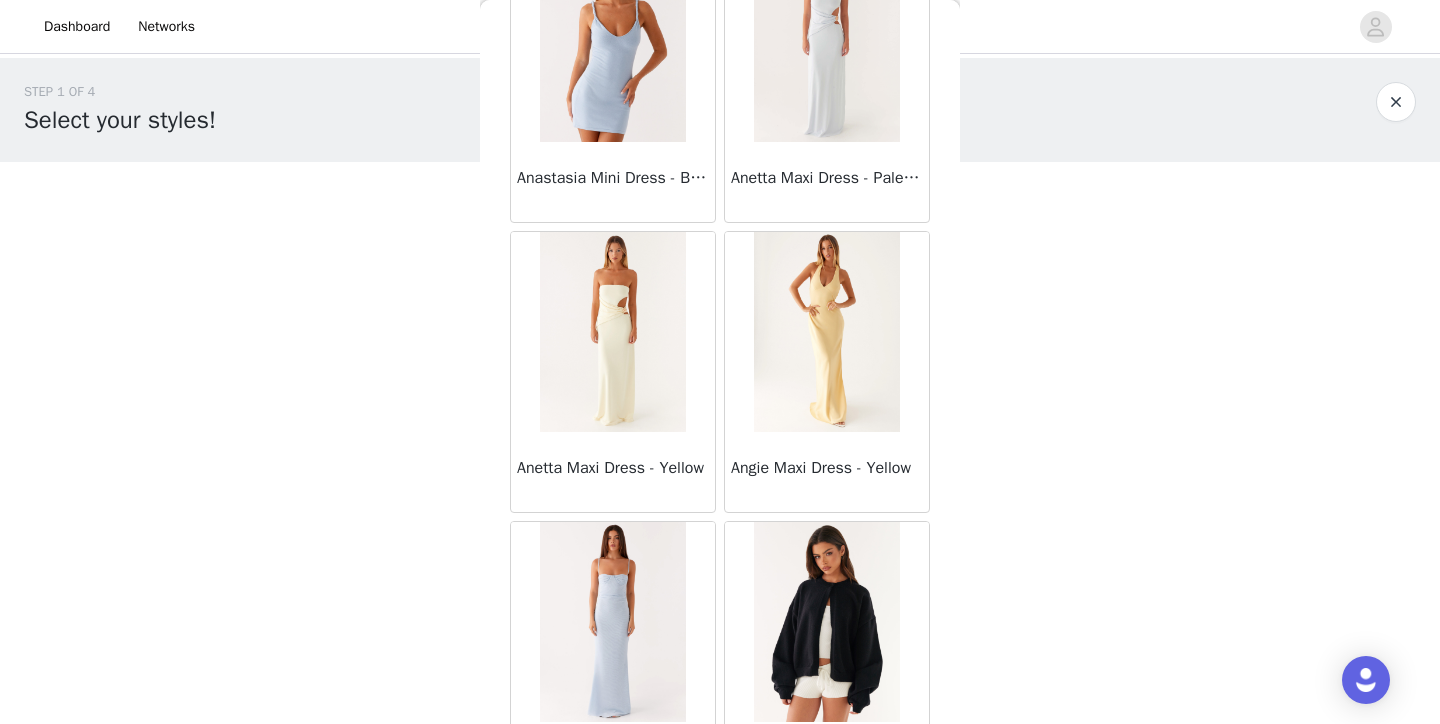 click at bounding box center (826, 622) 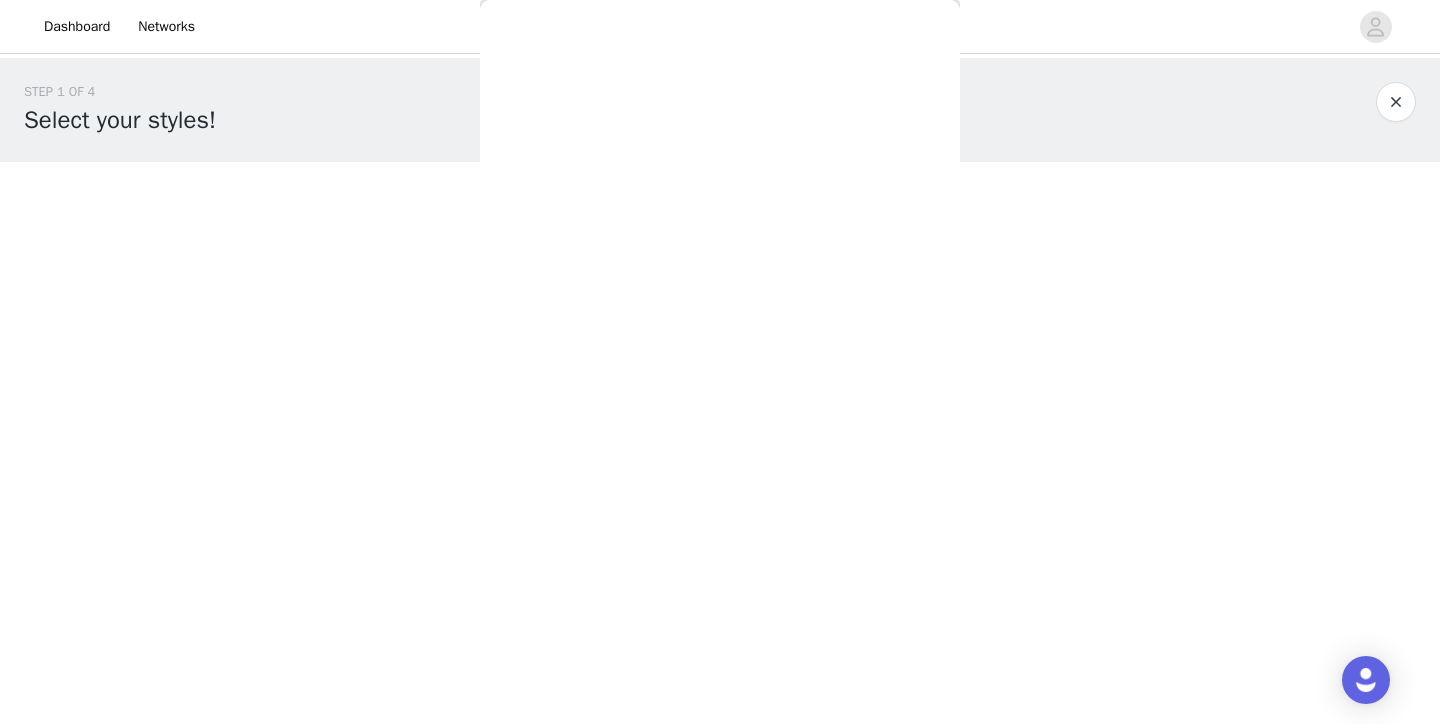 scroll, scrollTop: 308, scrollLeft: 0, axis: vertical 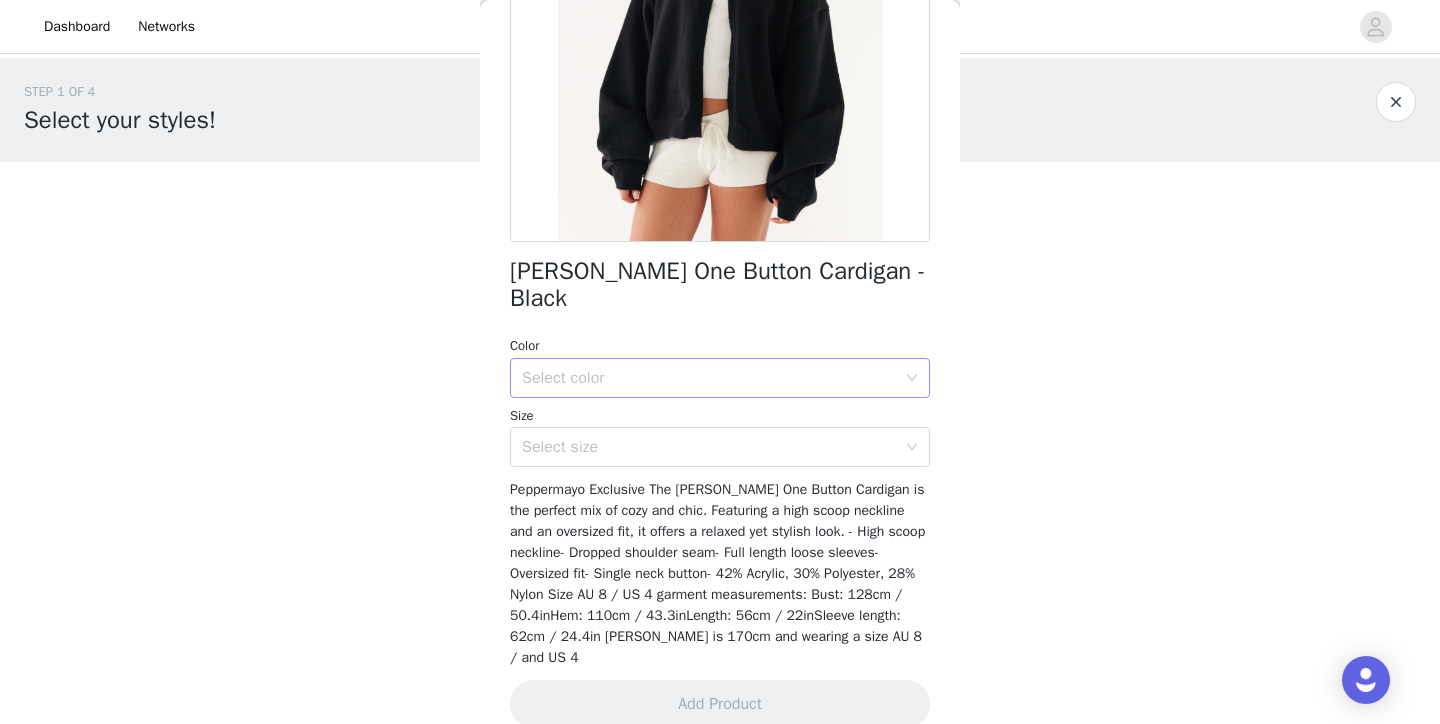 click on "Select color" at bounding box center (713, 378) 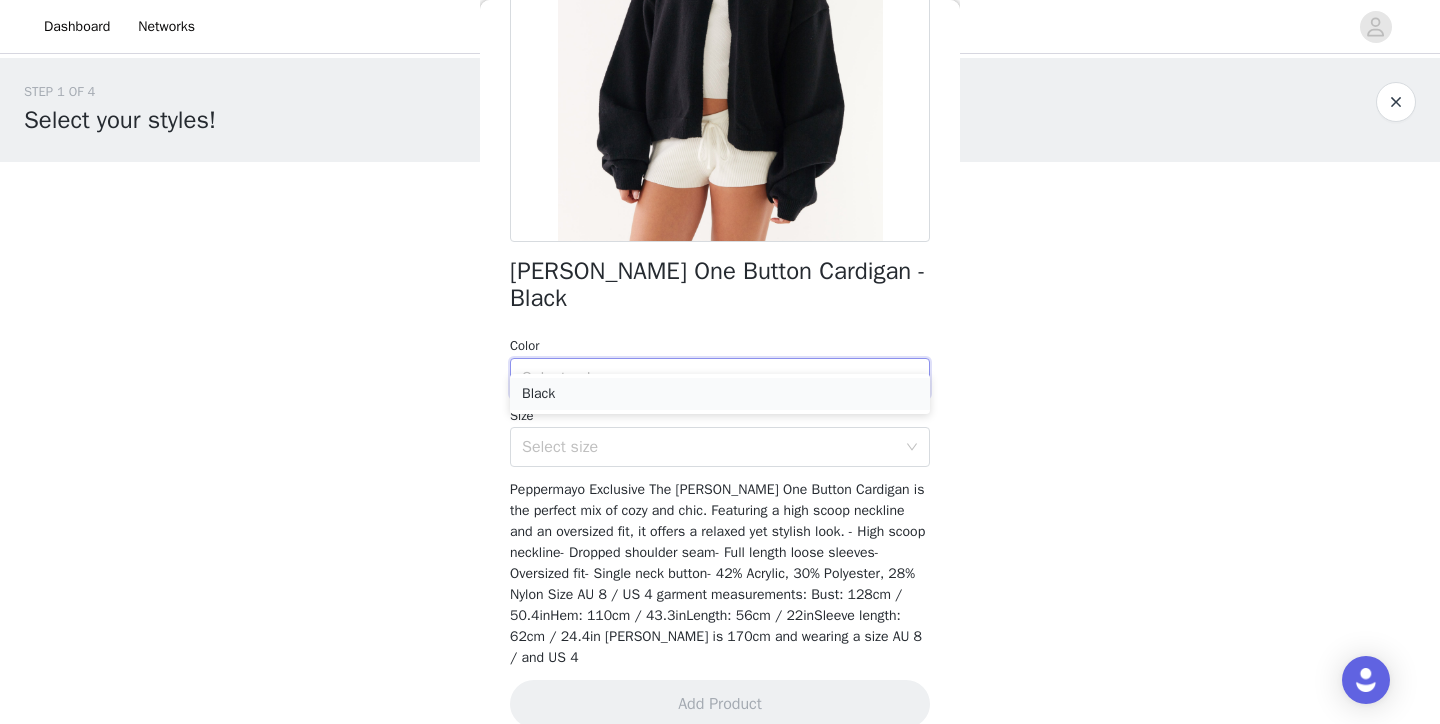 click on "Black" at bounding box center (720, 394) 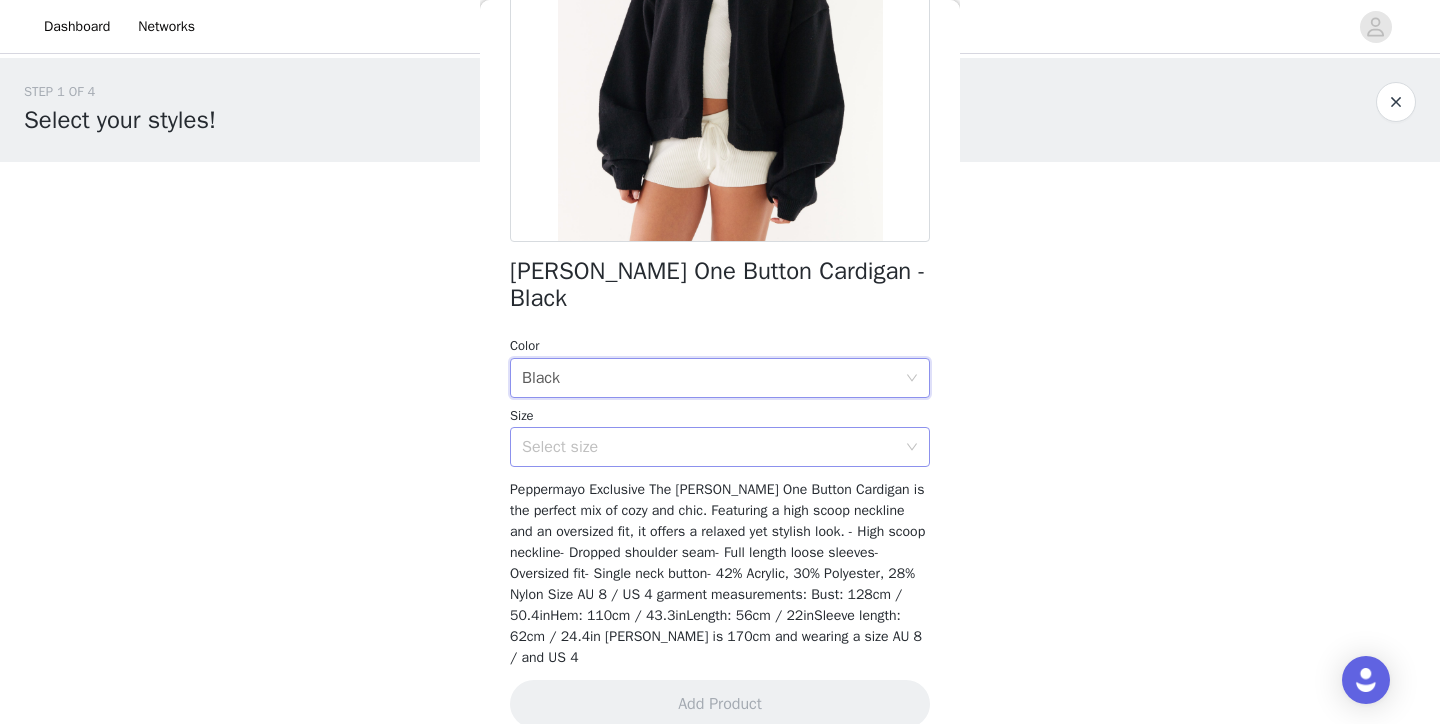 click on "Select size" at bounding box center [709, 447] 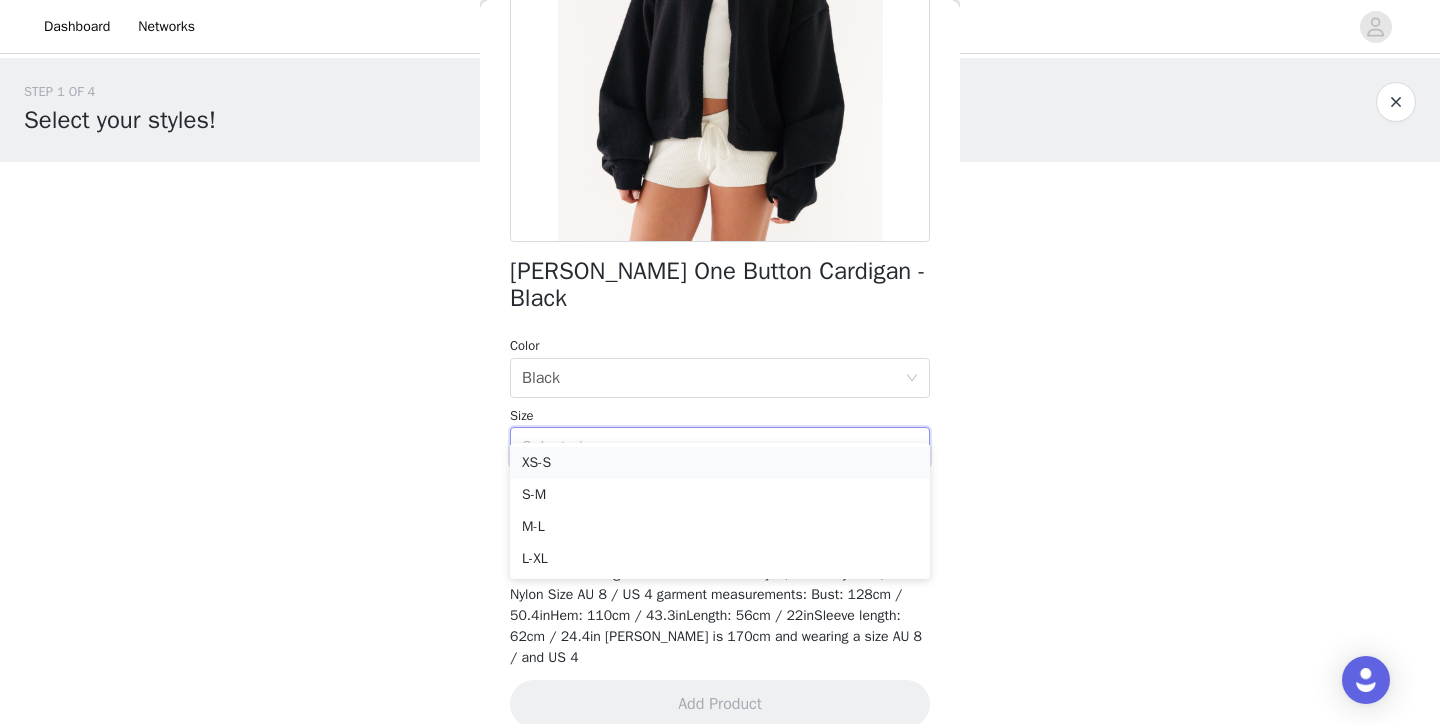 click on "XS-S" at bounding box center [720, 463] 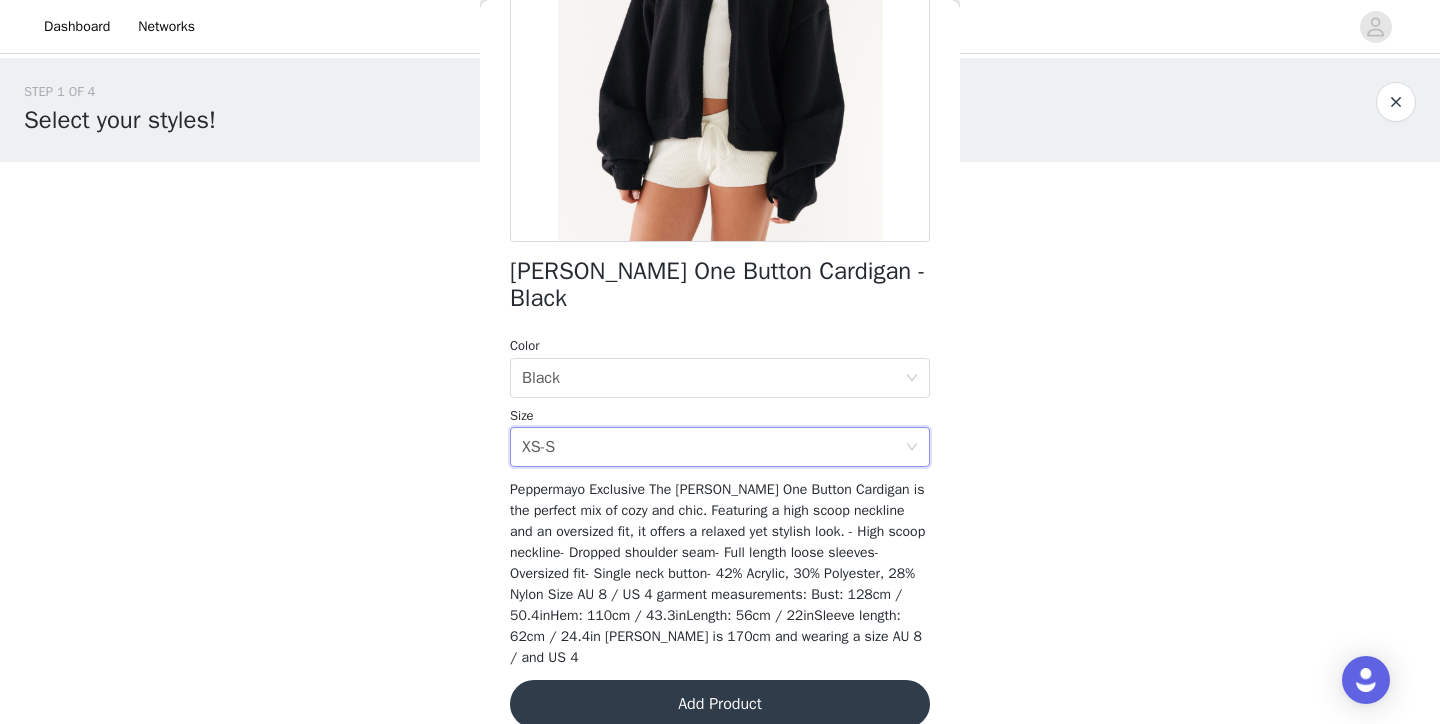 click on "Add Product" at bounding box center [720, 704] 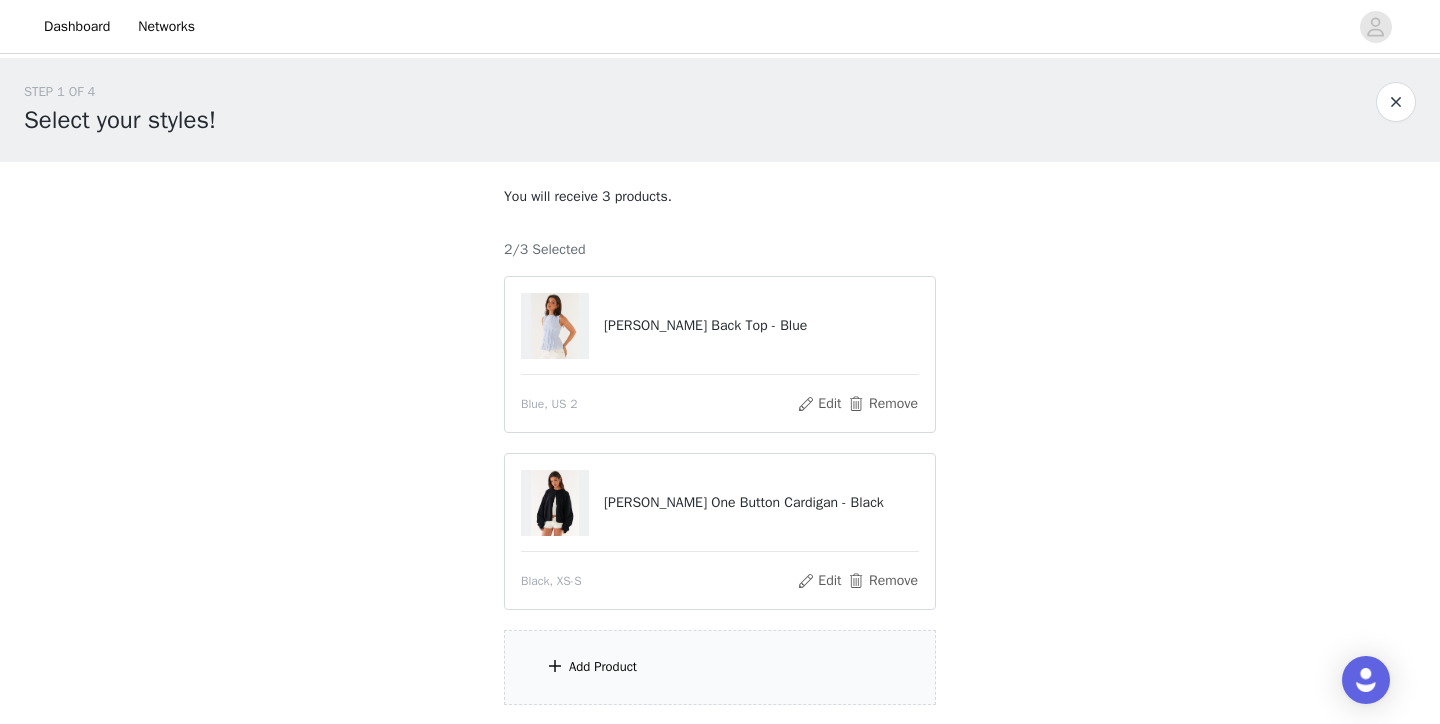 click on "Add Product" at bounding box center (720, 667) 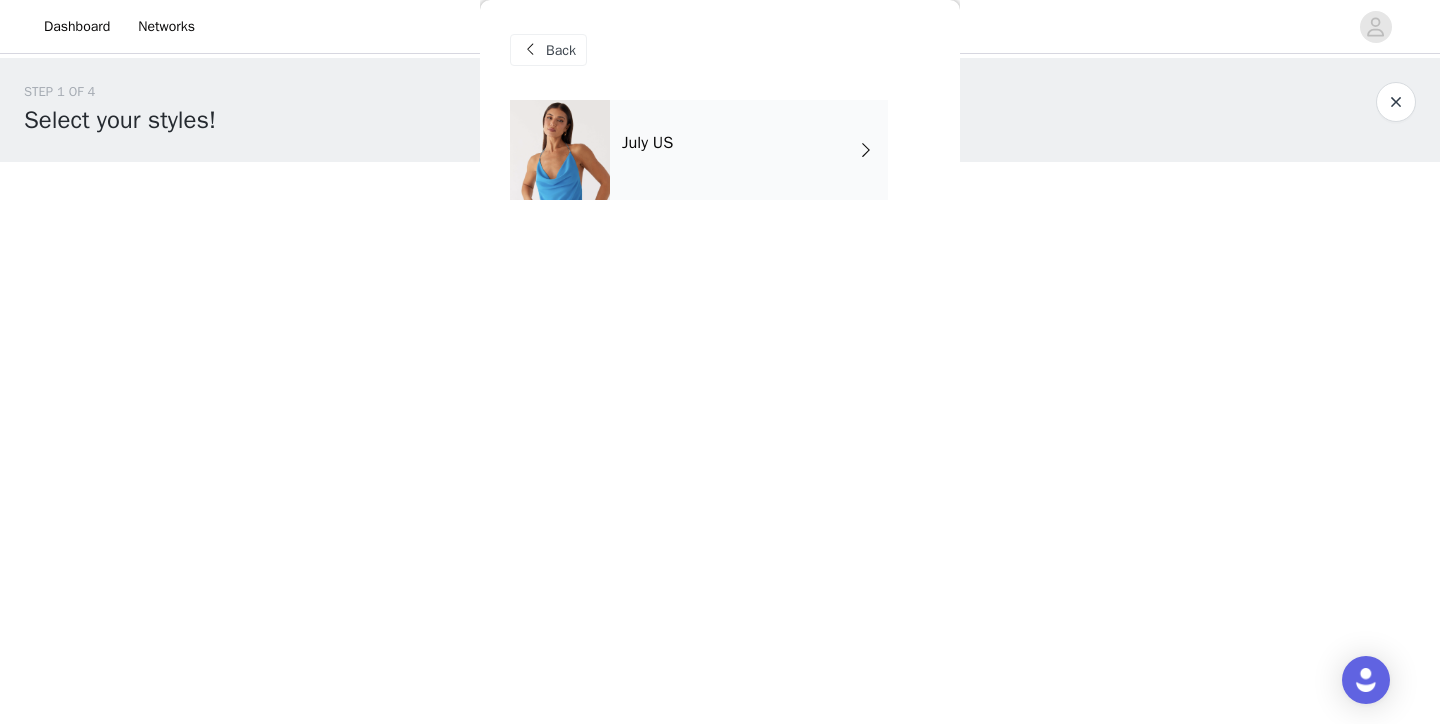 click on "July US" at bounding box center (749, 150) 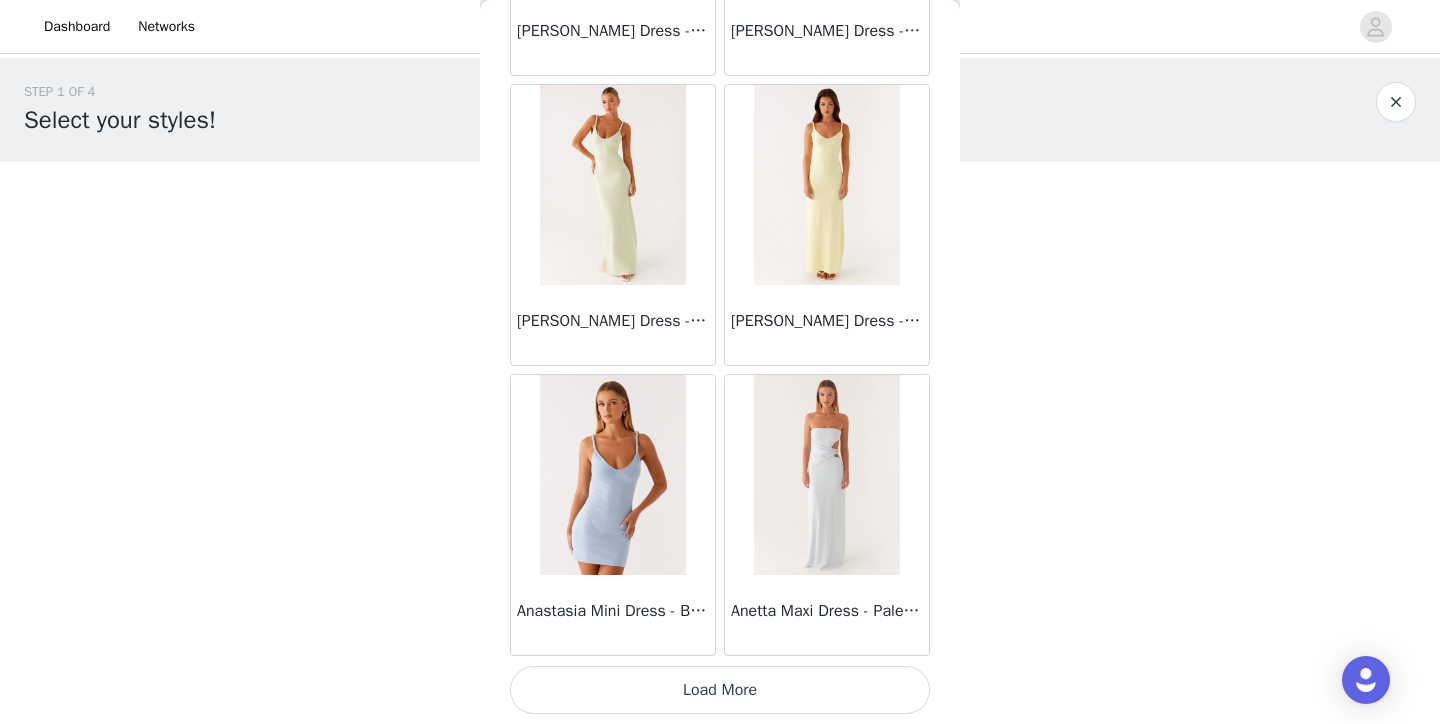 click on "Load More" at bounding box center (720, 690) 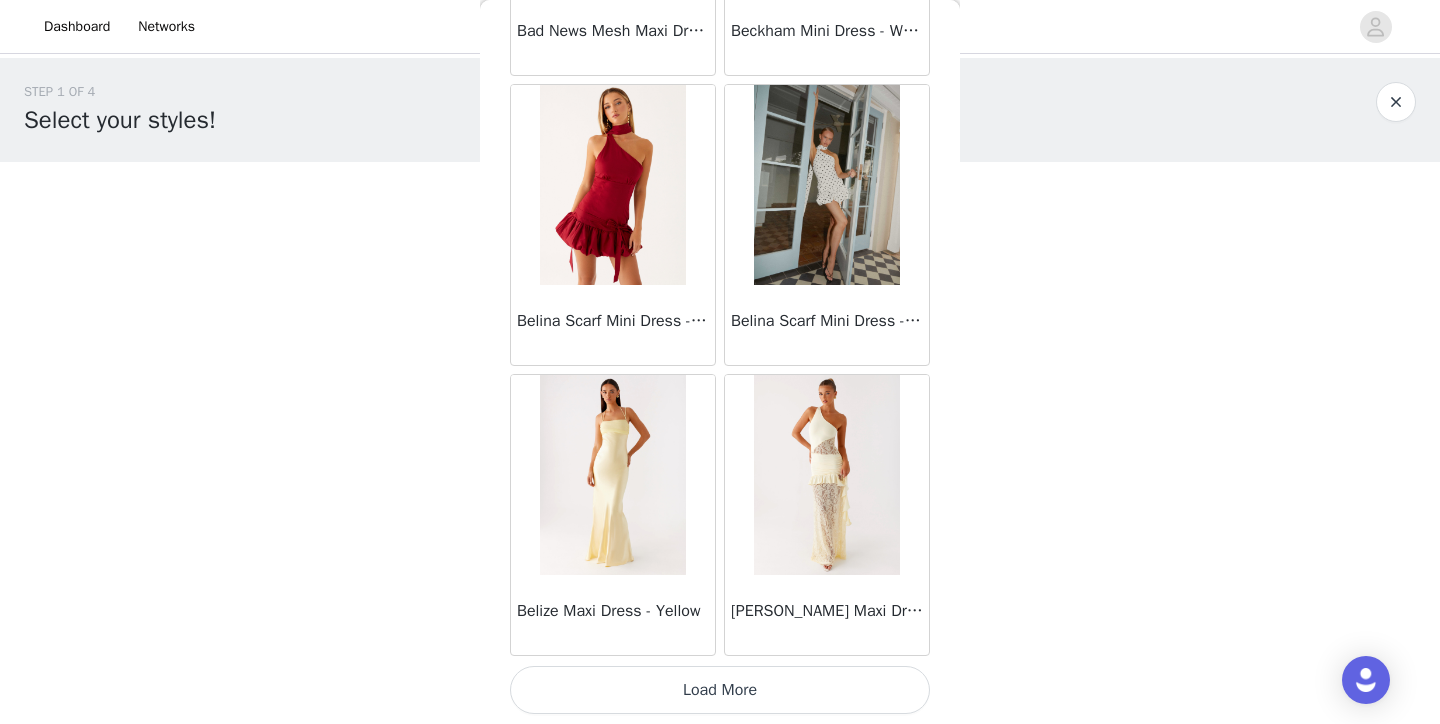 click on "Load More" at bounding box center [720, 690] 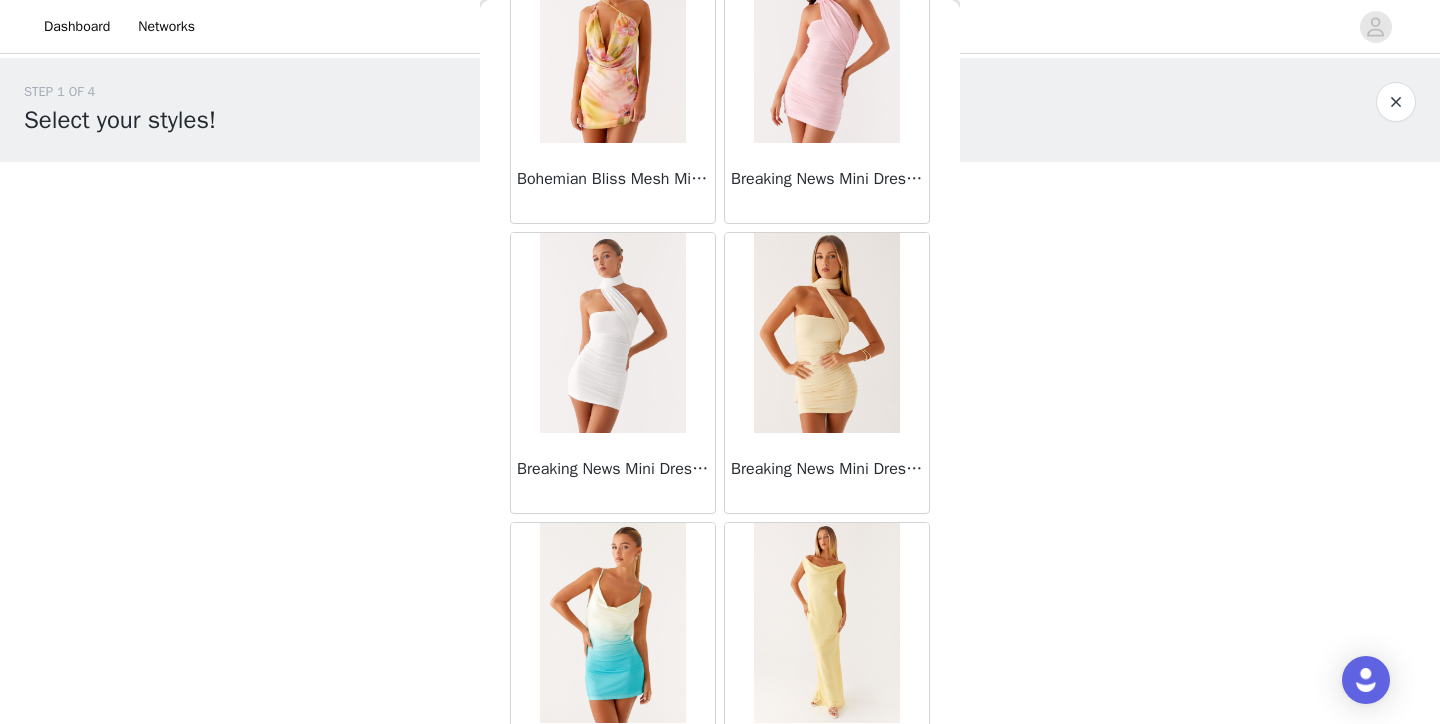 scroll, scrollTop: 7590, scrollLeft: 0, axis: vertical 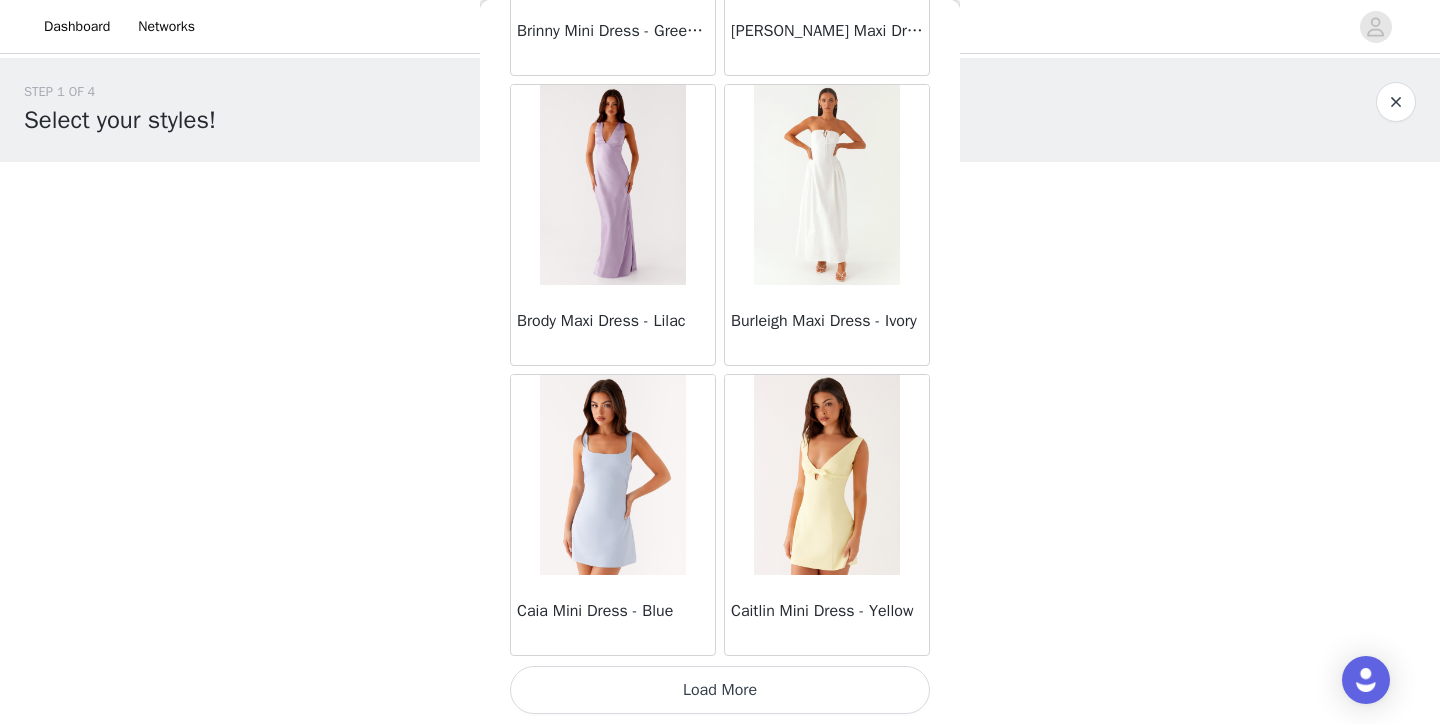 click on "Load More" at bounding box center (720, 690) 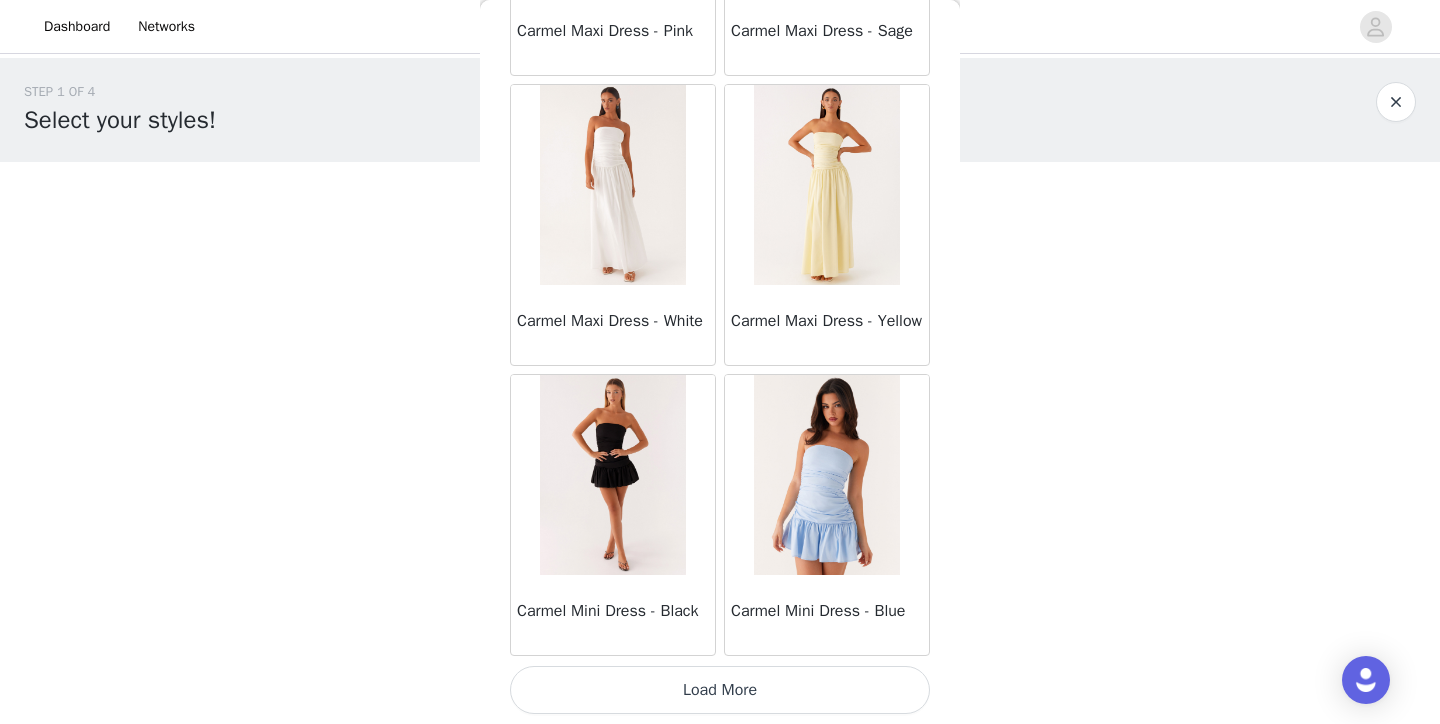 click on "Load More" at bounding box center [720, 690] 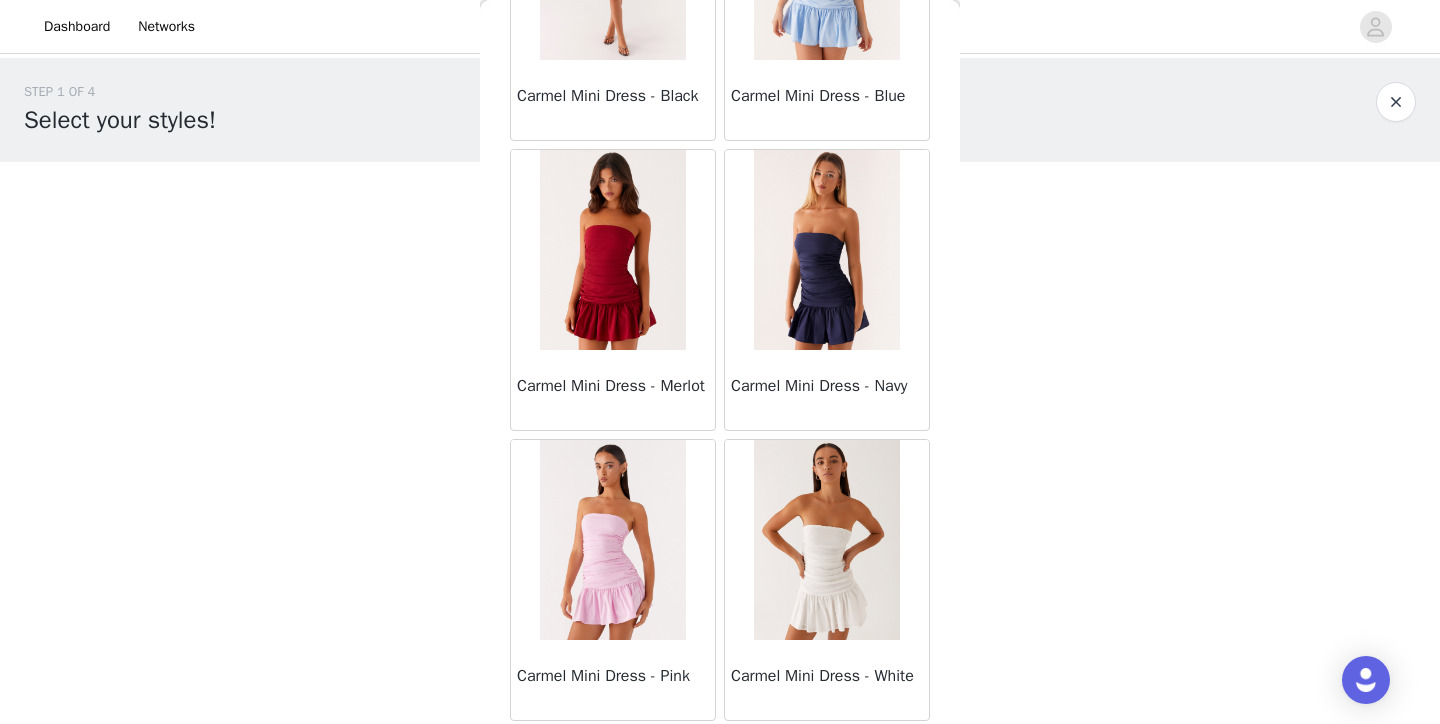 scroll, scrollTop: 11562, scrollLeft: 0, axis: vertical 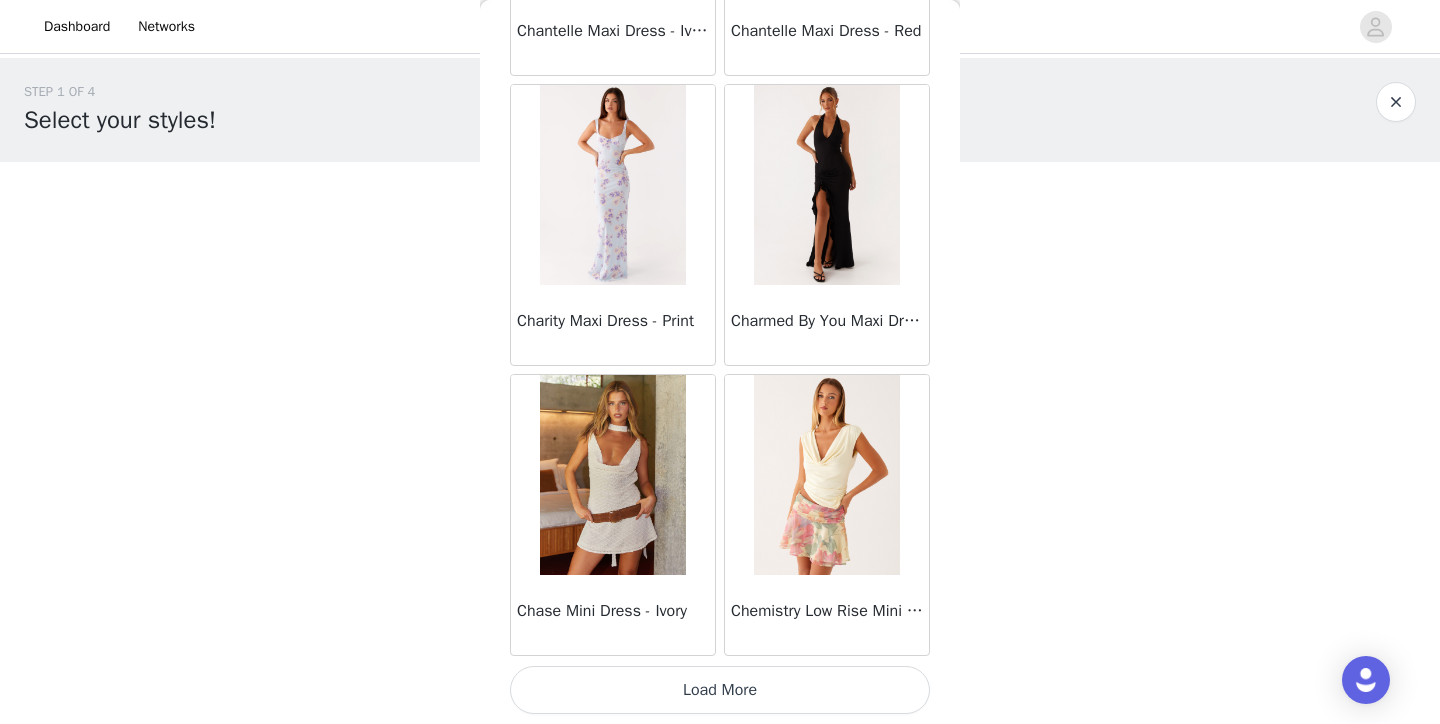 click on "Load More" at bounding box center [720, 690] 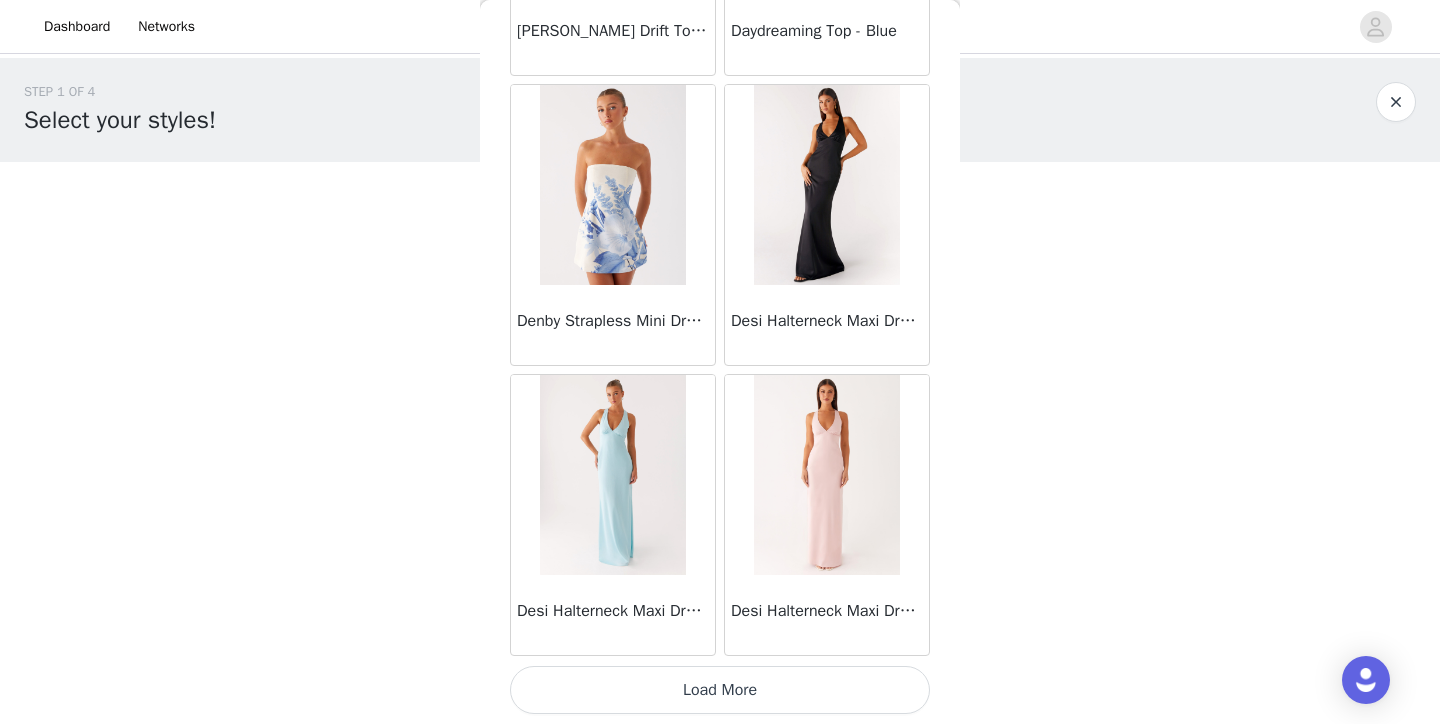 click on "Load More" at bounding box center [720, 690] 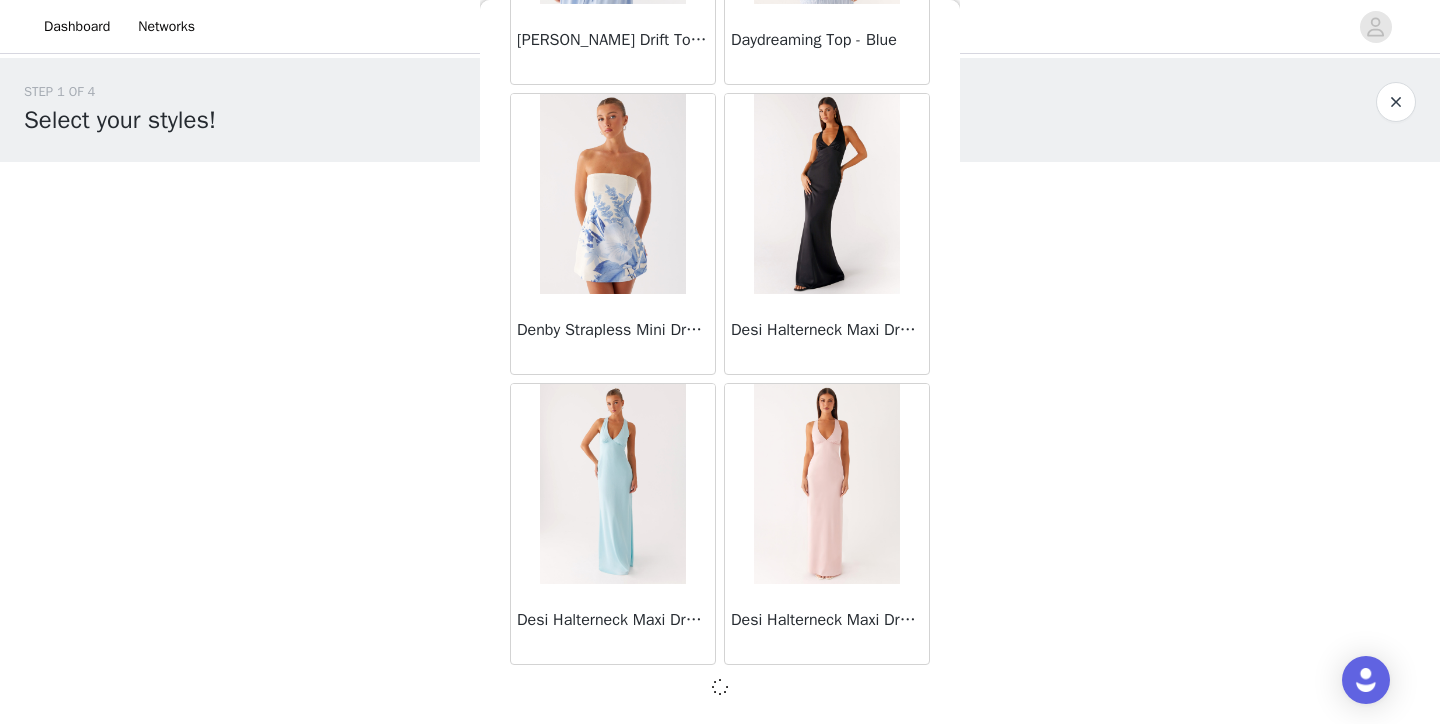 scroll, scrollTop: 16827, scrollLeft: 0, axis: vertical 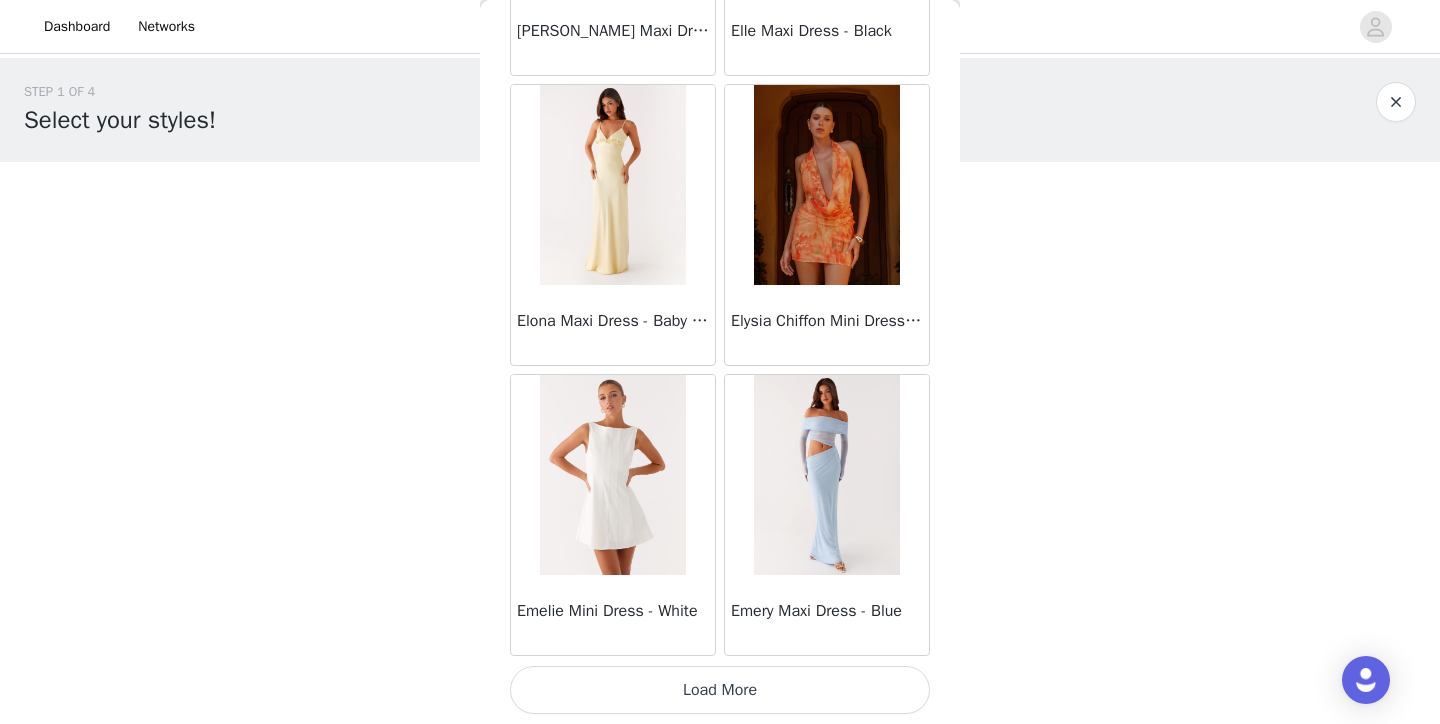 click on "Load More" at bounding box center [720, 690] 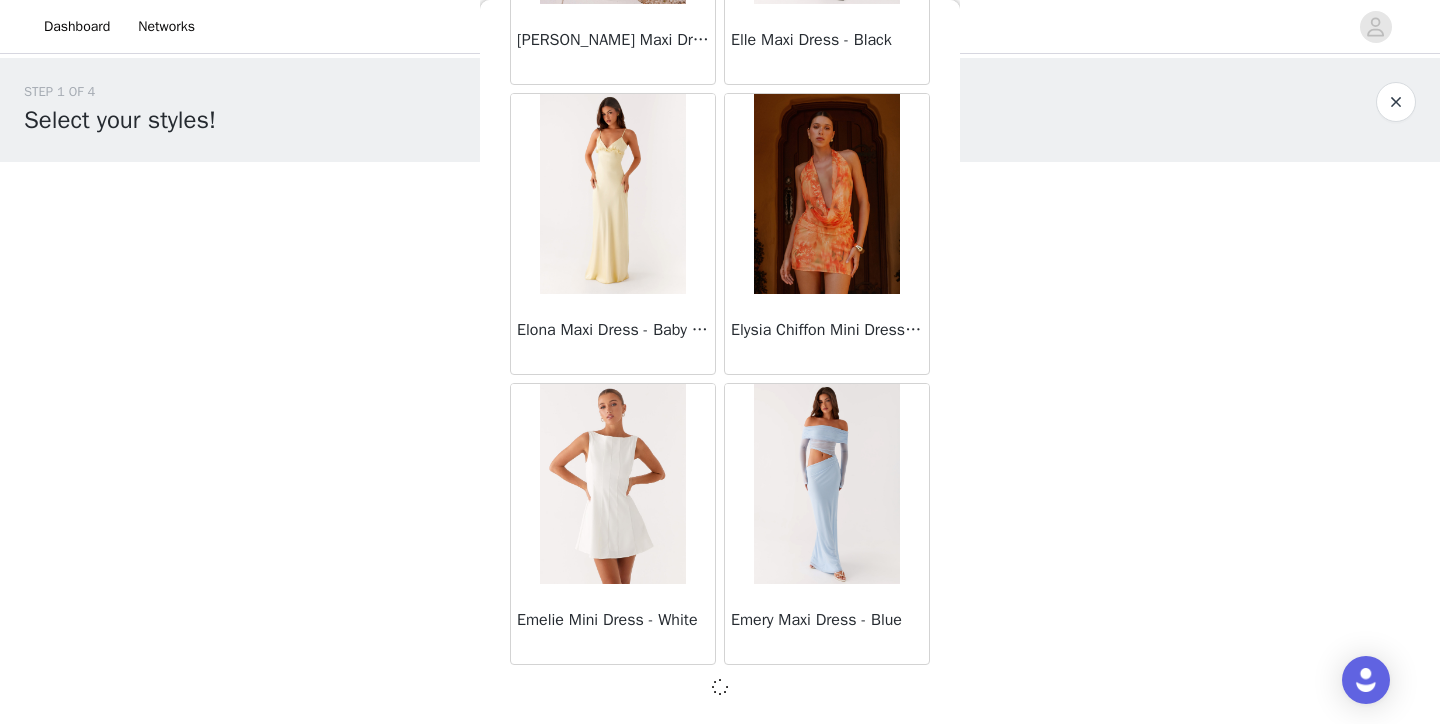 scroll, scrollTop: 19727, scrollLeft: 0, axis: vertical 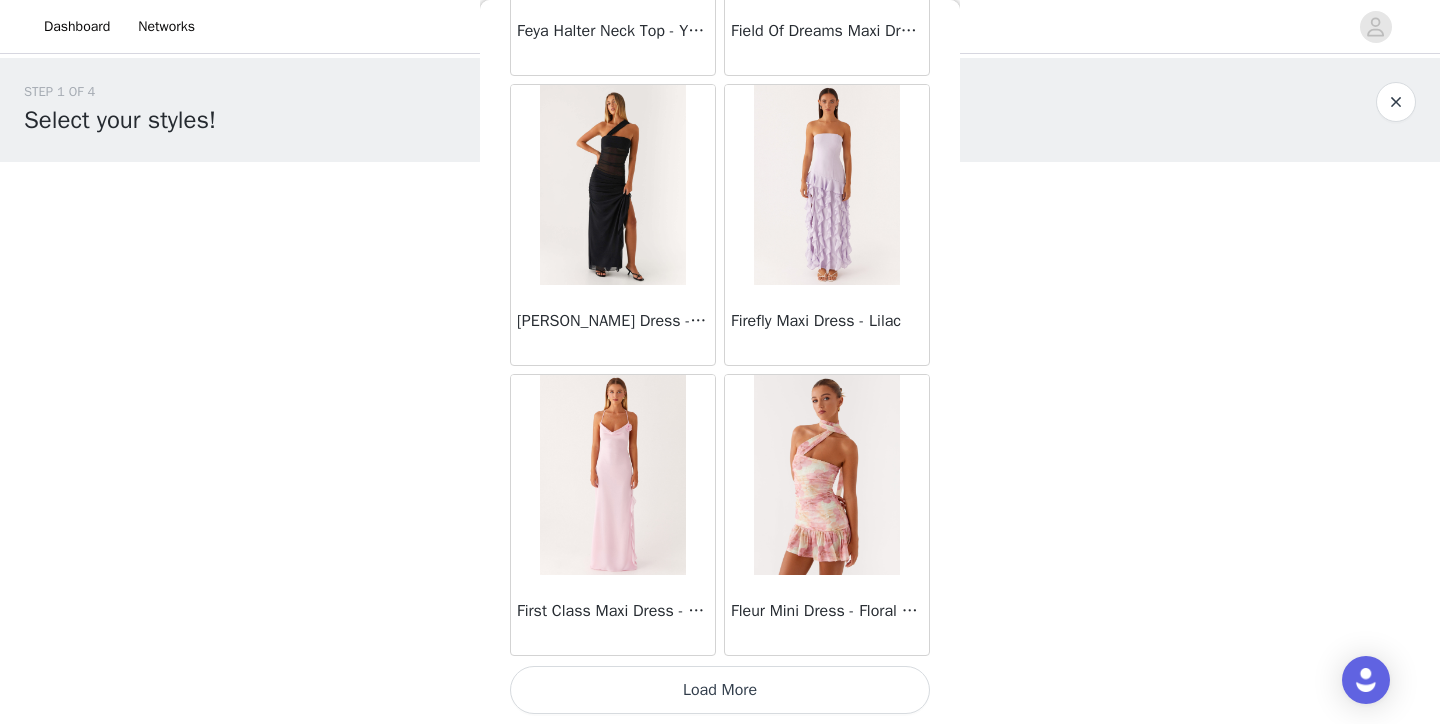 click on "Load More" at bounding box center [720, 690] 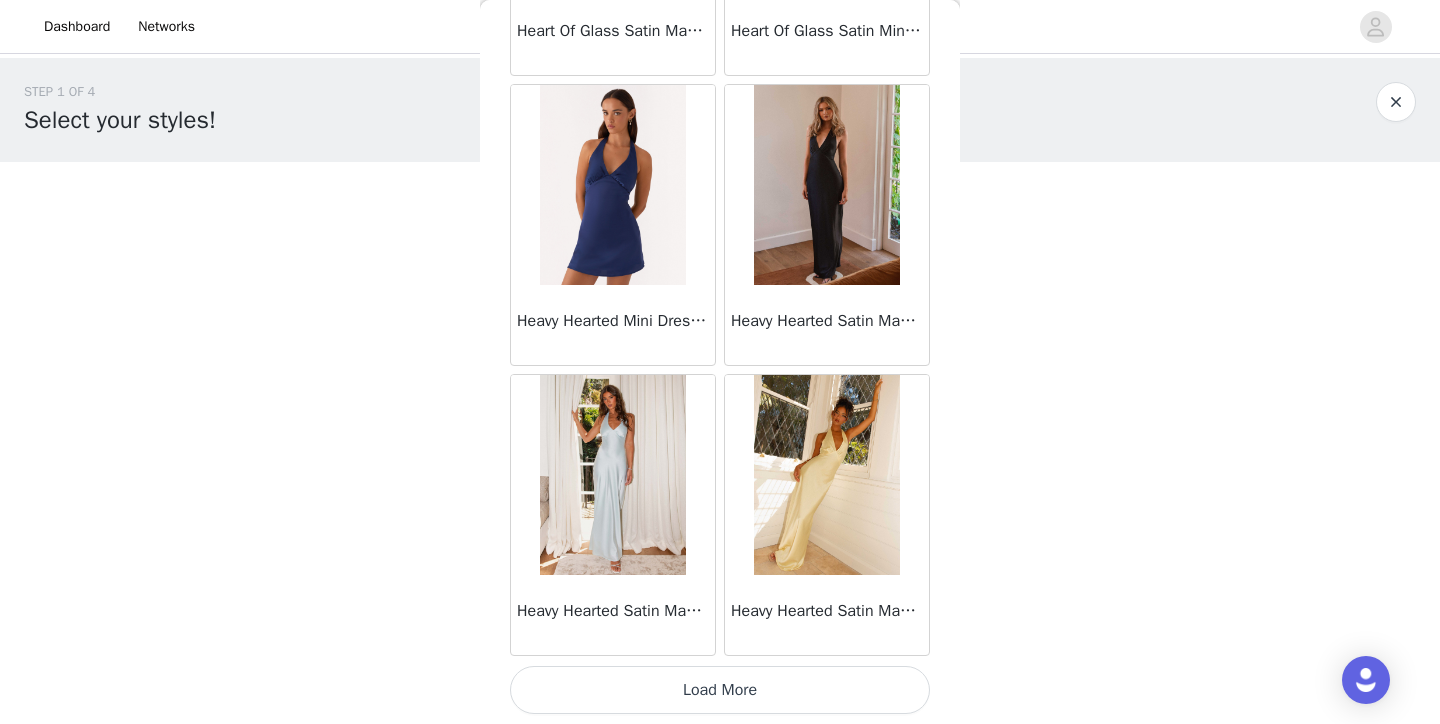 click on "Load More" at bounding box center (720, 690) 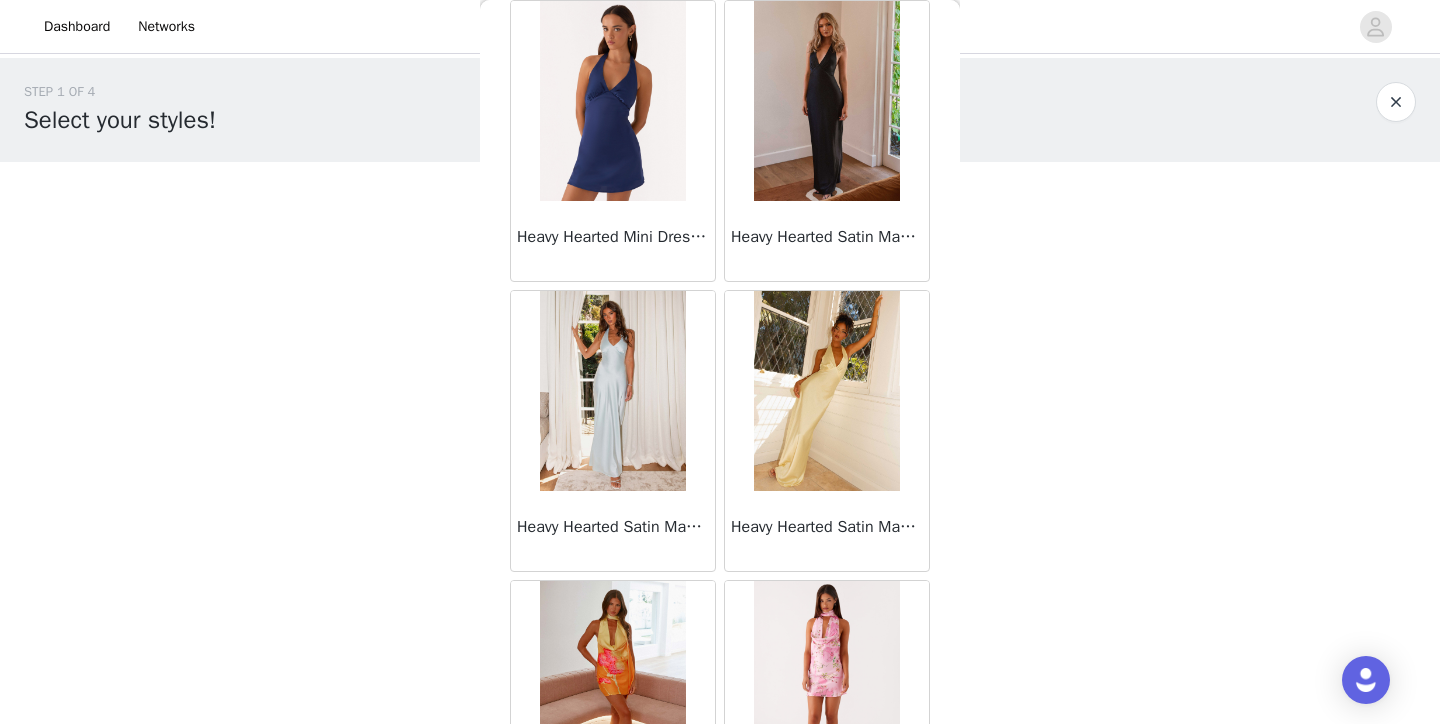 scroll, scrollTop: 25851, scrollLeft: 0, axis: vertical 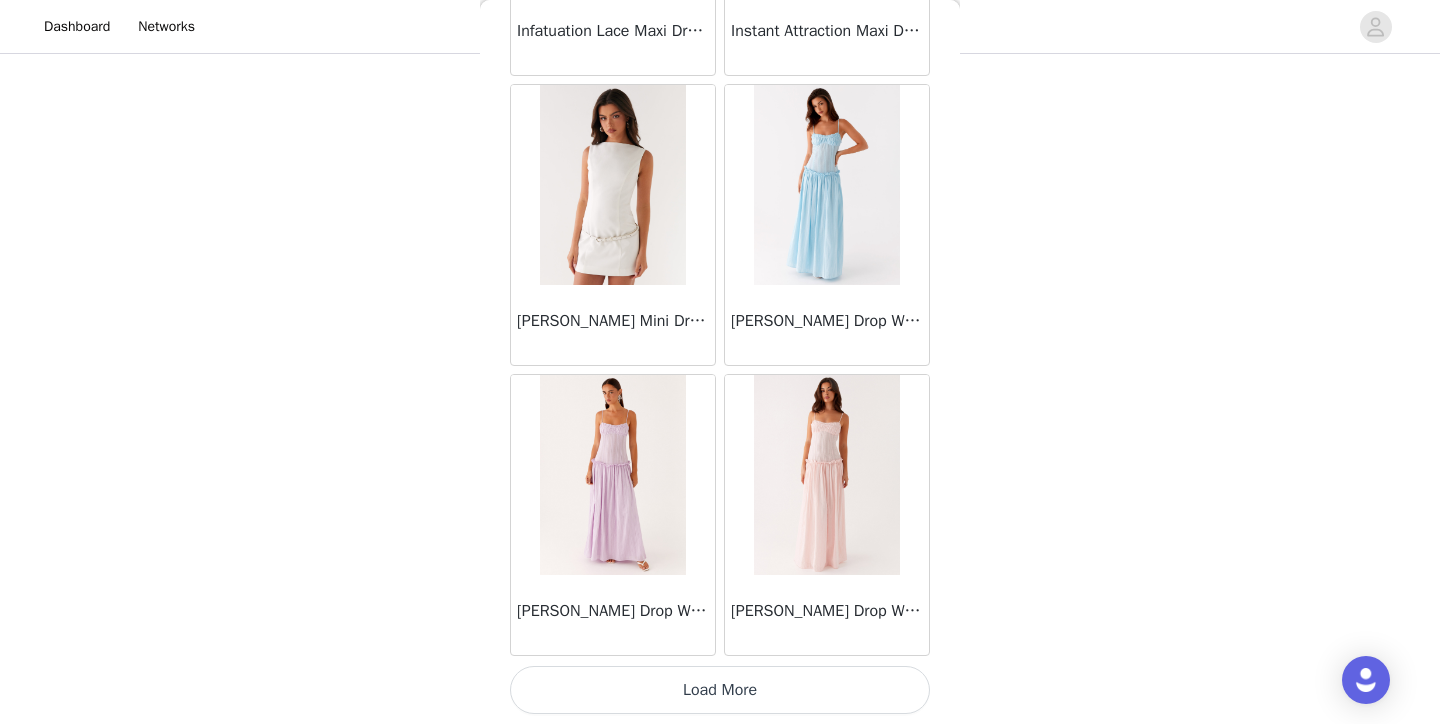 click on "Load More" at bounding box center [720, 690] 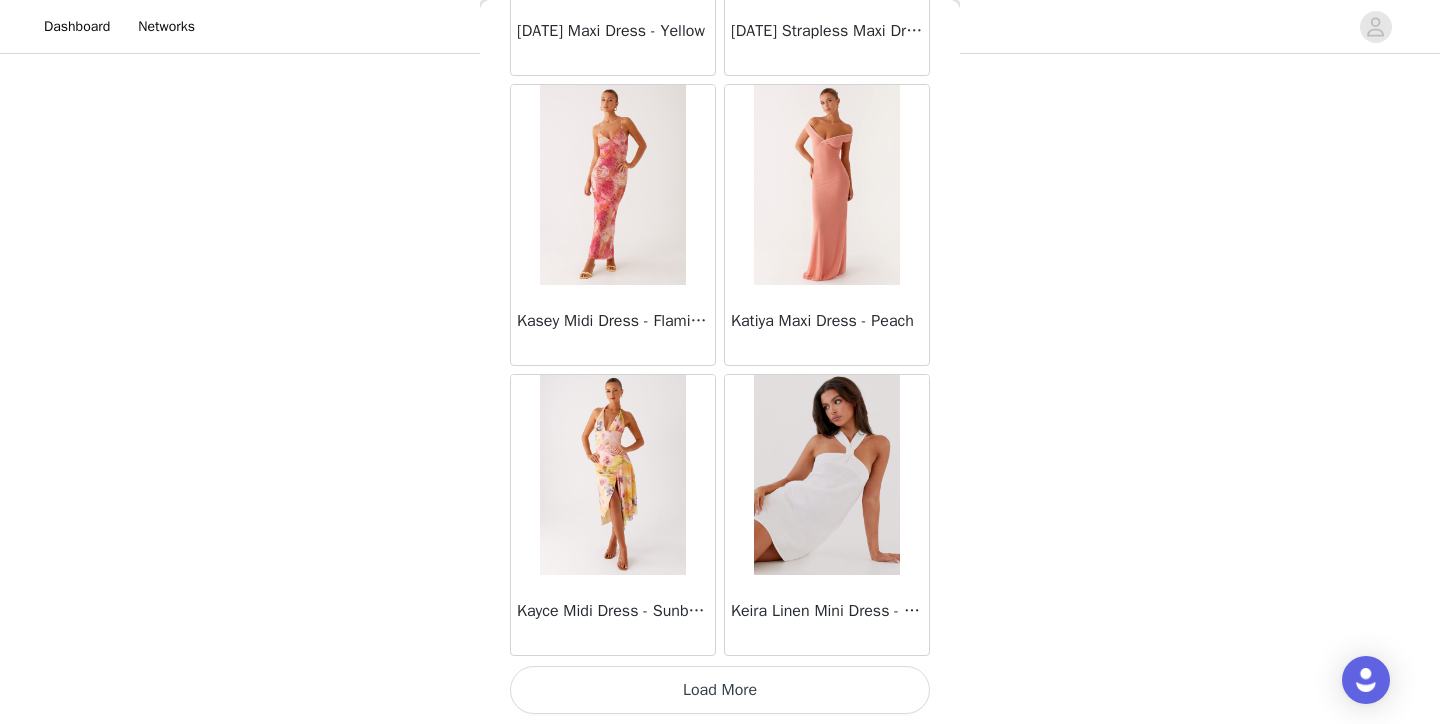 scroll, scrollTop: 31336, scrollLeft: 0, axis: vertical 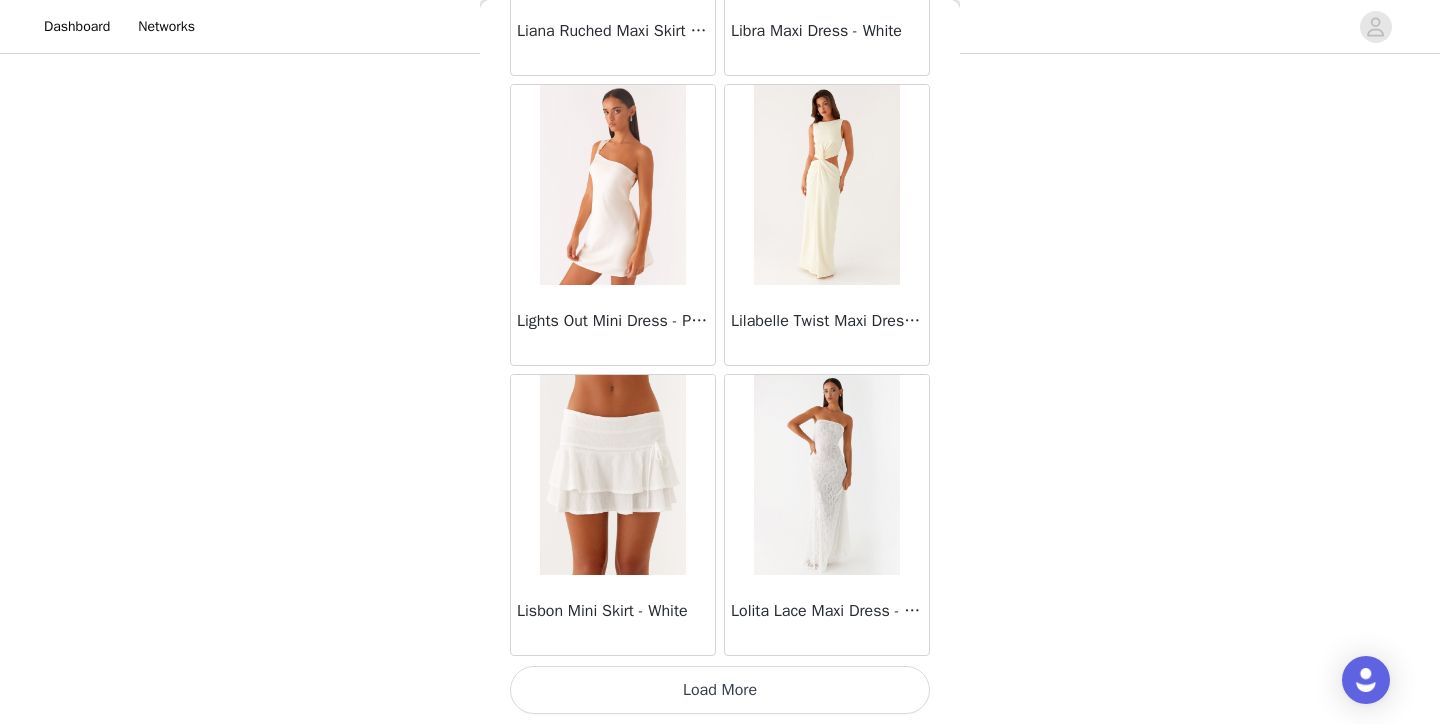 click on "Load More" at bounding box center (720, 690) 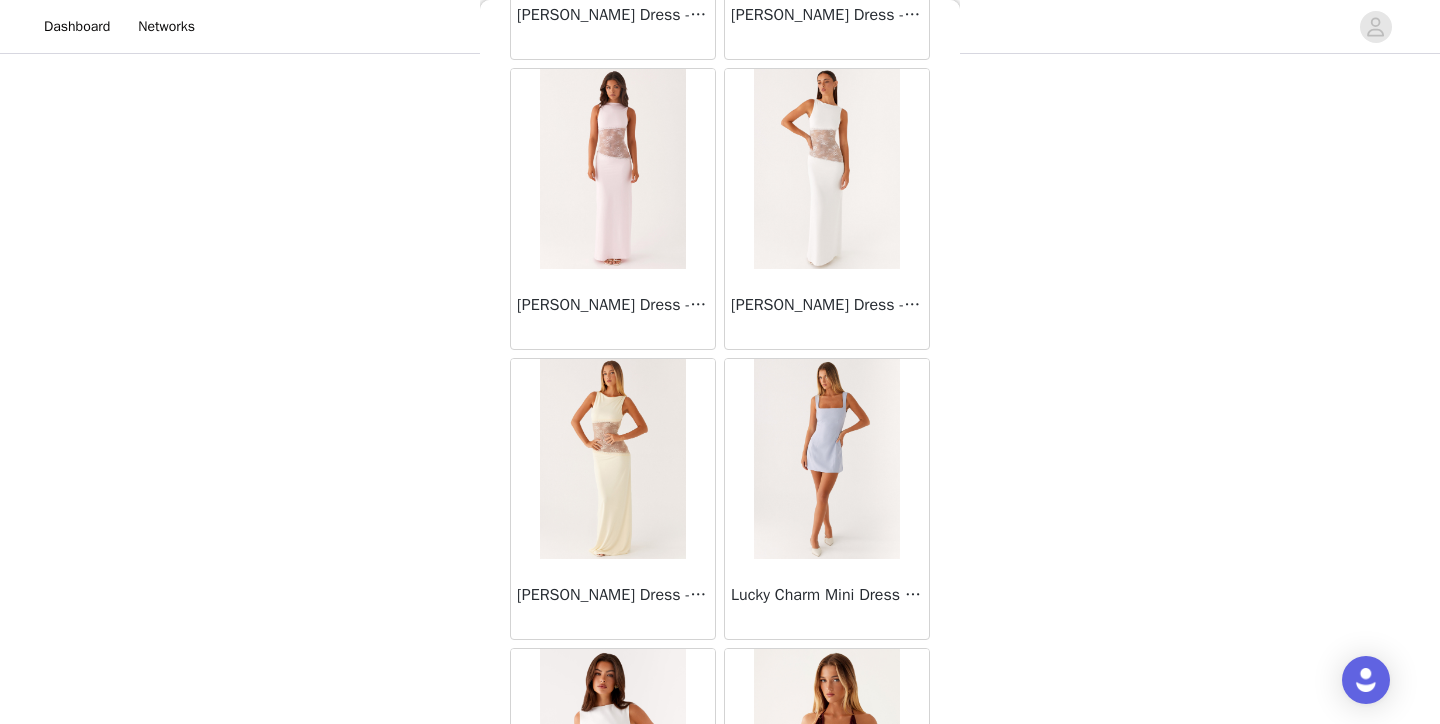 scroll, scrollTop: 35993, scrollLeft: 0, axis: vertical 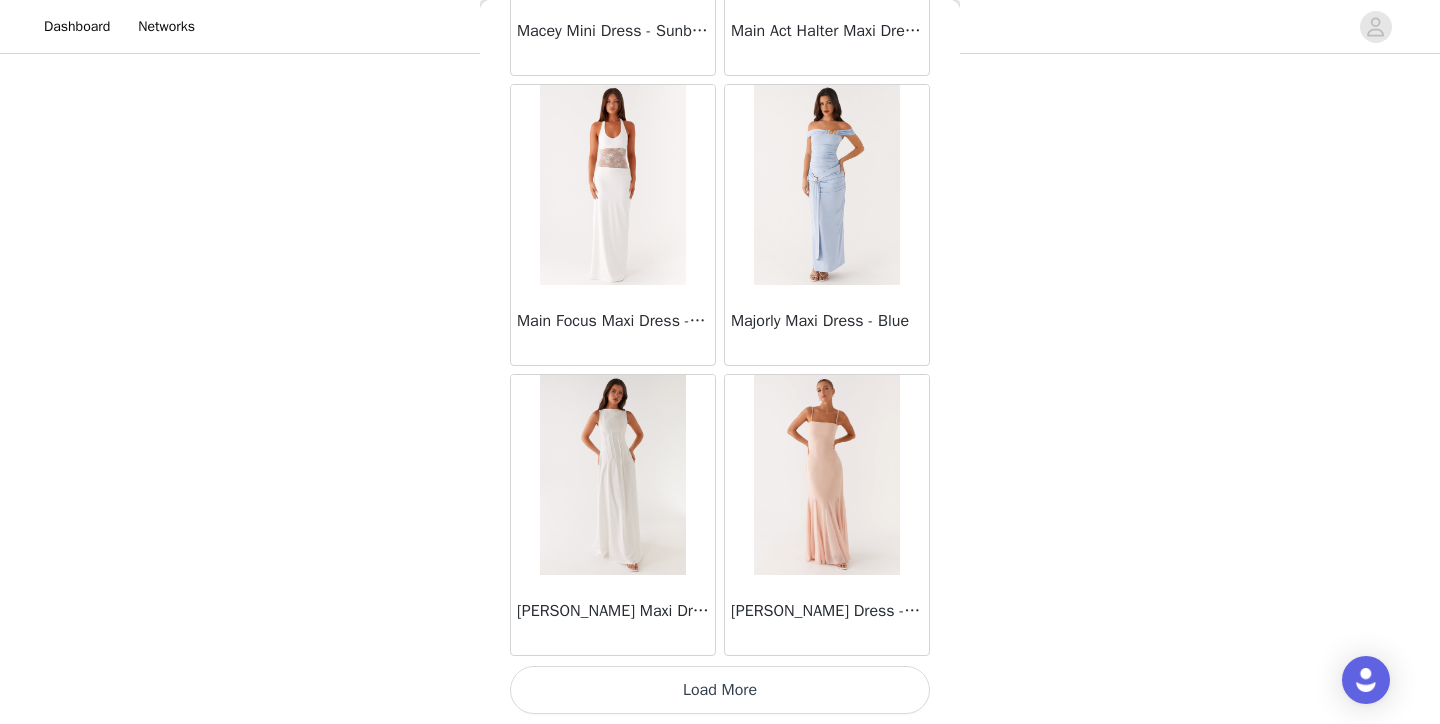 click on "Load More" at bounding box center (720, 690) 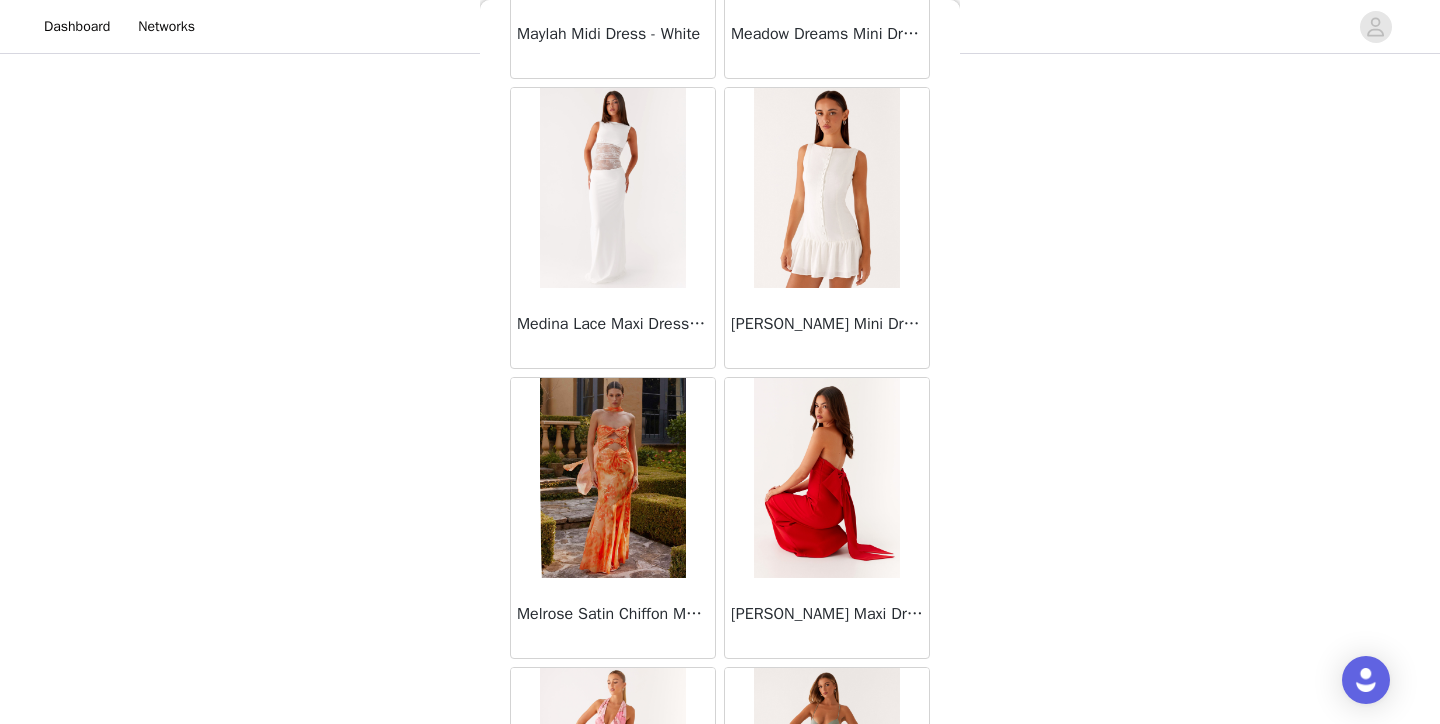 scroll, scrollTop: 39516, scrollLeft: 0, axis: vertical 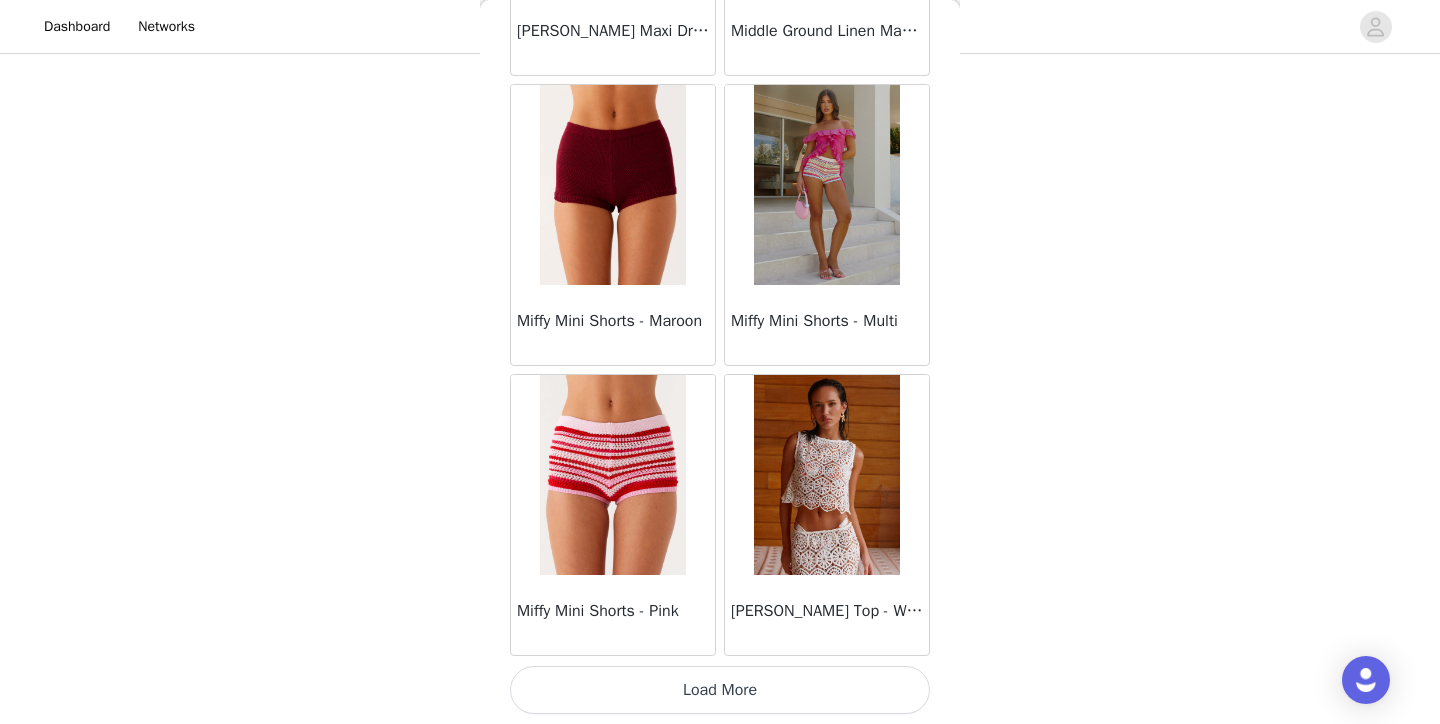 click on "Load More" at bounding box center [720, 690] 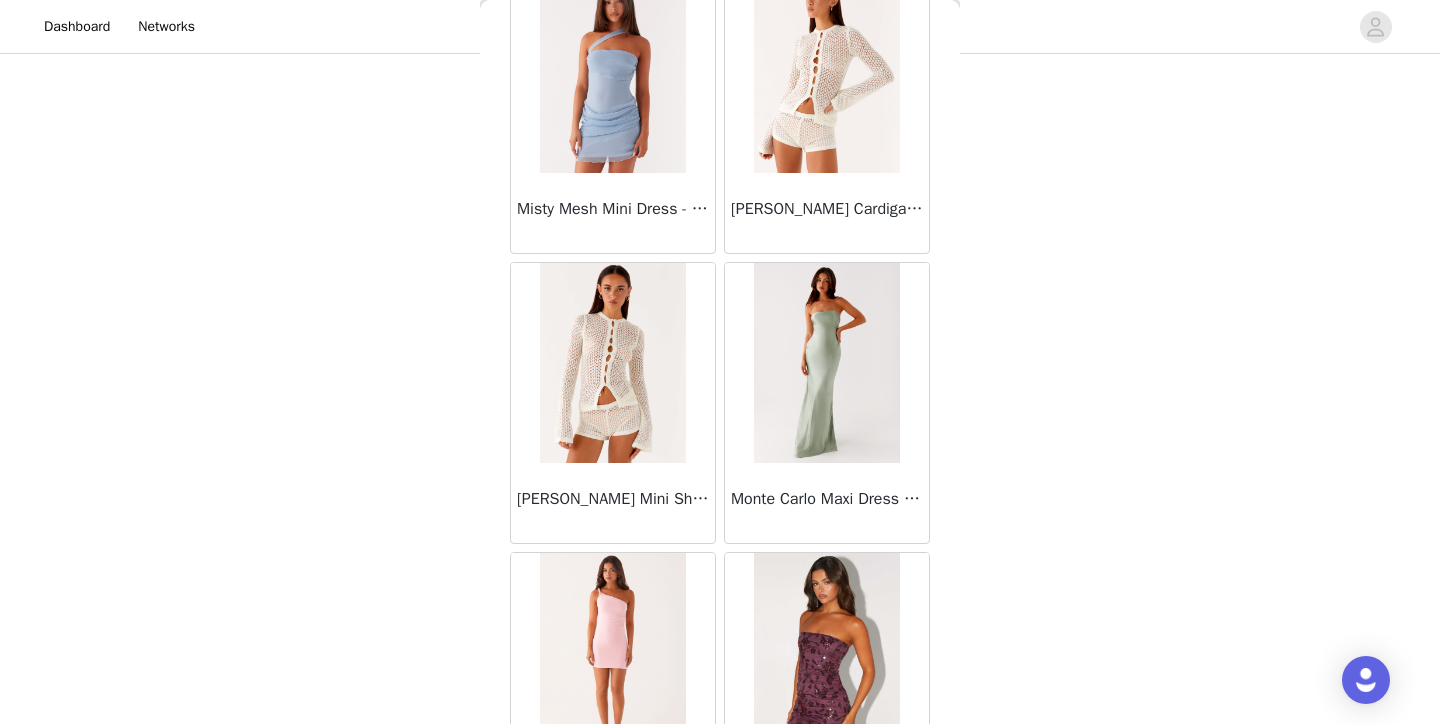 scroll, scrollTop: 41888, scrollLeft: 0, axis: vertical 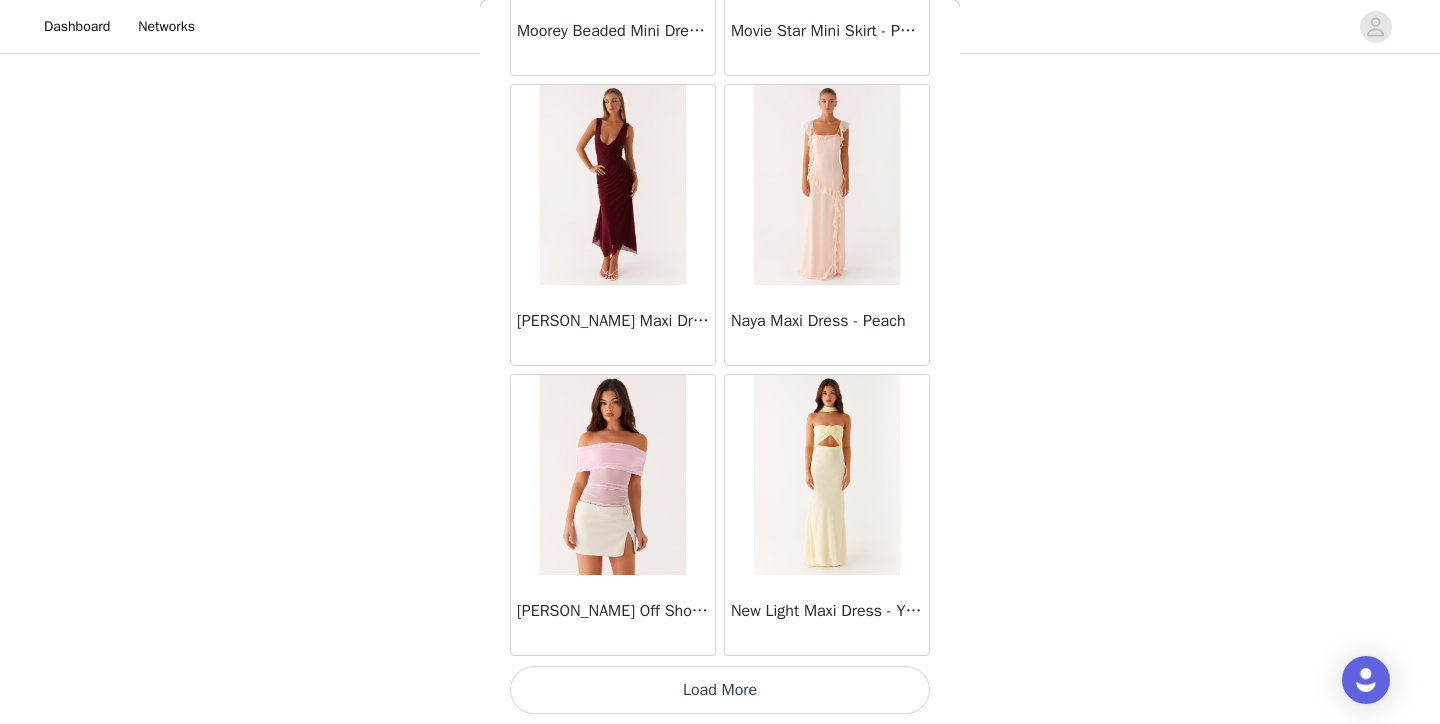 click on "Load More" at bounding box center (720, 690) 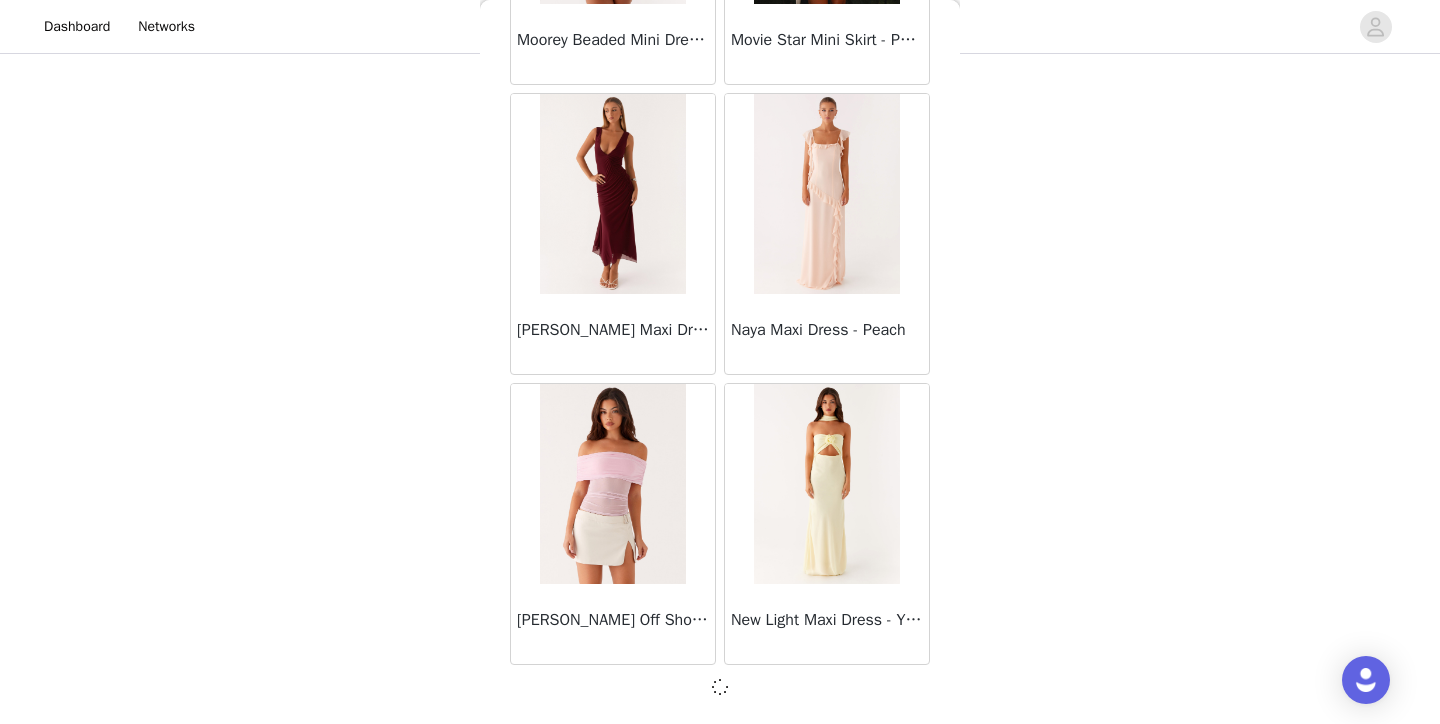 scroll, scrollTop: 148, scrollLeft: 0, axis: vertical 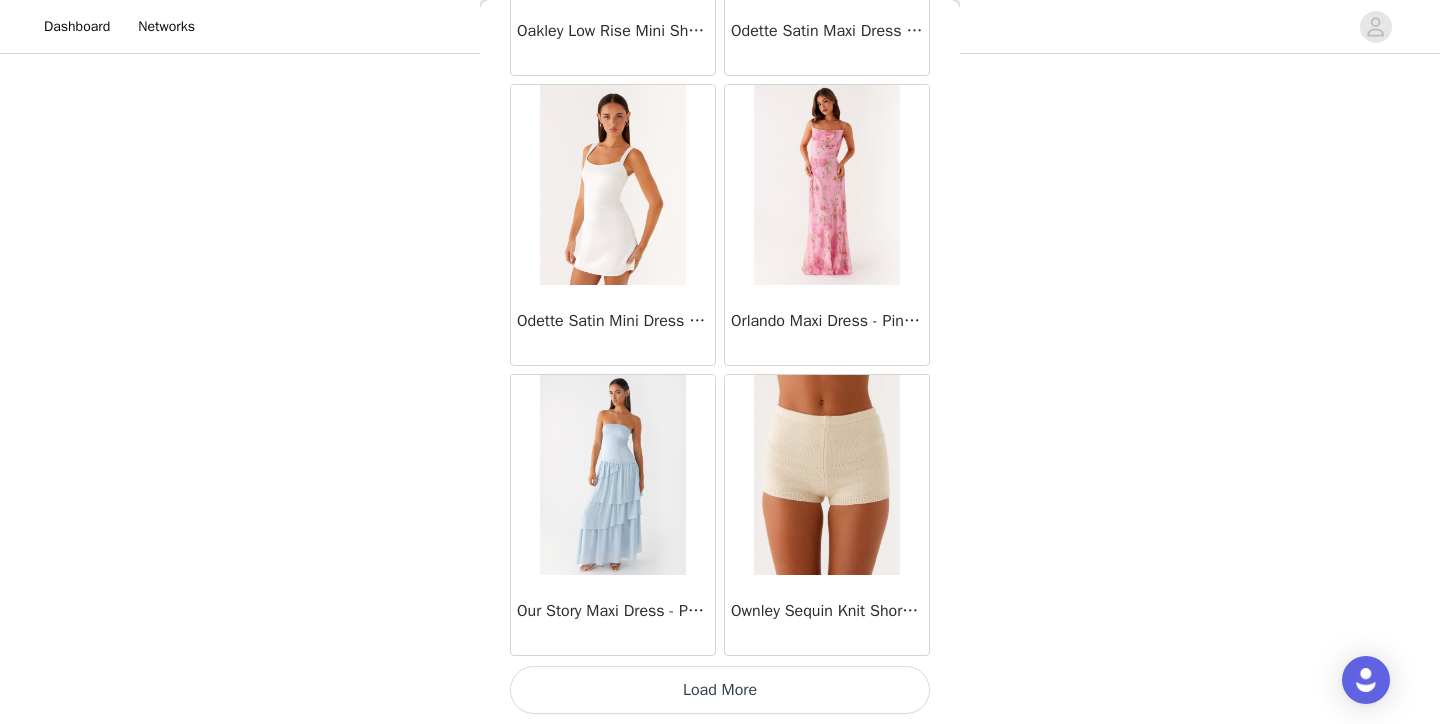 click on "Load More" at bounding box center (720, 690) 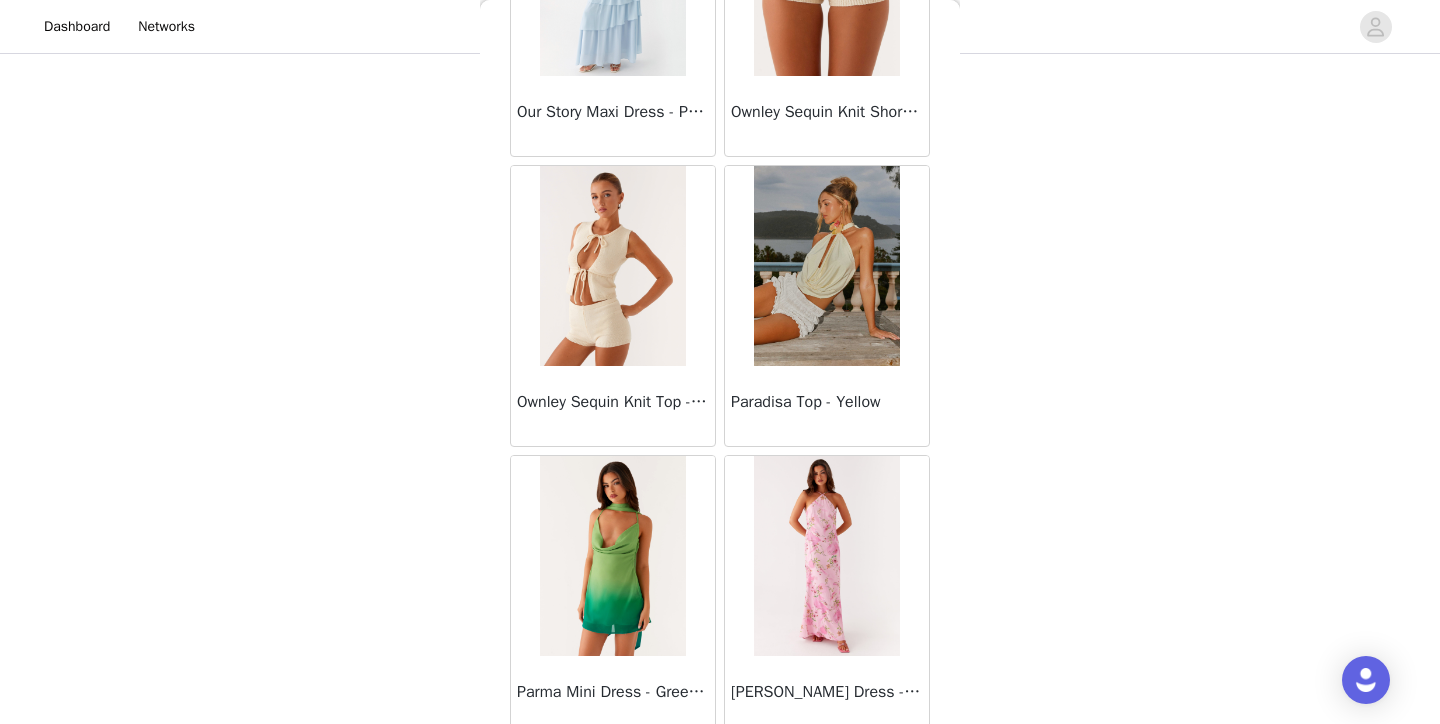 scroll, scrollTop: 46334, scrollLeft: 0, axis: vertical 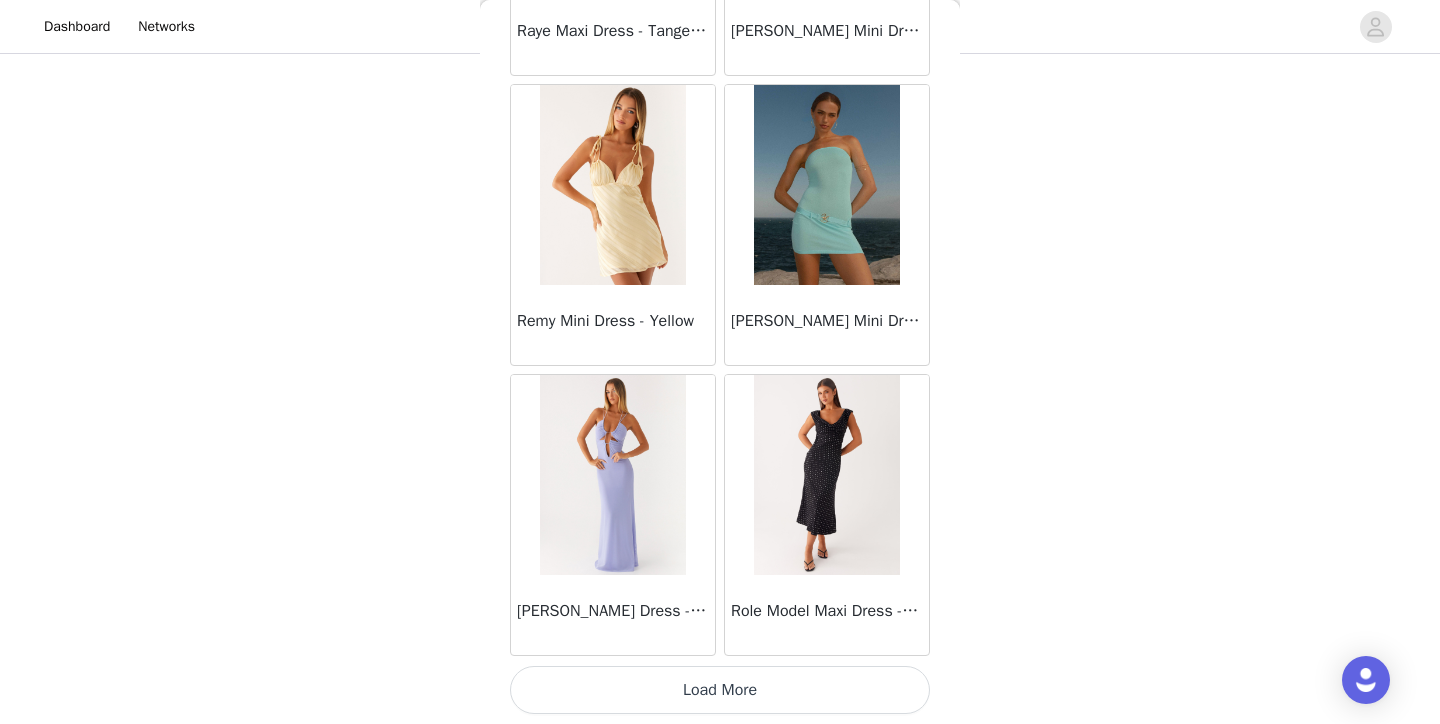 click on "Load More" at bounding box center [720, 690] 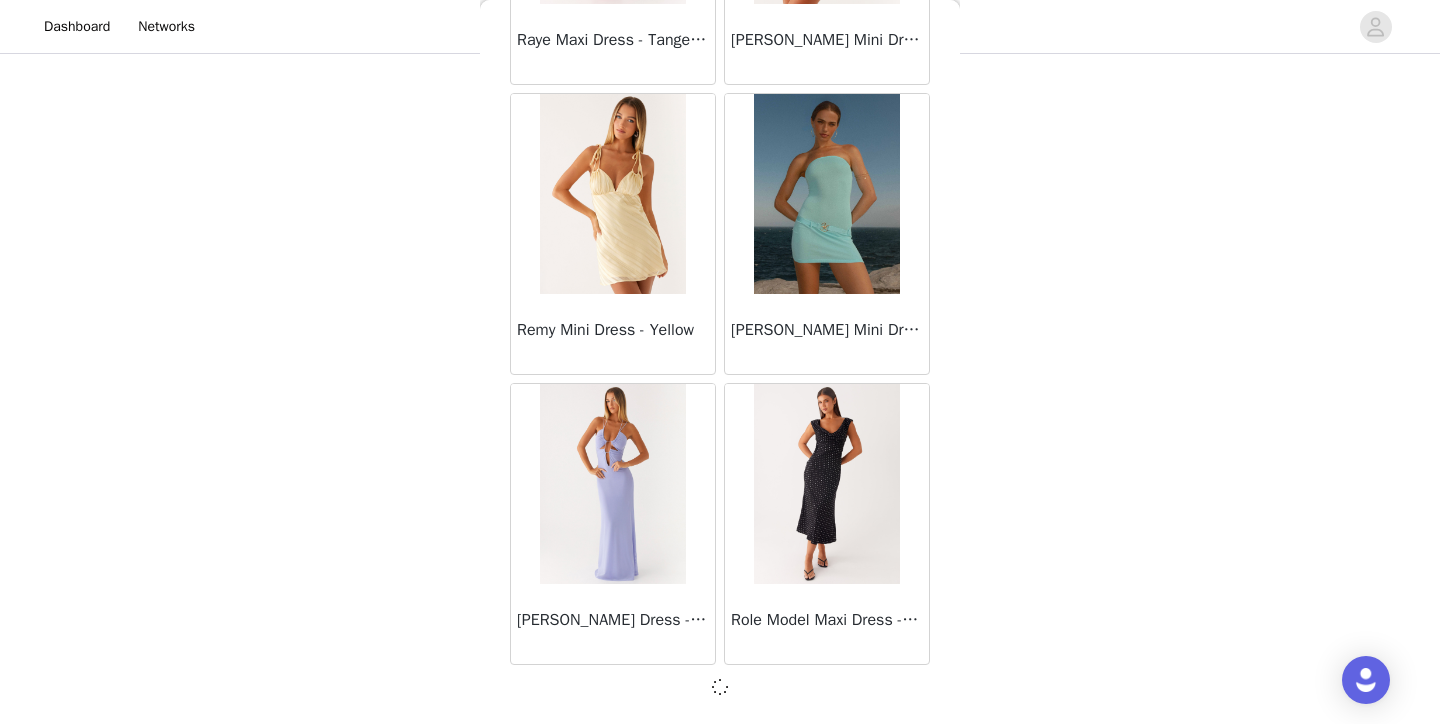 scroll, scrollTop: 48727, scrollLeft: 0, axis: vertical 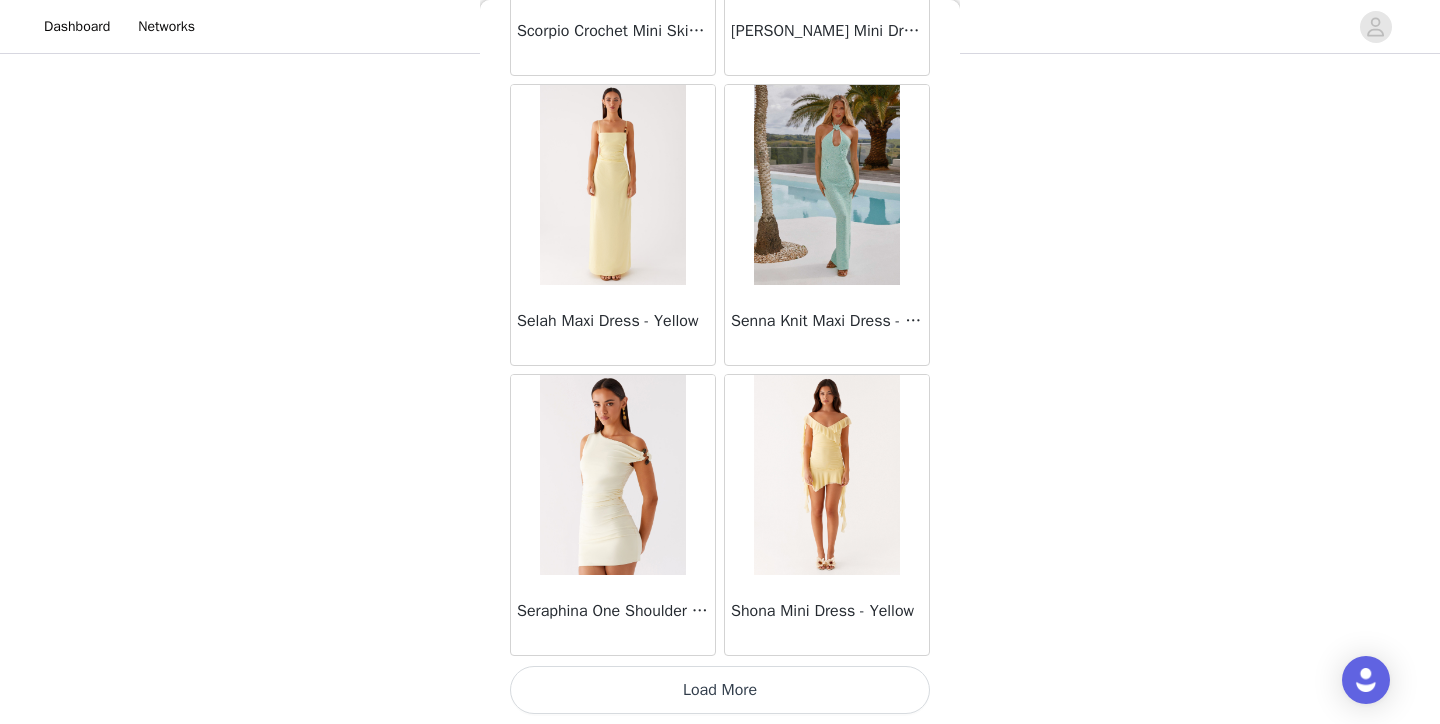 click on "Load More" at bounding box center [720, 690] 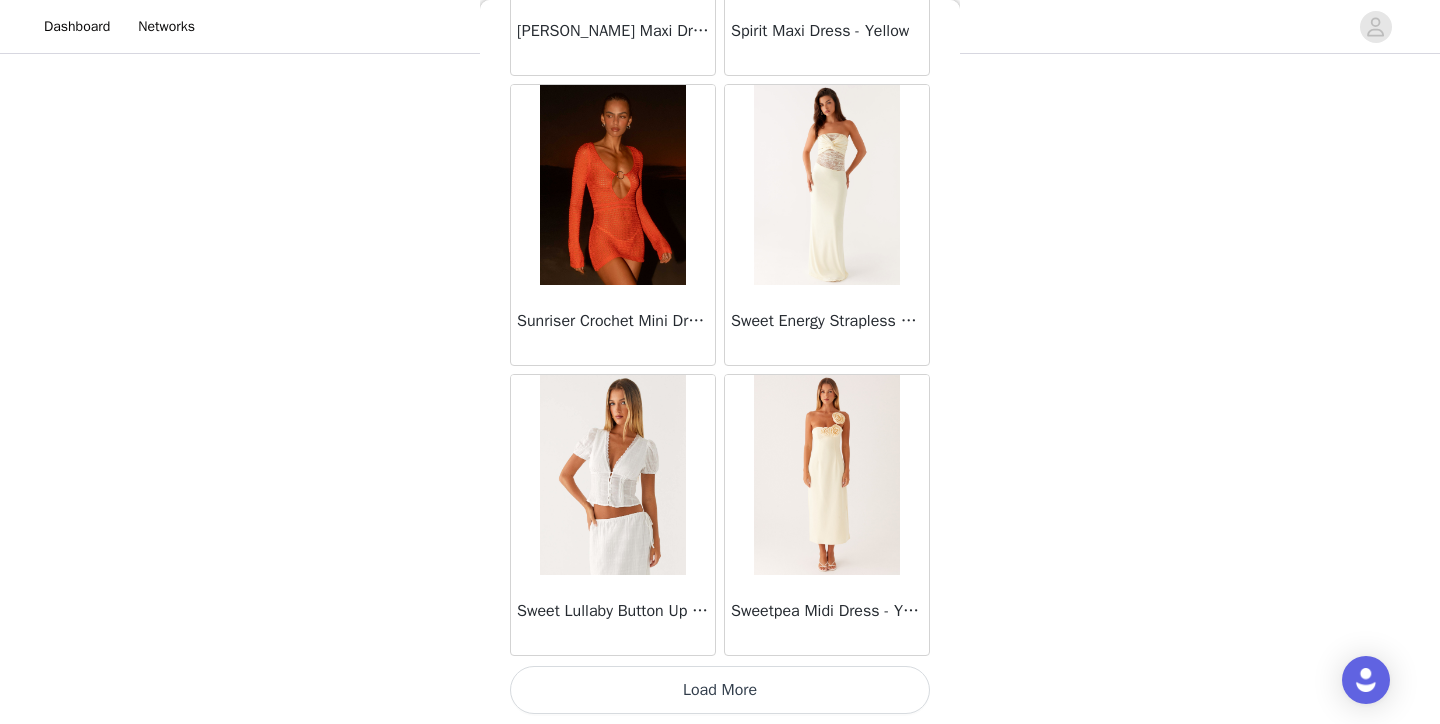 scroll, scrollTop: 54536, scrollLeft: 0, axis: vertical 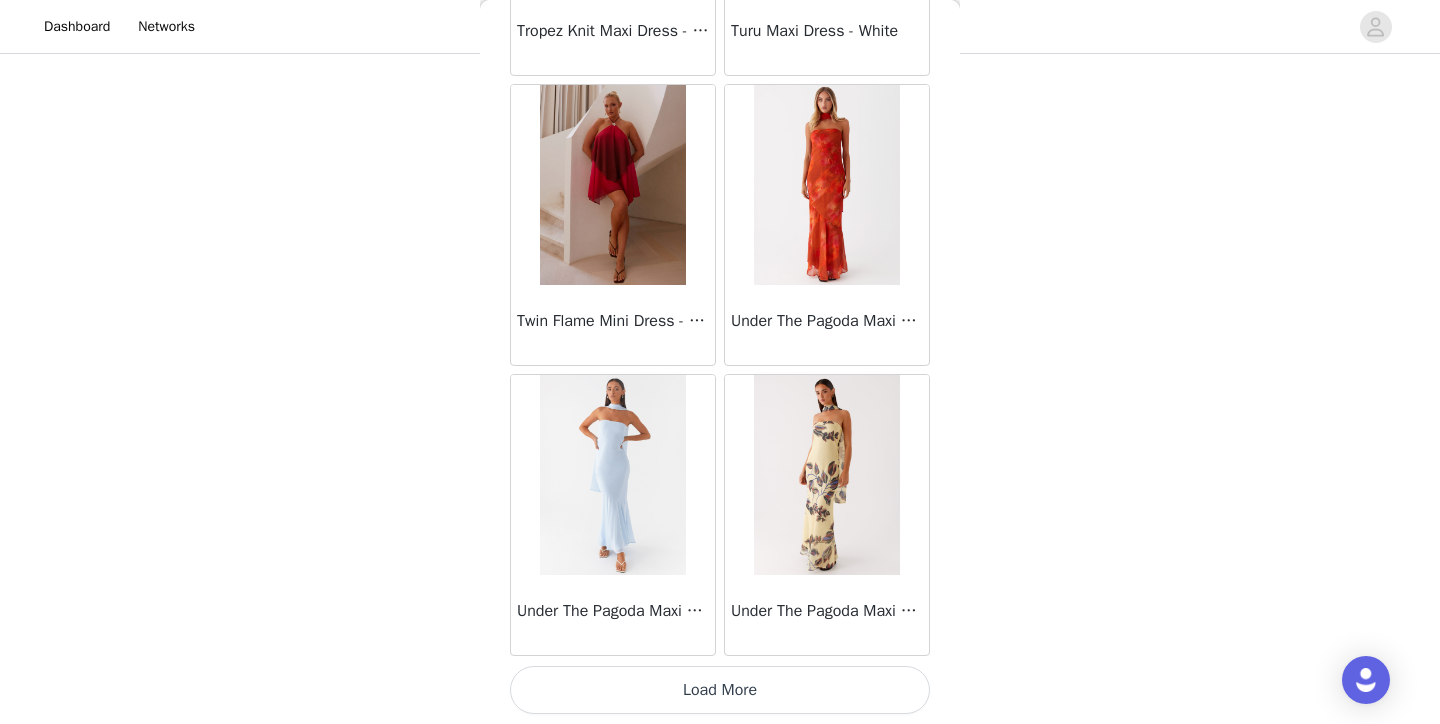 click on "Load More" at bounding box center [720, 690] 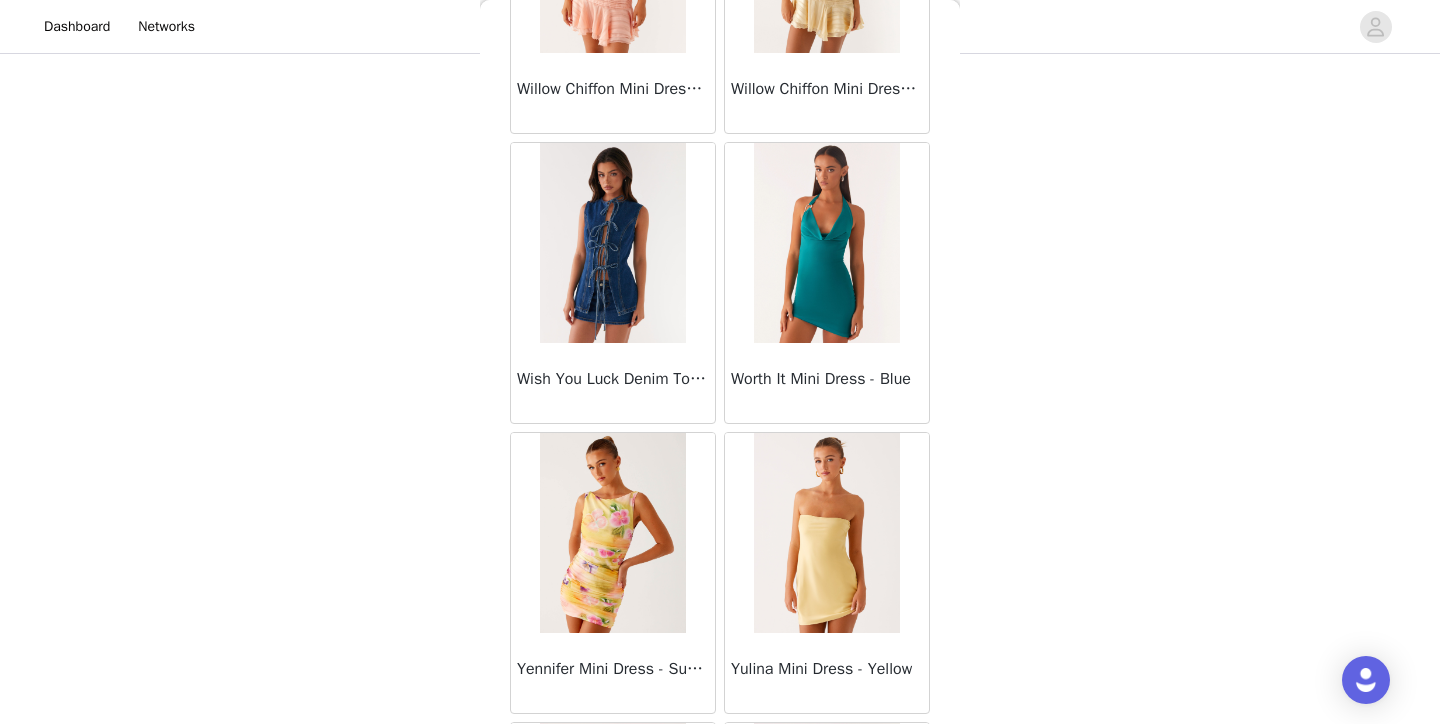 scroll, scrollTop: 59408, scrollLeft: 0, axis: vertical 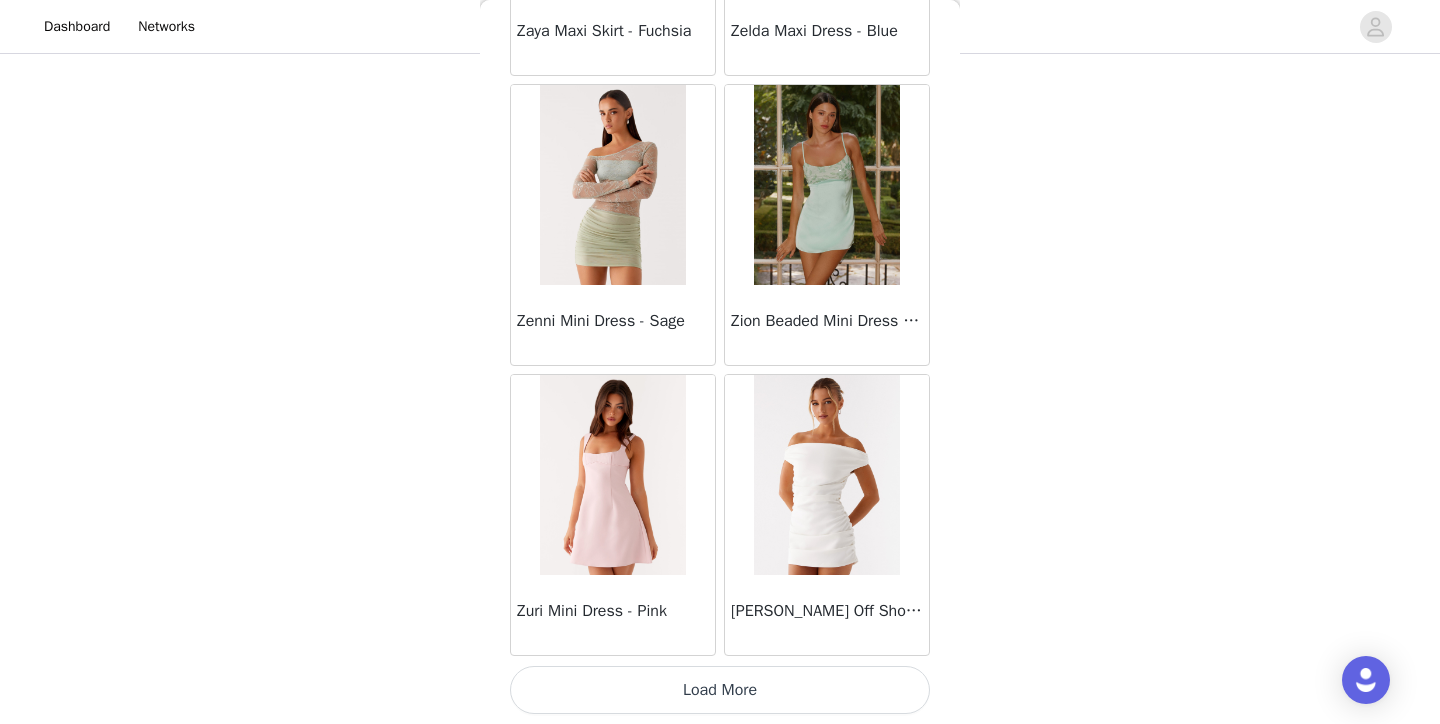 click on "Load More" at bounding box center [720, 690] 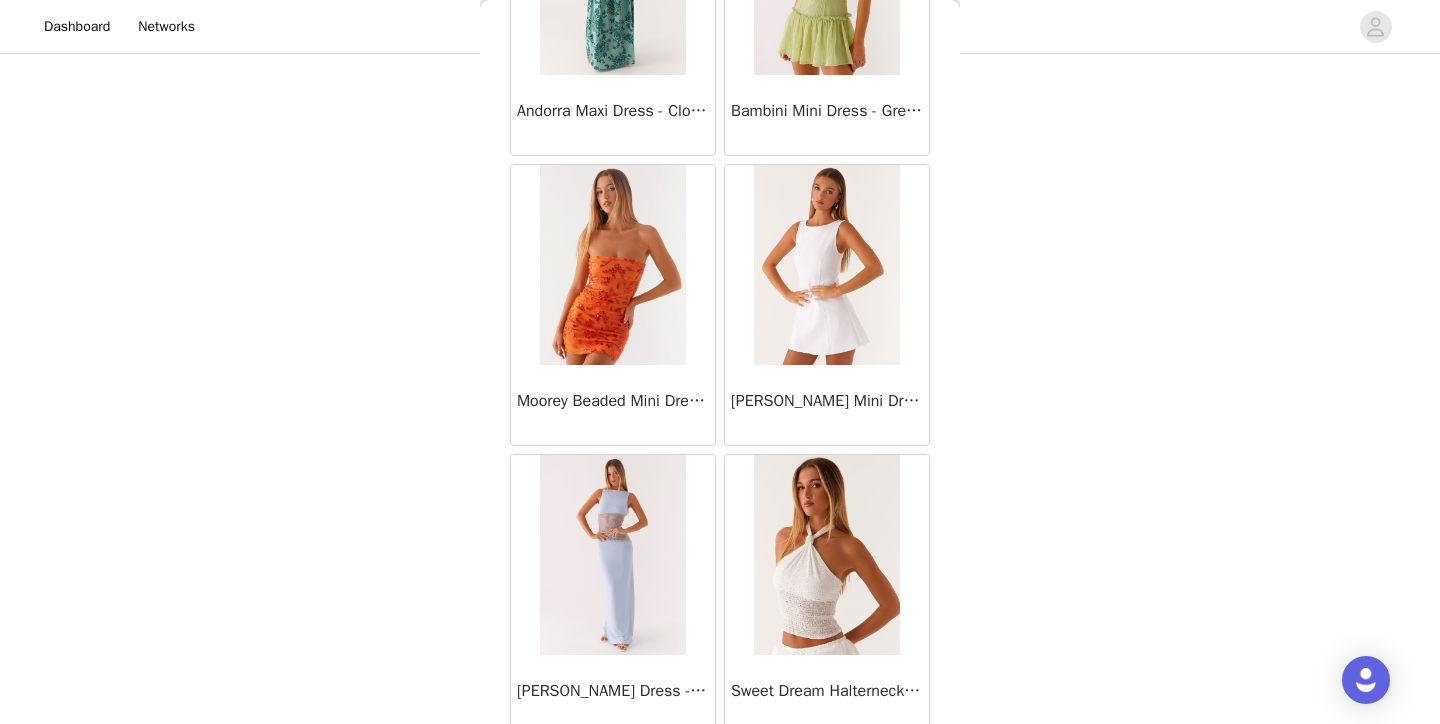 scroll, scrollTop: 63157, scrollLeft: 0, axis: vertical 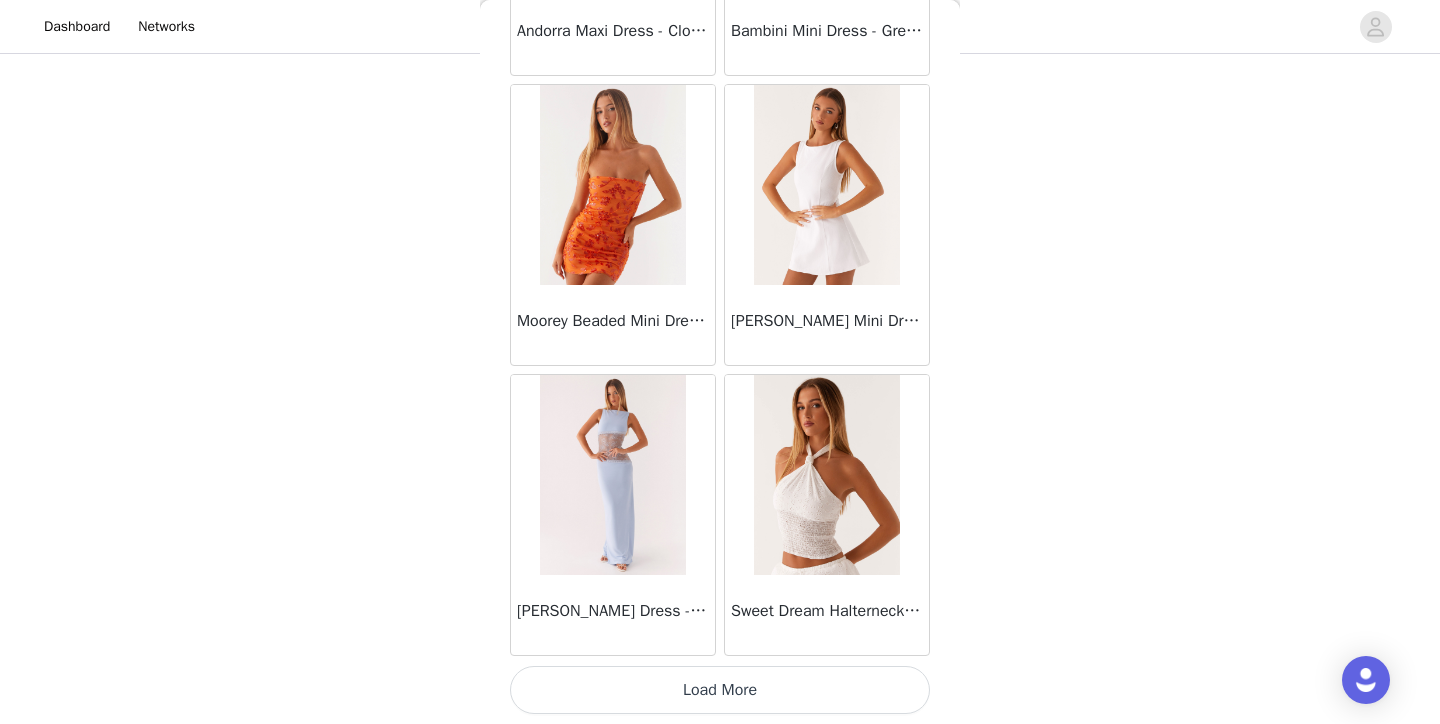 click on "Load More" at bounding box center [720, 690] 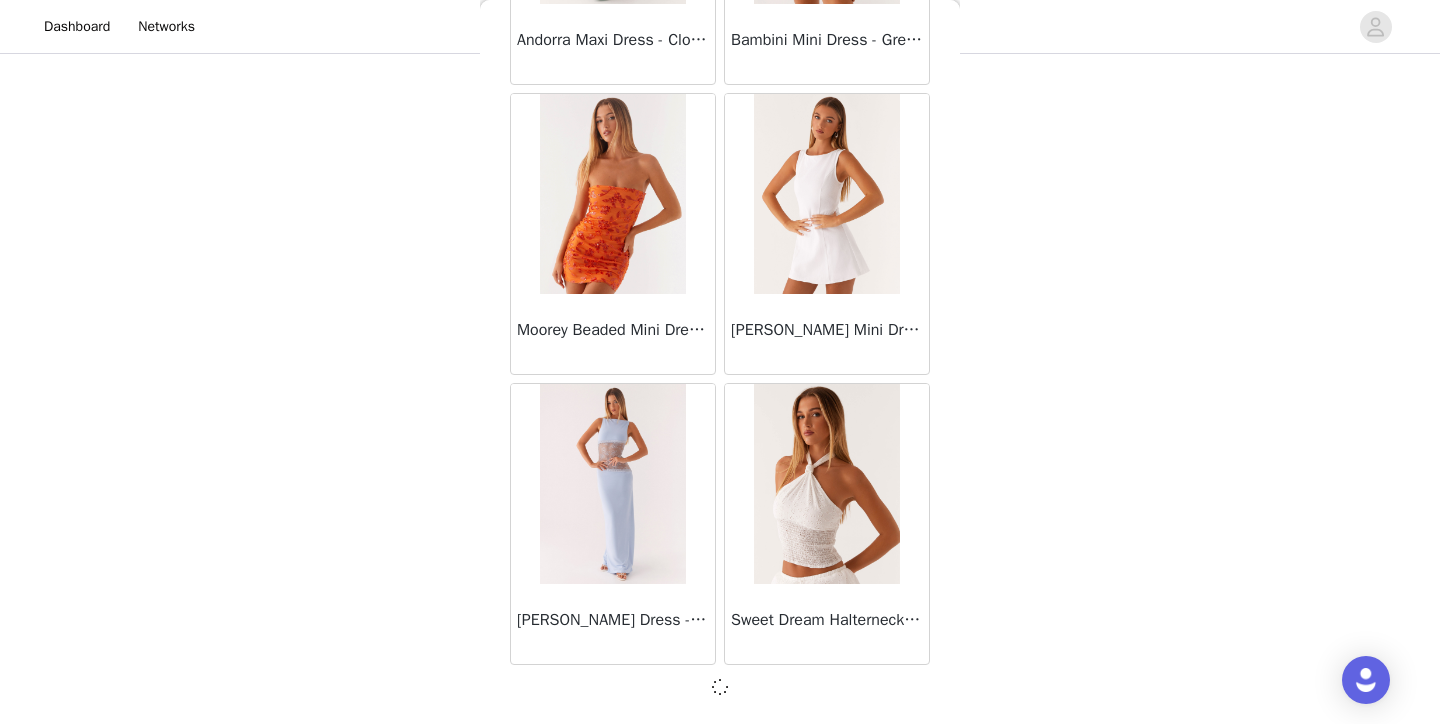 scroll, scrollTop: 63227, scrollLeft: 0, axis: vertical 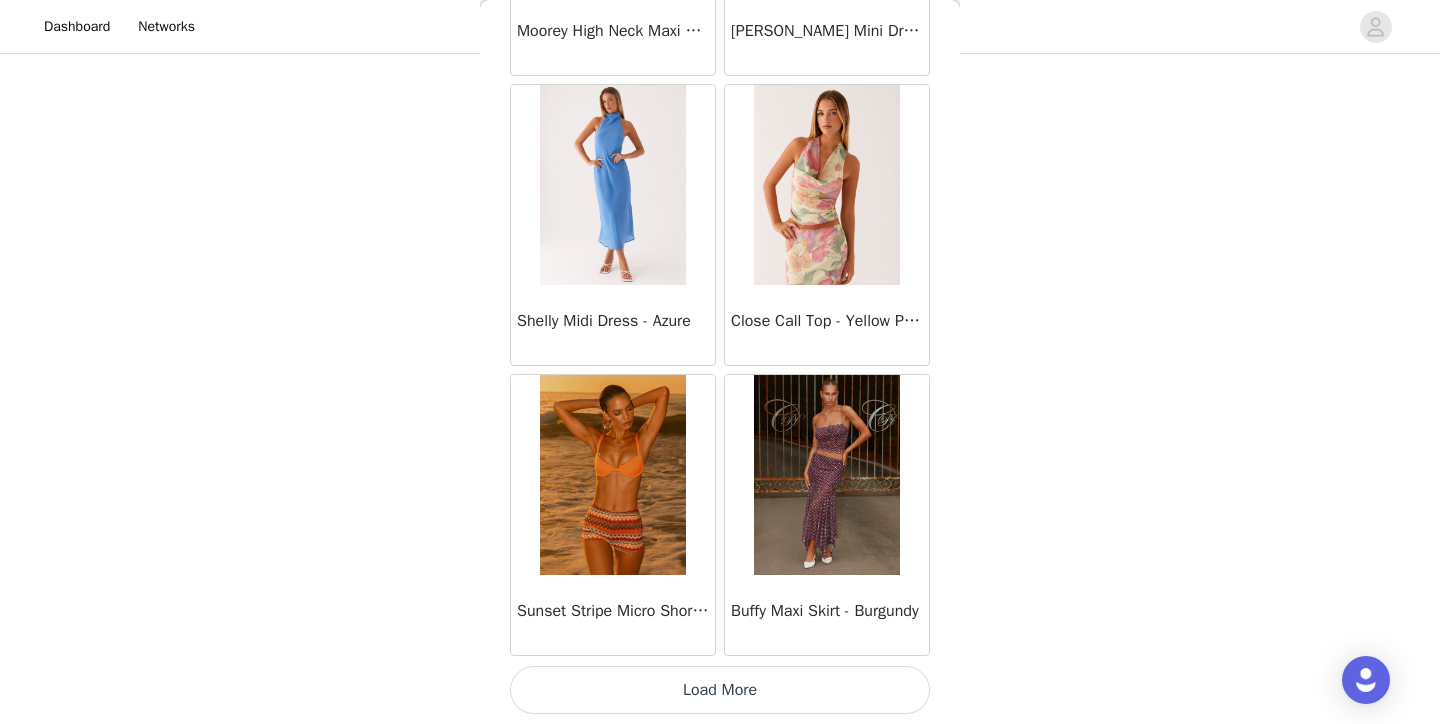 click on "Load More" at bounding box center (720, 690) 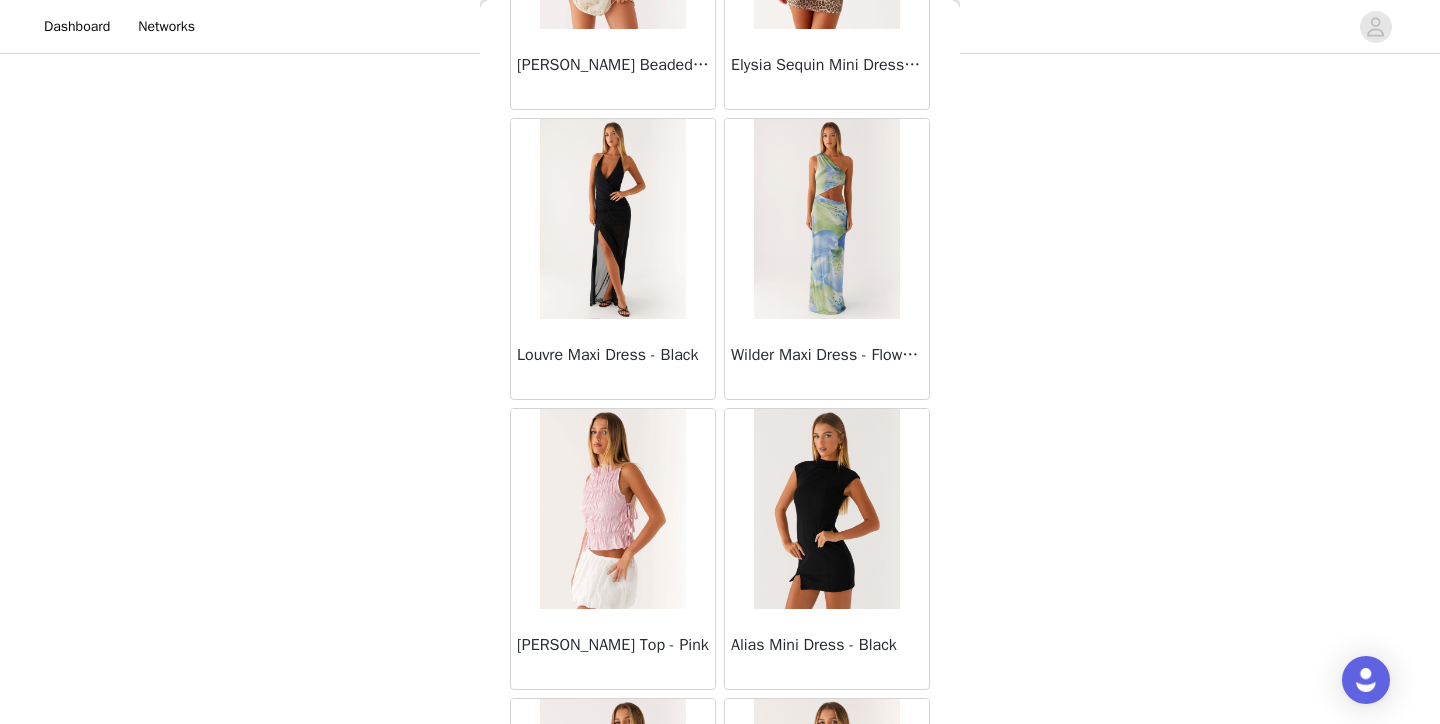 scroll, scrollTop: 68107, scrollLeft: 0, axis: vertical 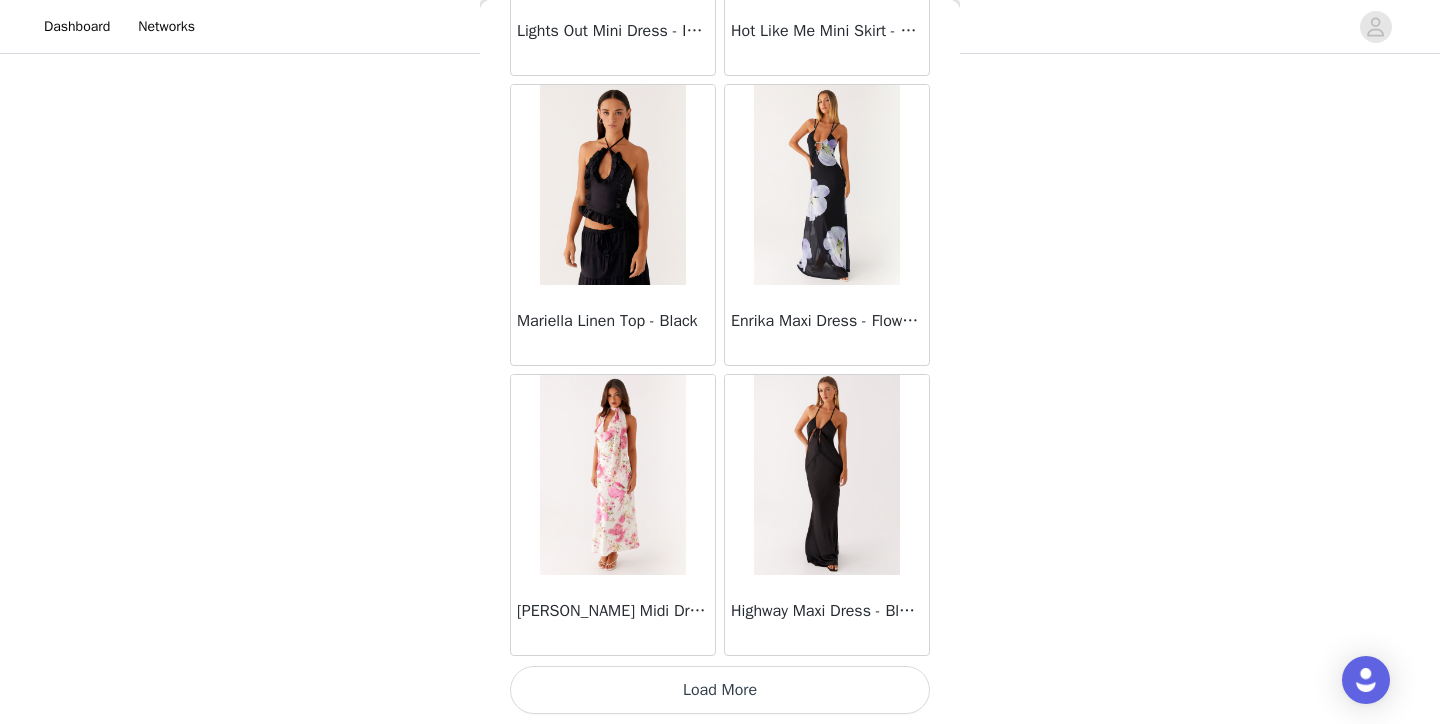 click on "Load More" at bounding box center (720, 690) 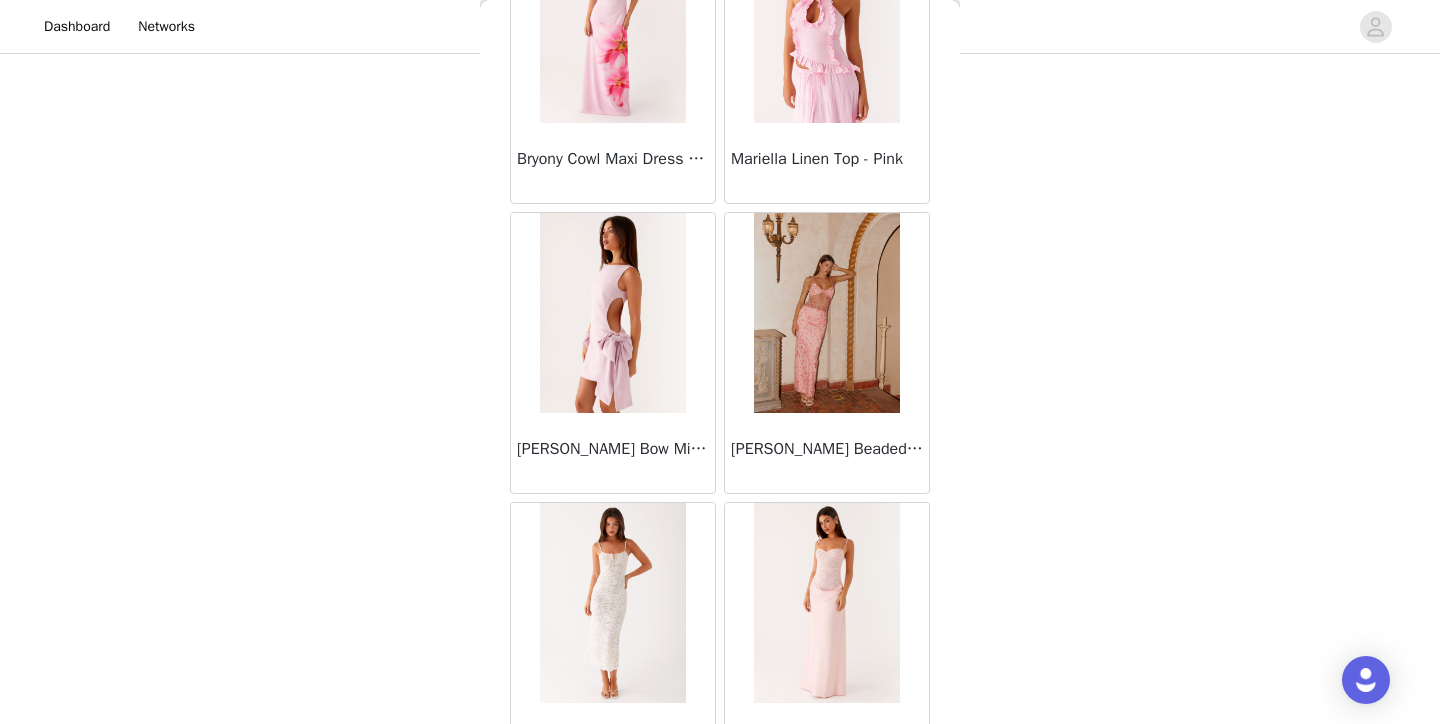 scroll, scrollTop: 70649, scrollLeft: 0, axis: vertical 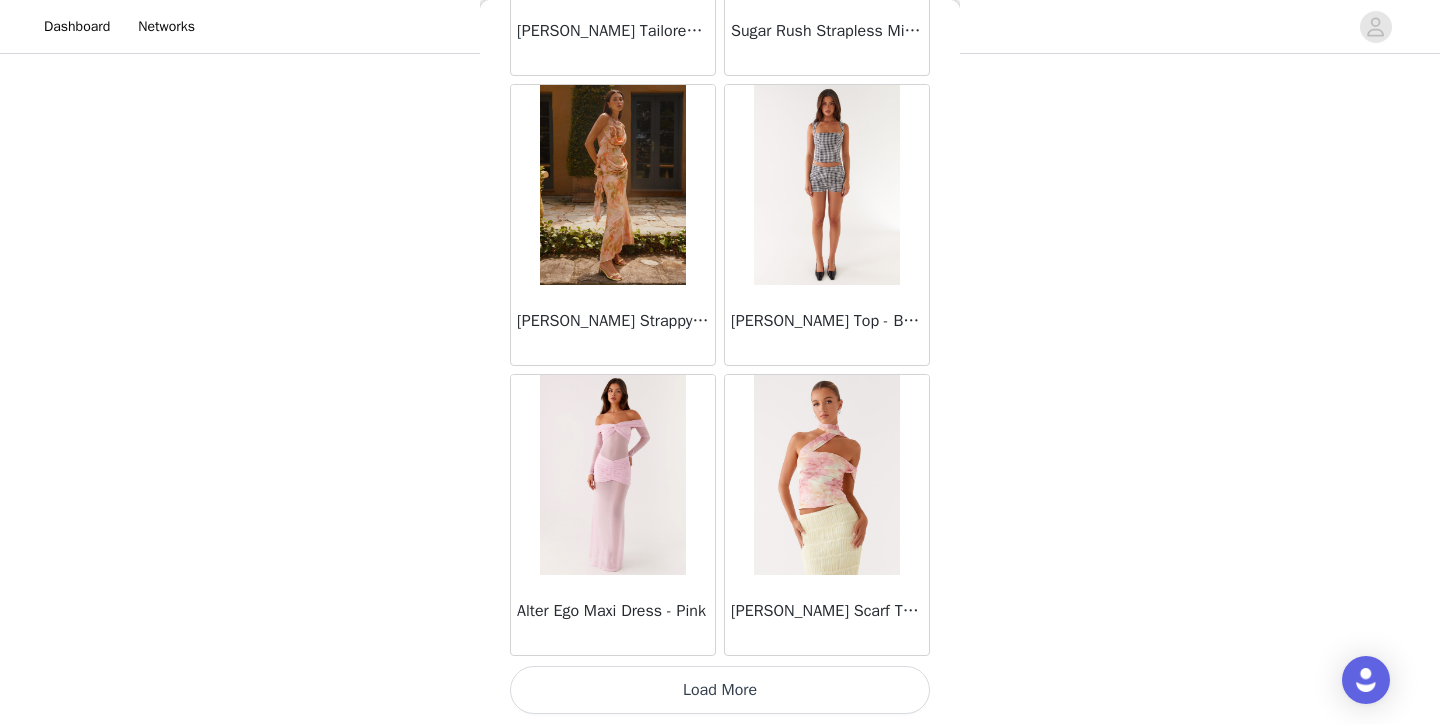 click on "Load More" at bounding box center [720, 690] 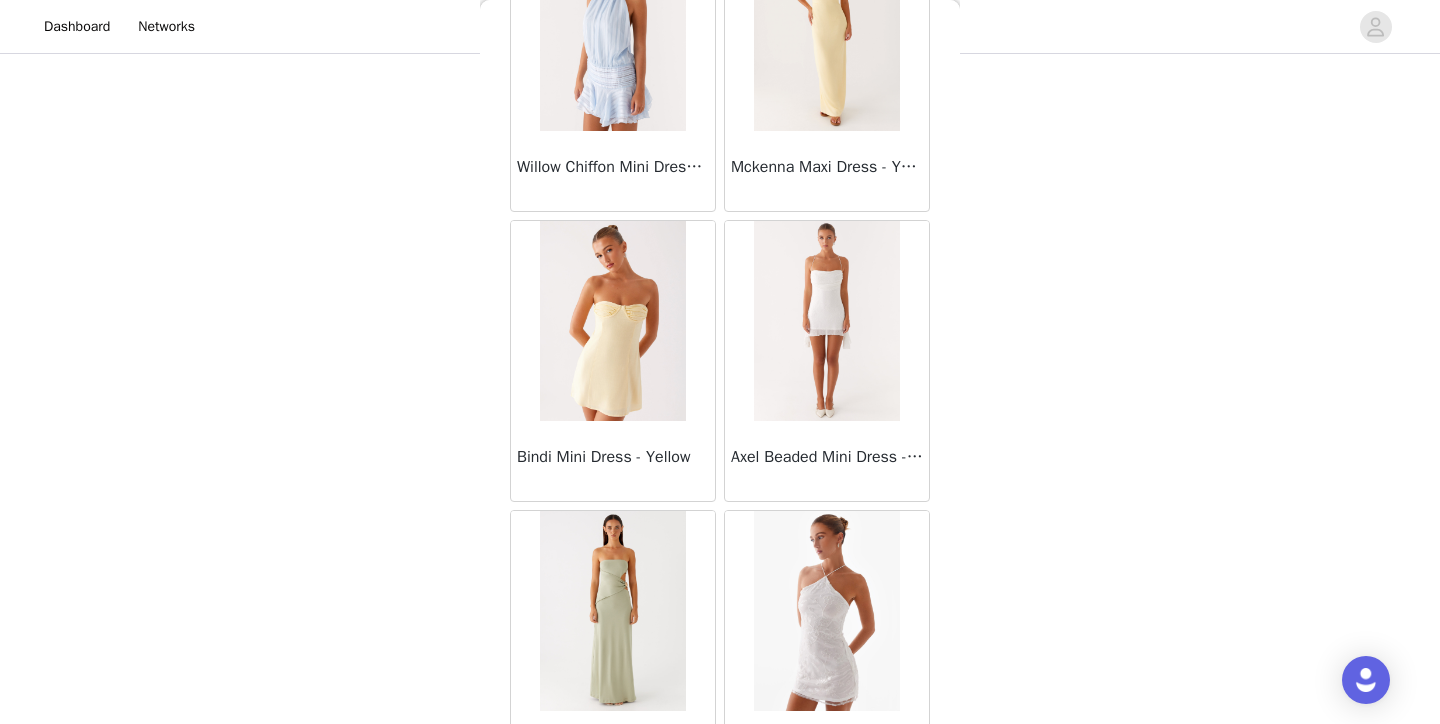 scroll, scrollTop: 73866, scrollLeft: 0, axis: vertical 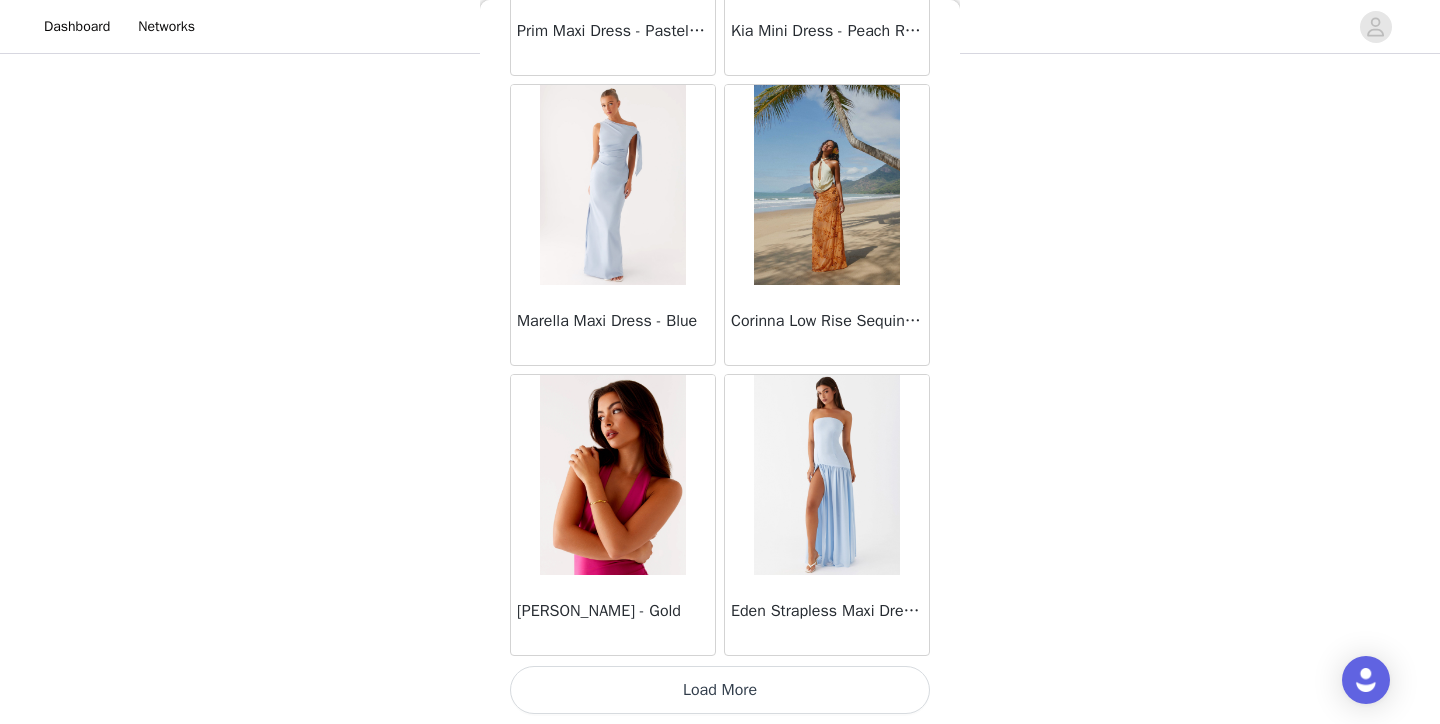 click on "Load More" at bounding box center (720, 690) 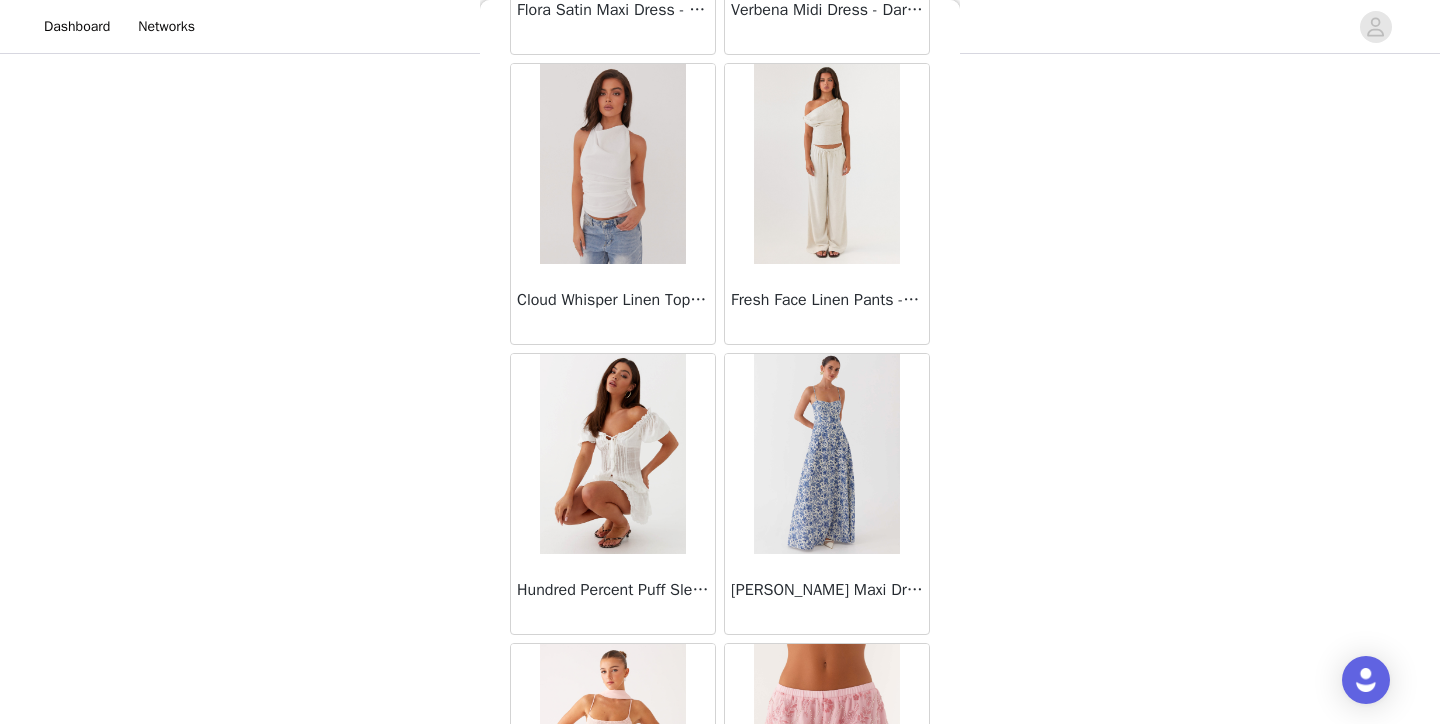 scroll, scrollTop: 77173, scrollLeft: 0, axis: vertical 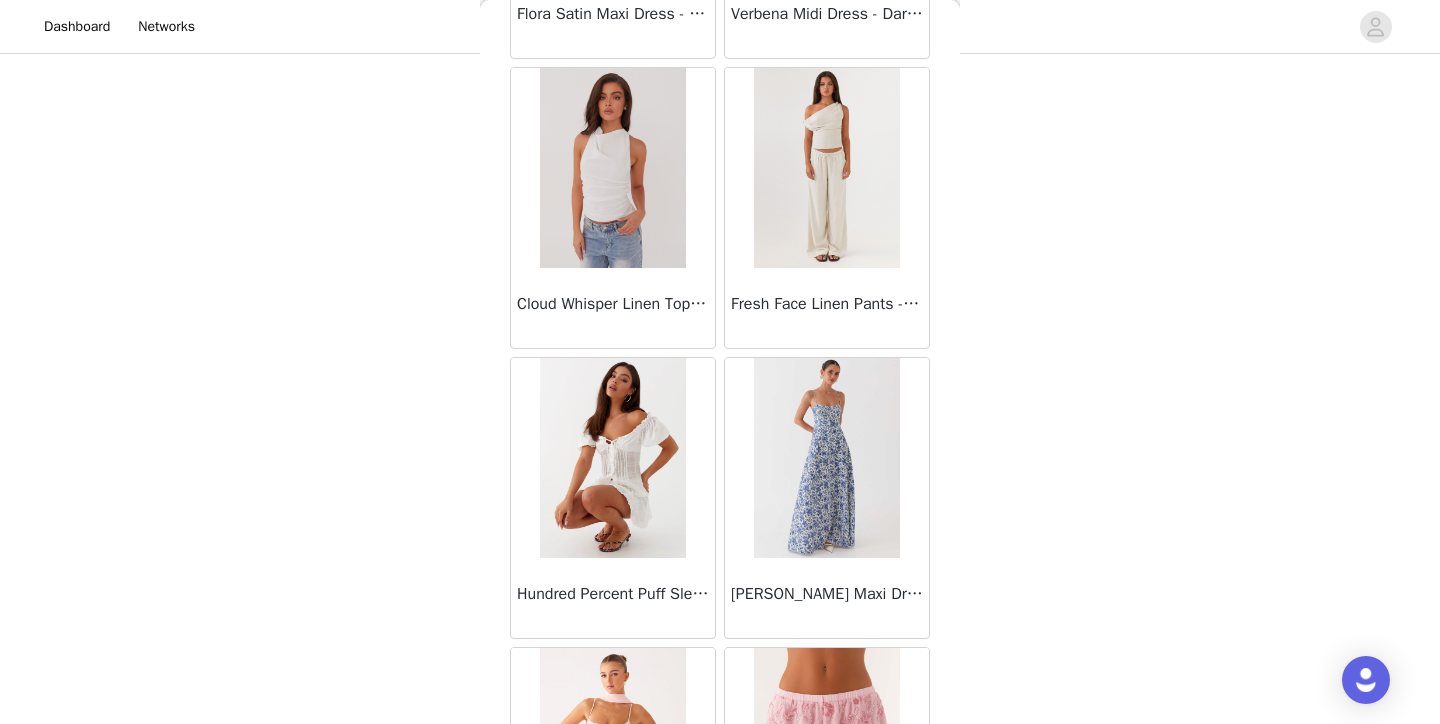 click at bounding box center [612, 168] 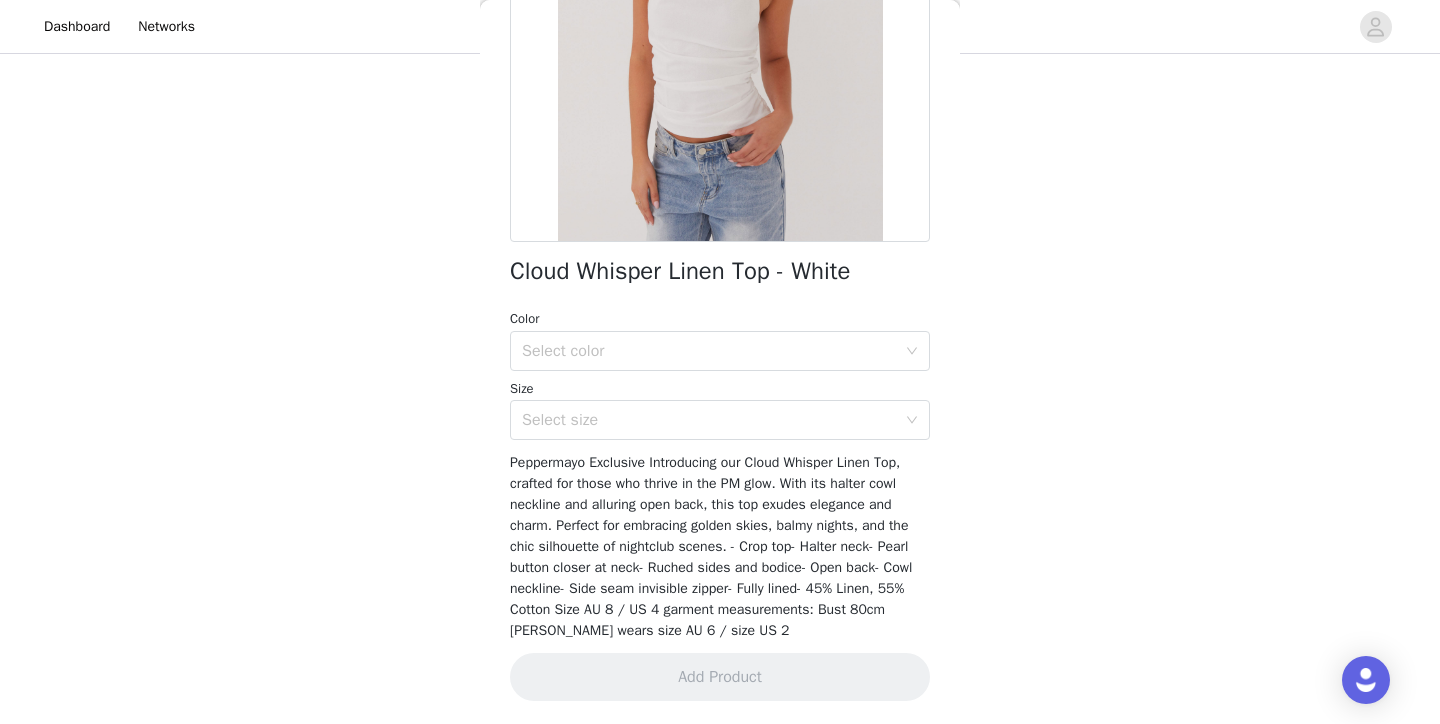 scroll, scrollTop: 42, scrollLeft: 0, axis: vertical 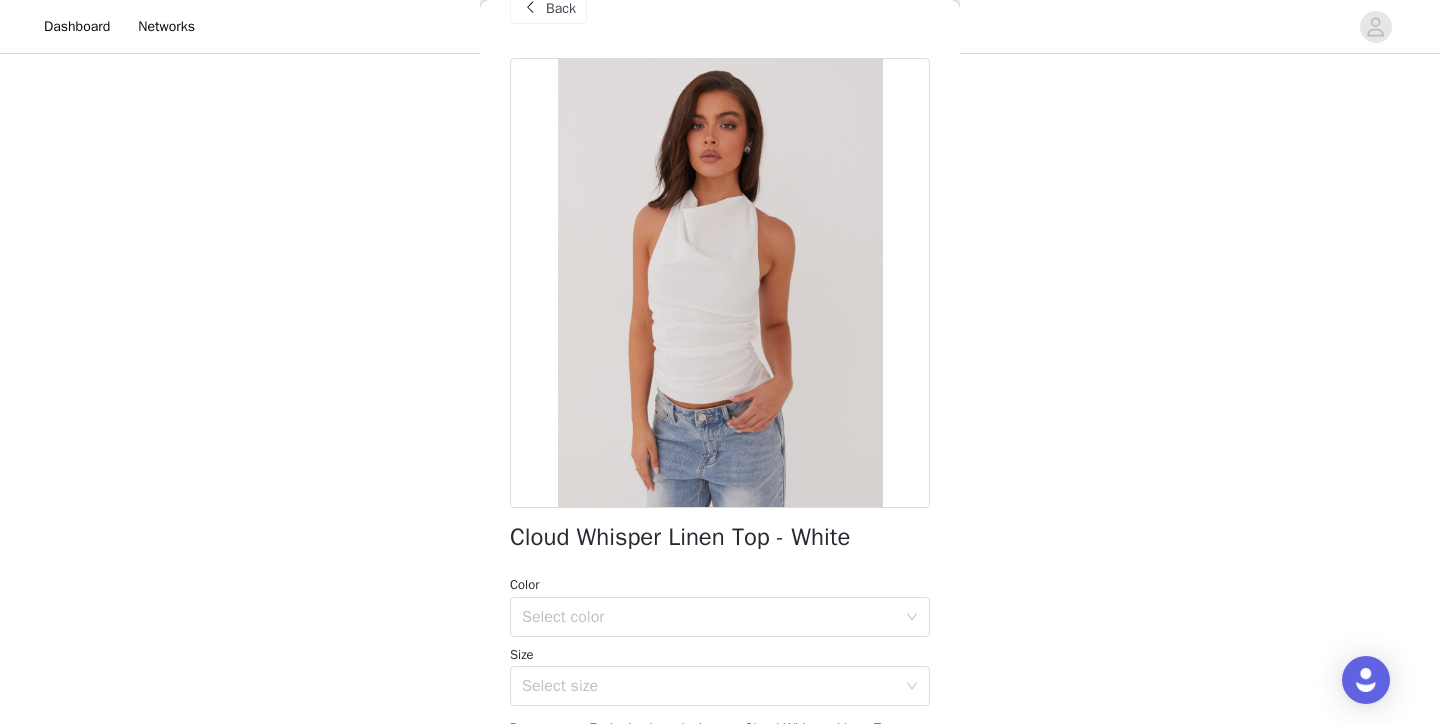 click on "Cloud Whisper Linen Top - White" at bounding box center [680, 537] 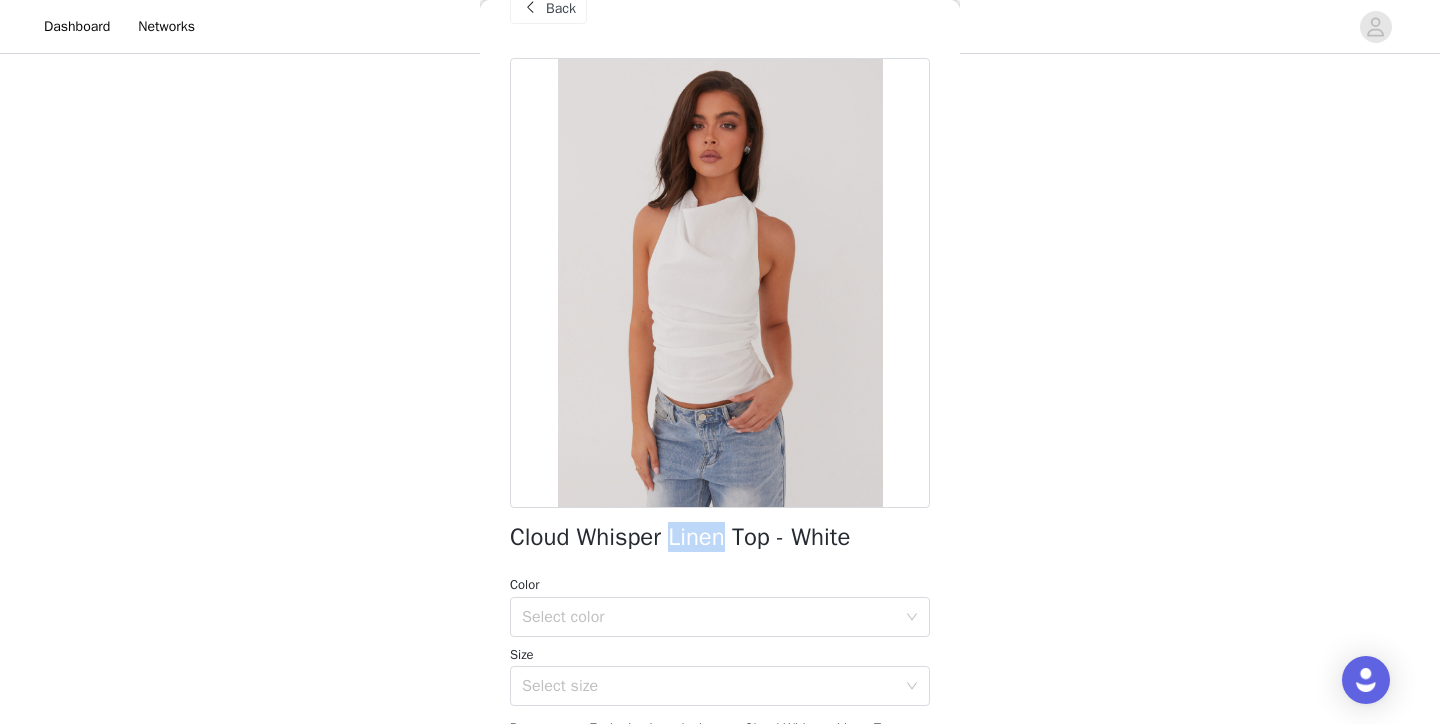click on "Cloud Whisper Linen Top - White" at bounding box center [680, 537] 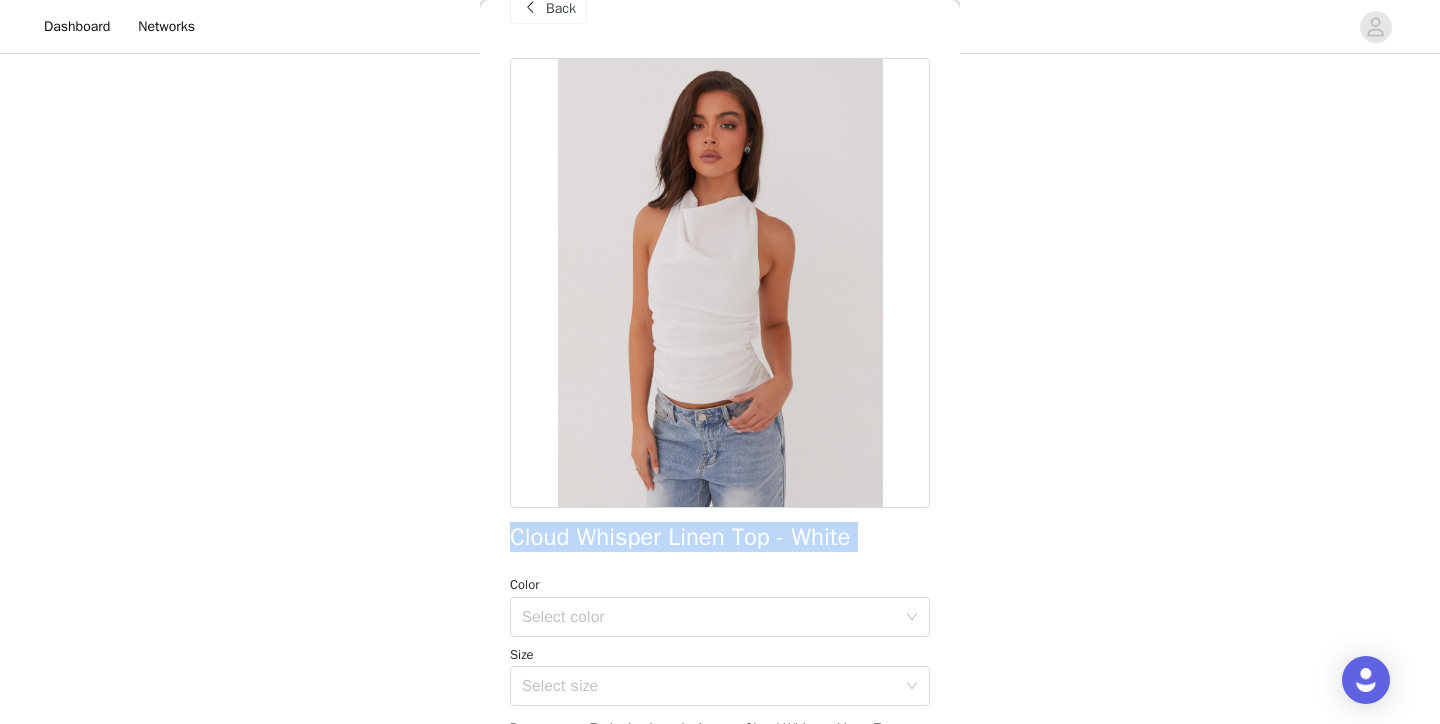 click on "Cloud Whisper Linen Top - White" at bounding box center [680, 537] 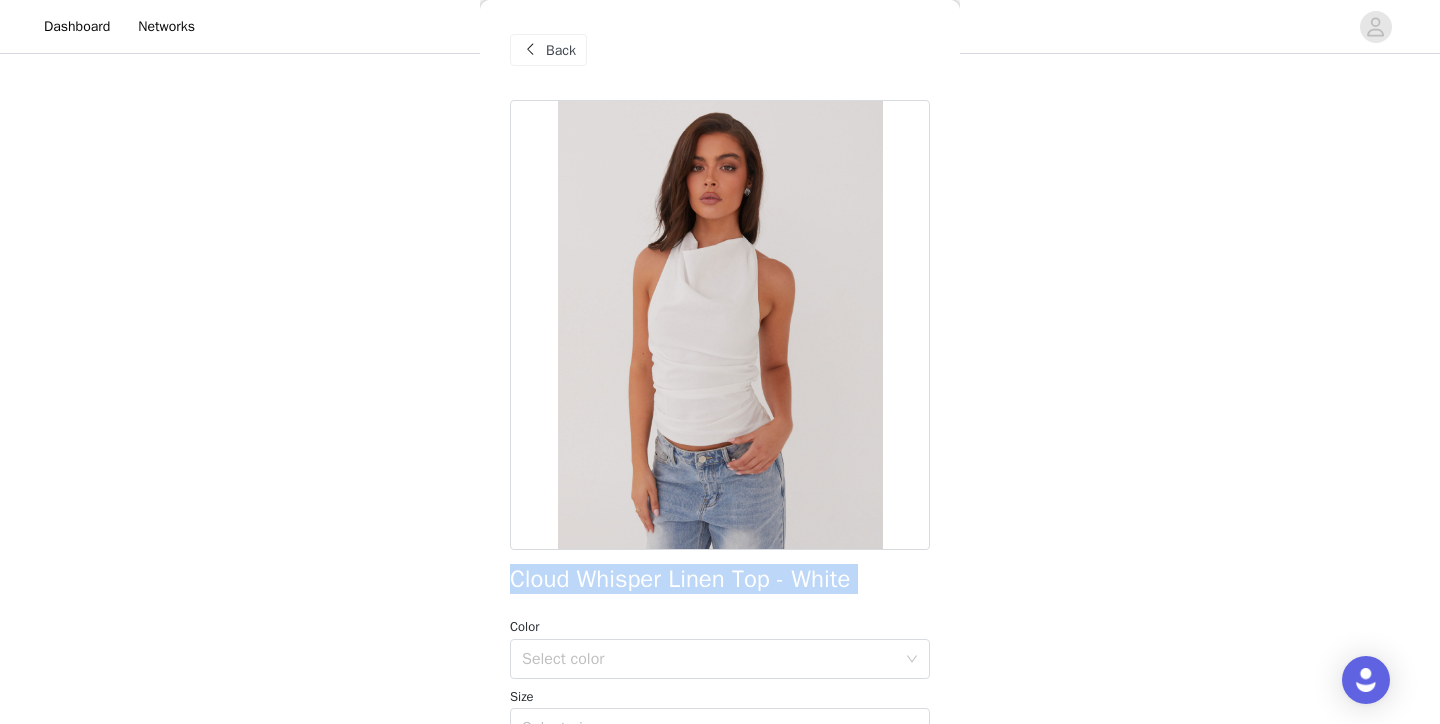 scroll, scrollTop: 0, scrollLeft: 0, axis: both 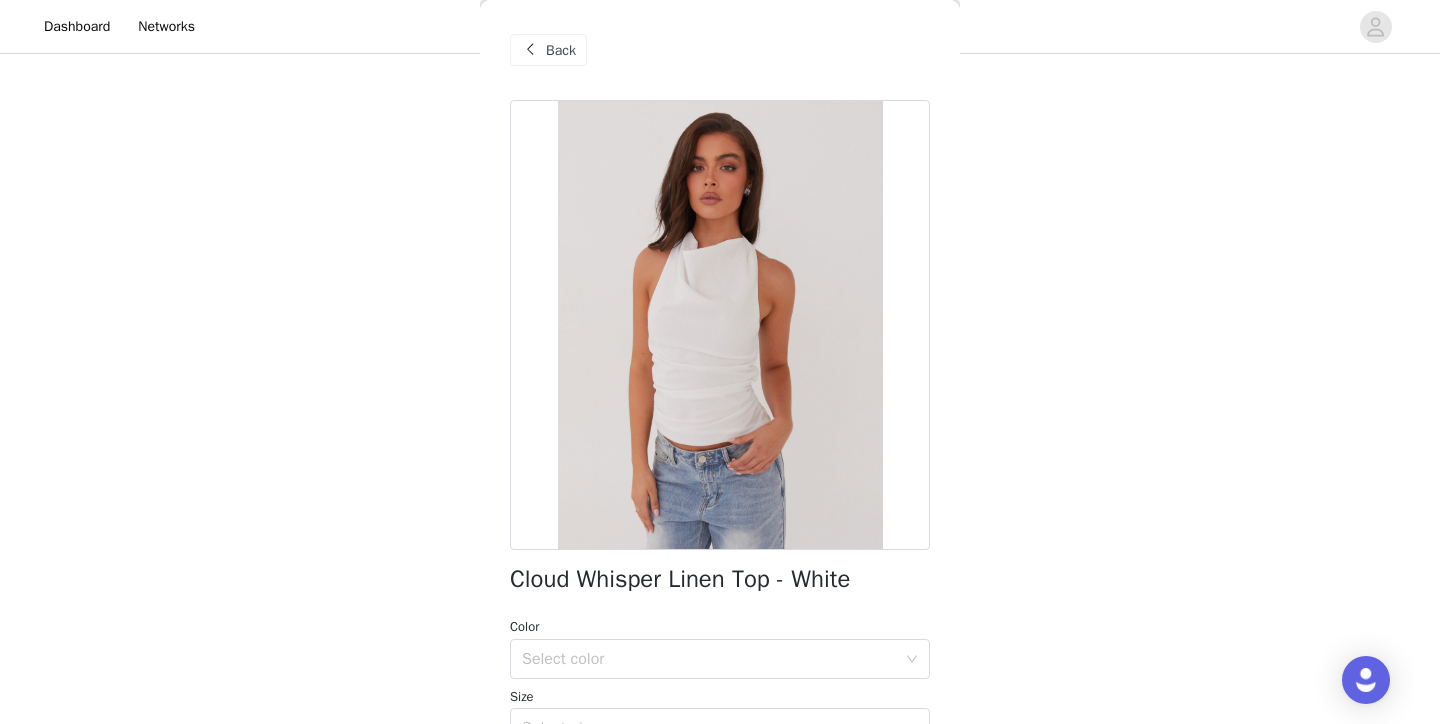 click on "Back" at bounding box center (561, 50) 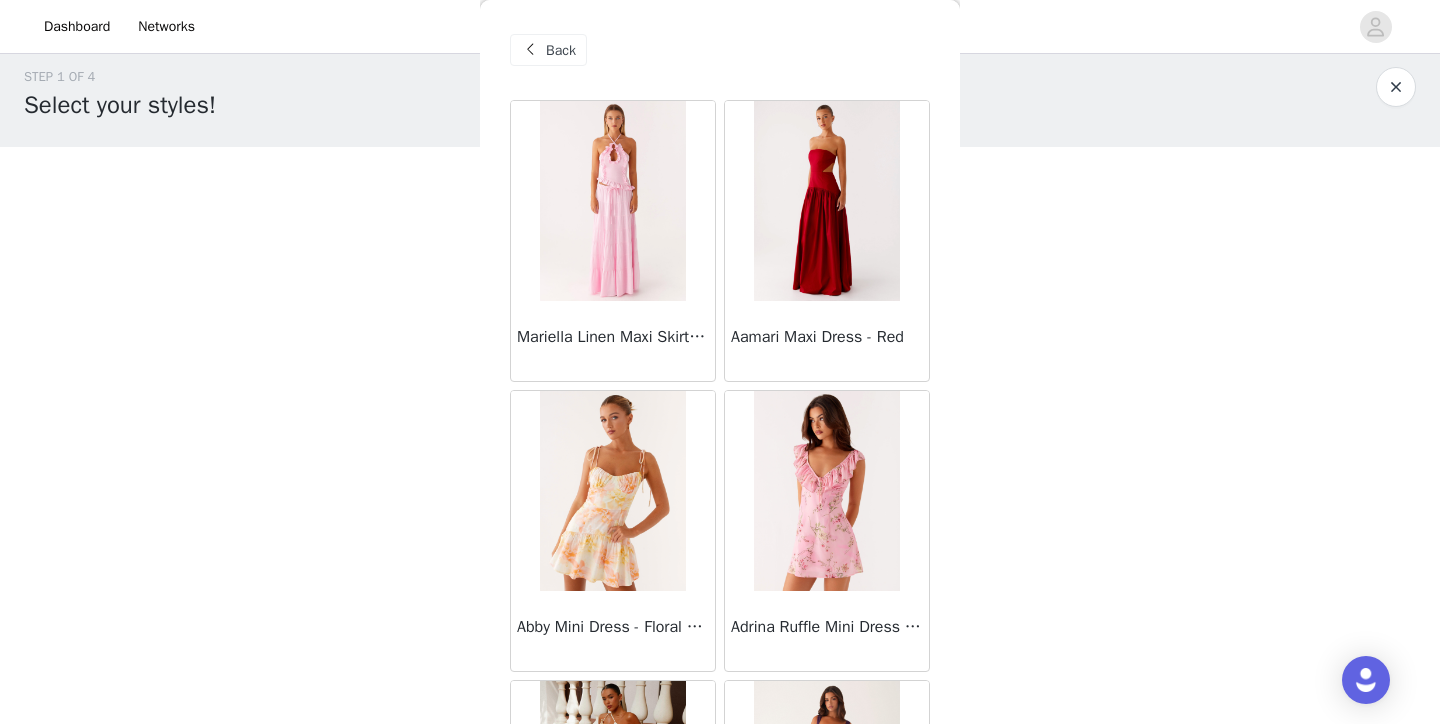 scroll, scrollTop: 11, scrollLeft: 0, axis: vertical 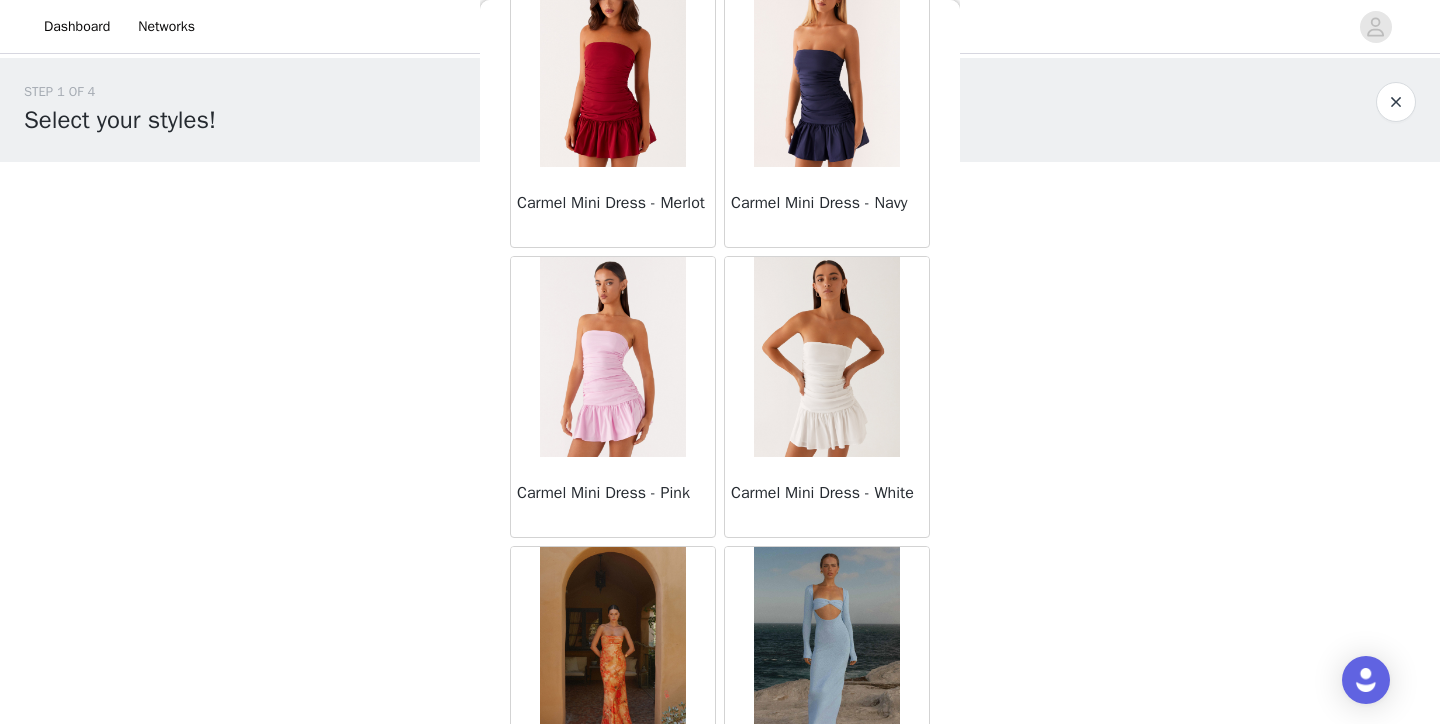 click at bounding box center (612, 357) 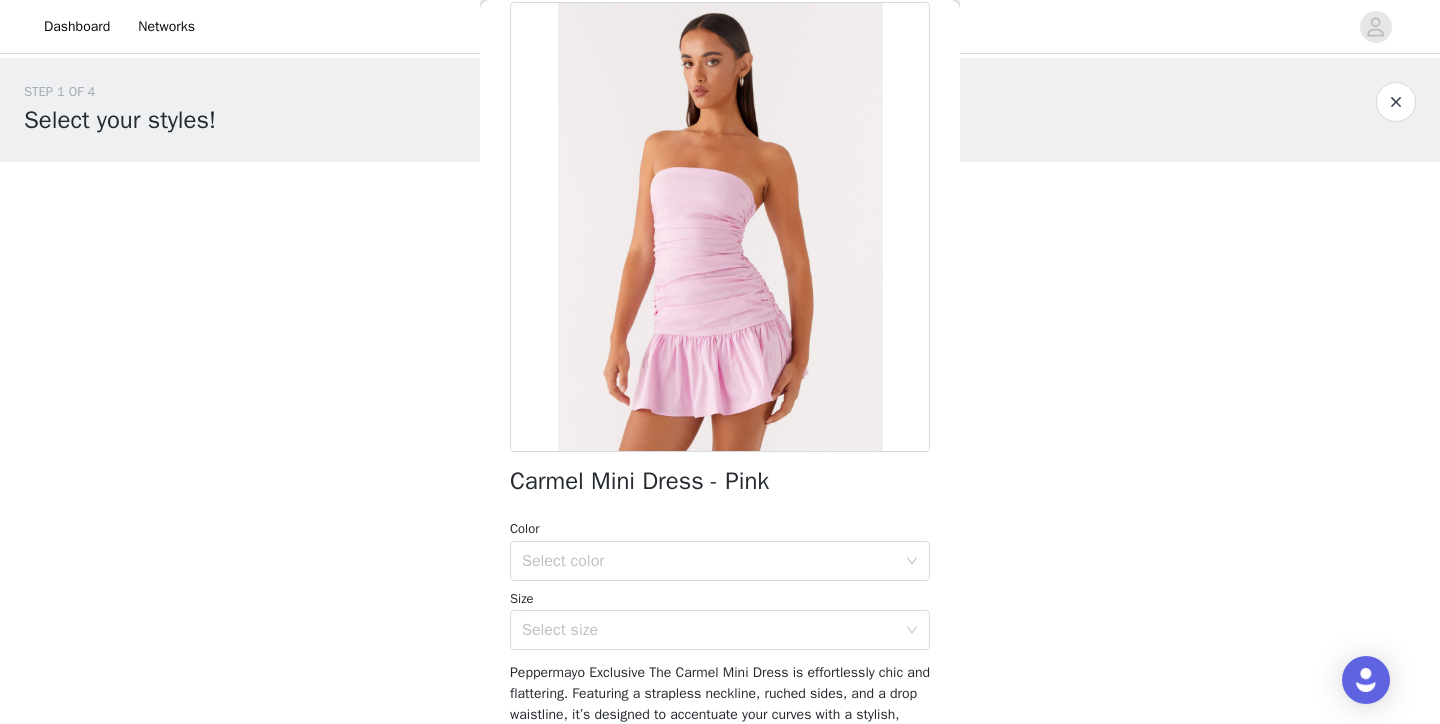 scroll, scrollTop: 99, scrollLeft: 0, axis: vertical 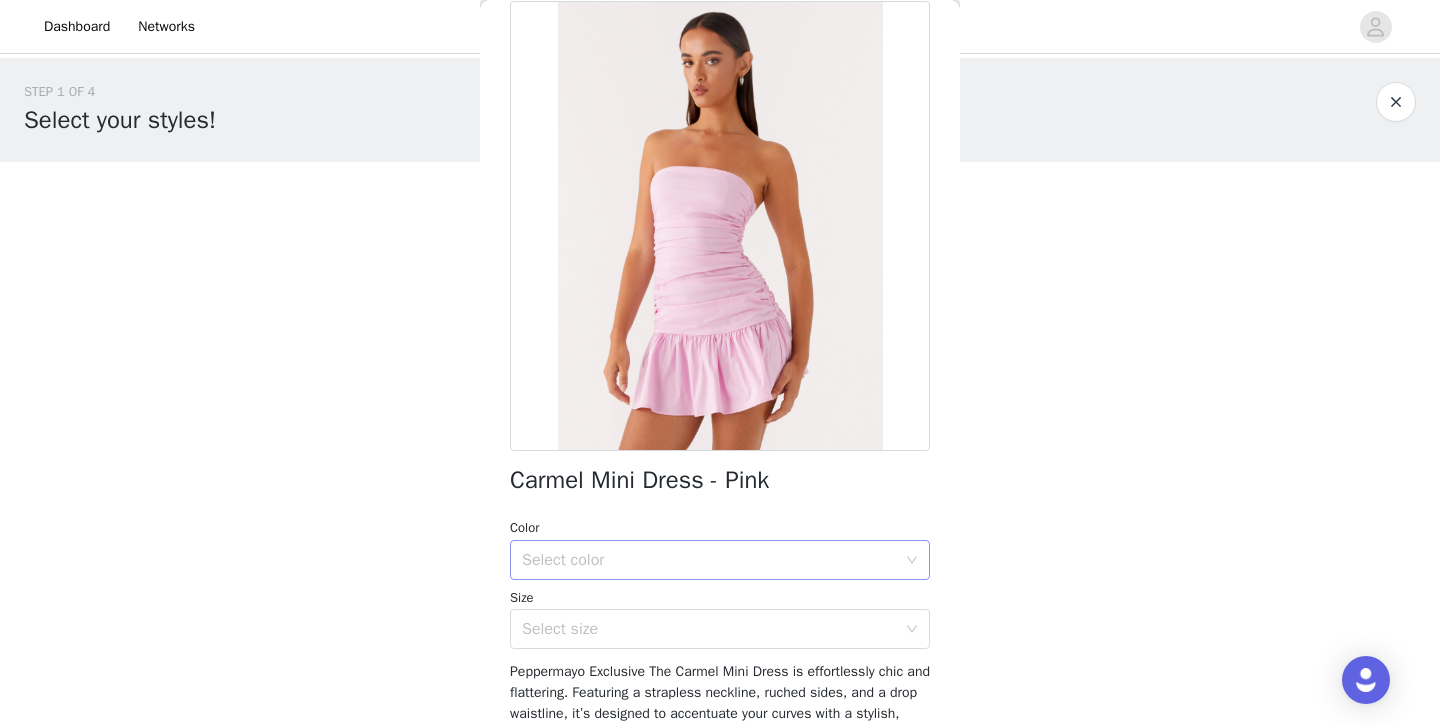 click on "Select color" at bounding box center [709, 560] 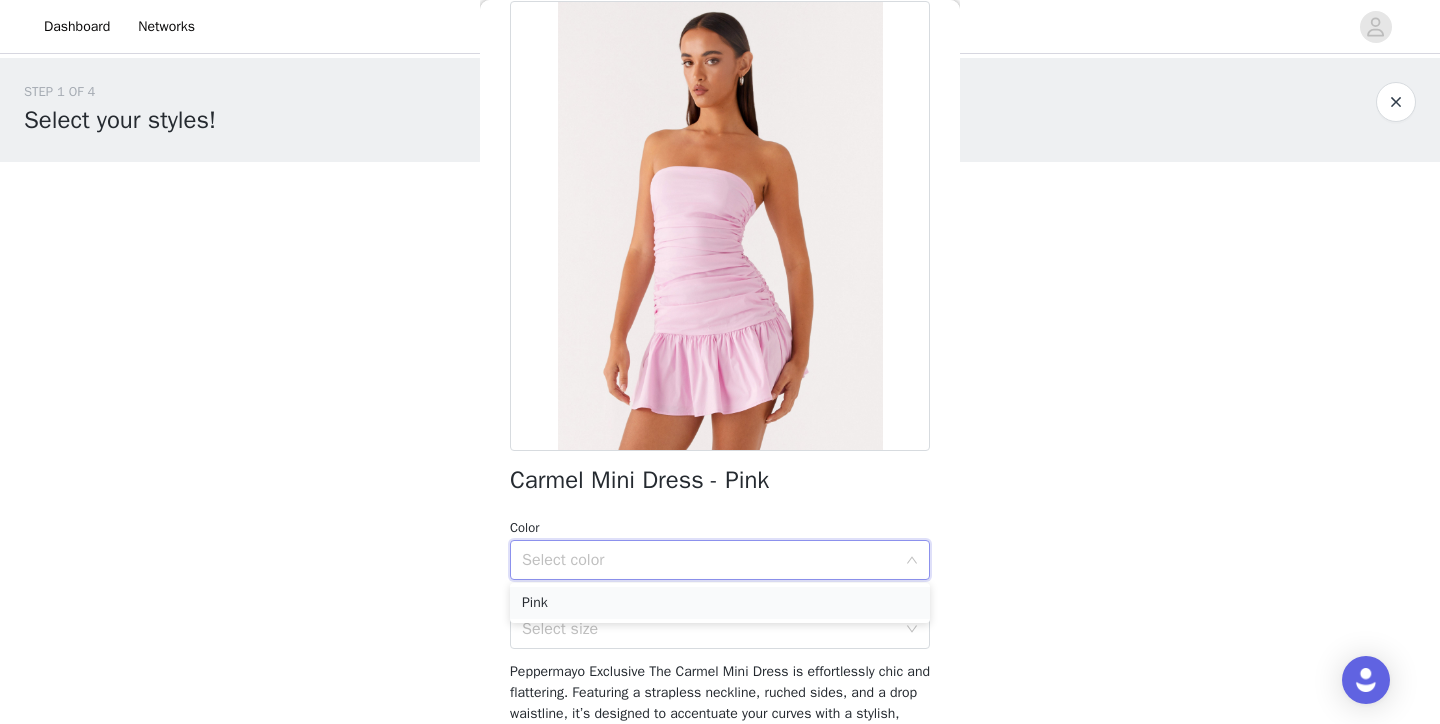 click on "Pink" at bounding box center [720, 603] 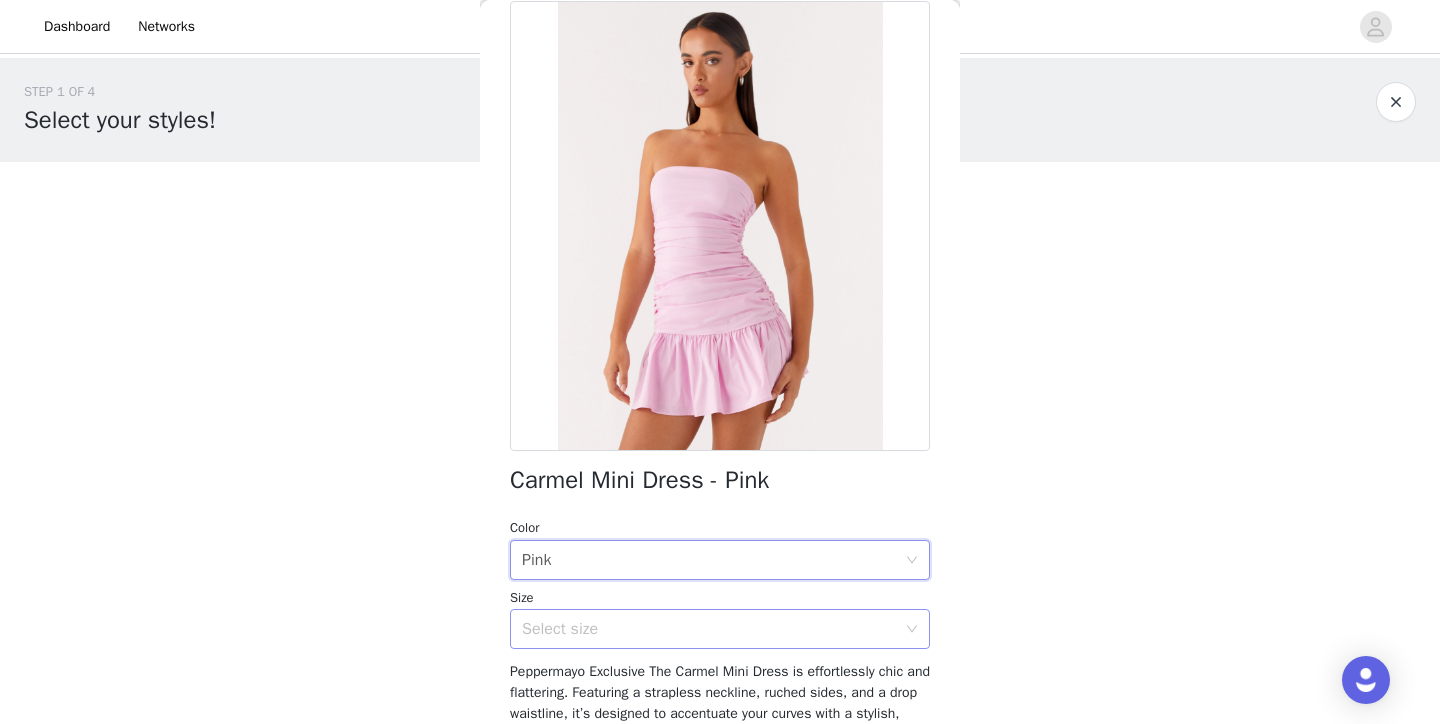click on "Select size" at bounding box center (709, 629) 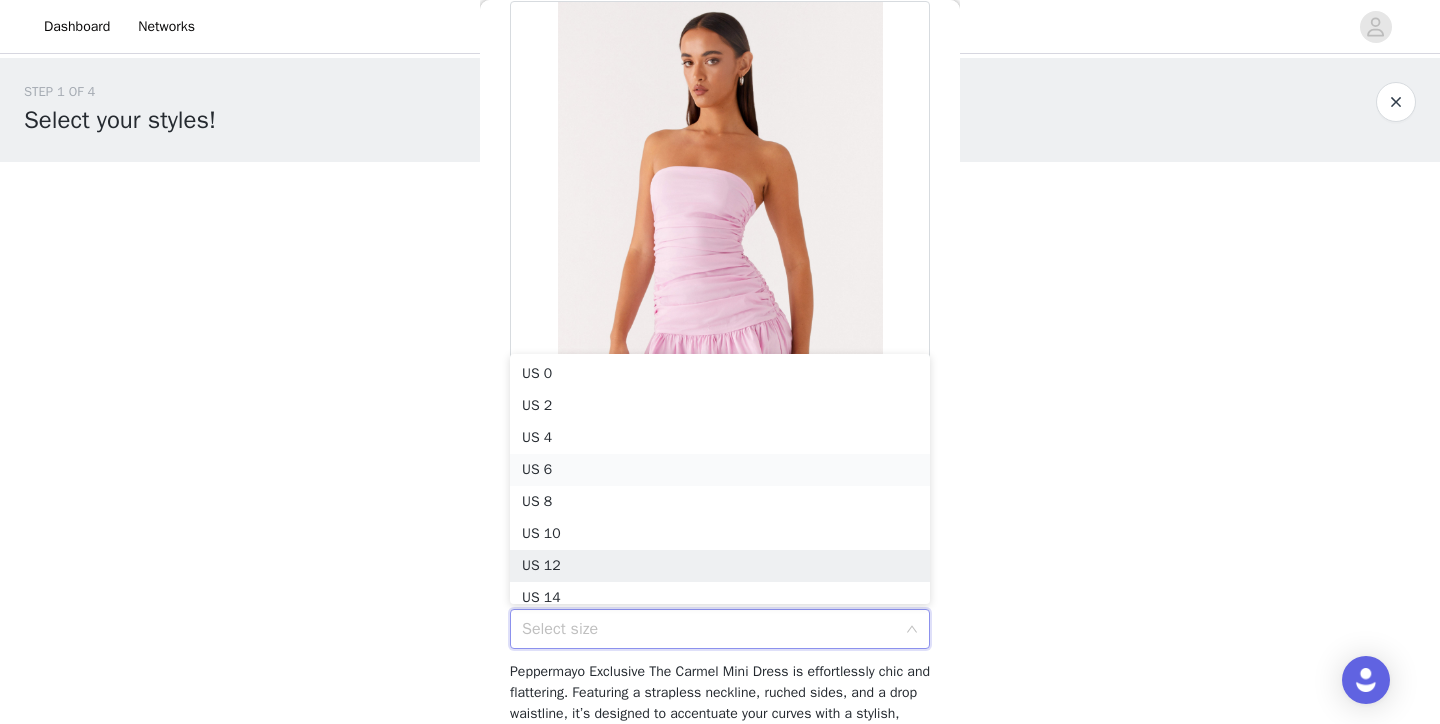 scroll, scrollTop: 10, scrollLeft: 0, axis: vertical 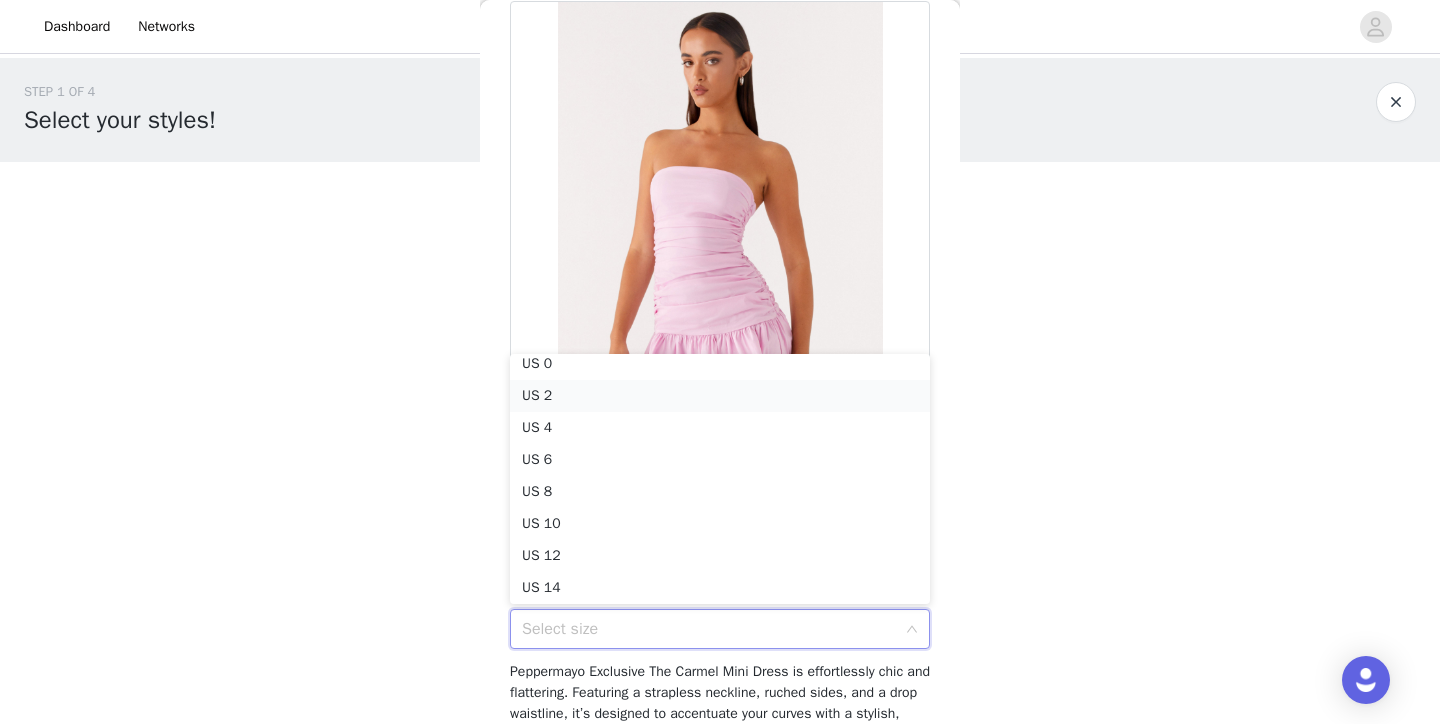 click on "US 2" at bounding box center (720, 396) 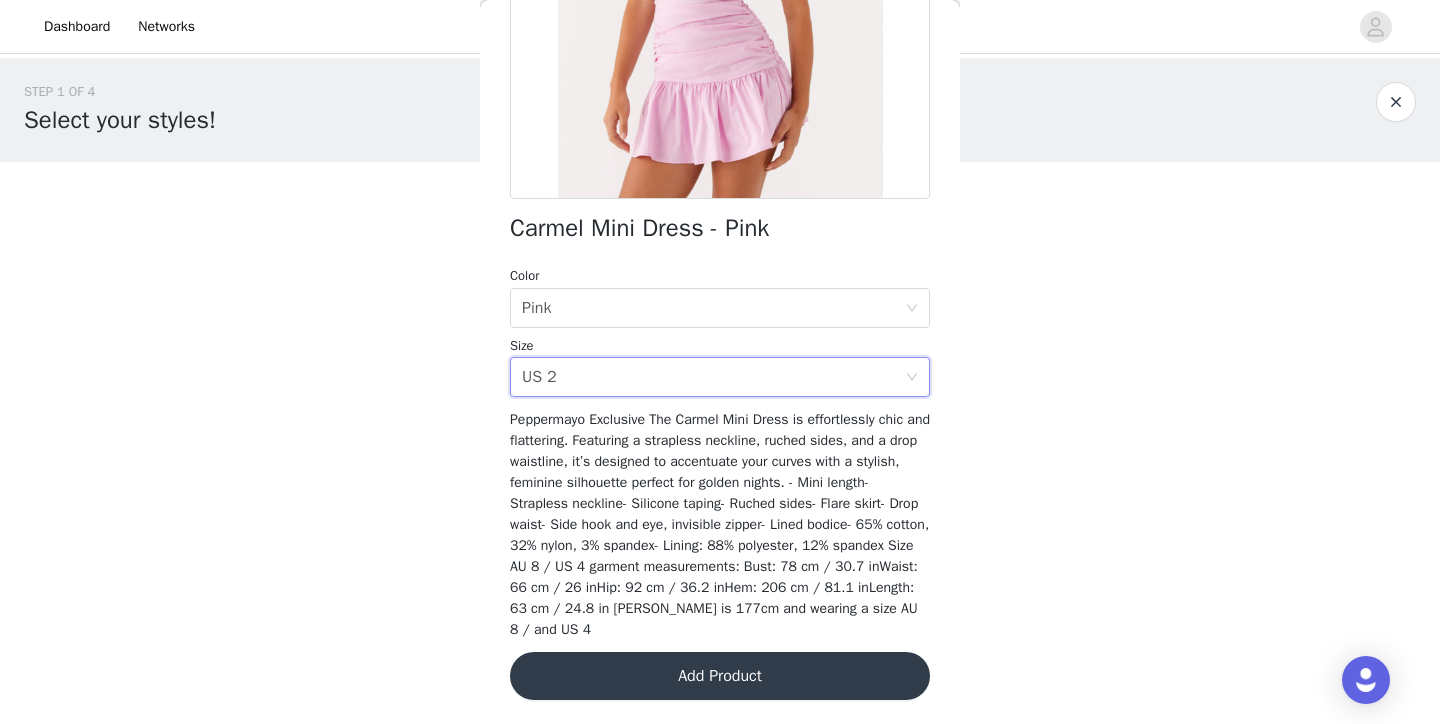 scroll, scrollTop: 350, scrollLeft: 0, axis: vertical 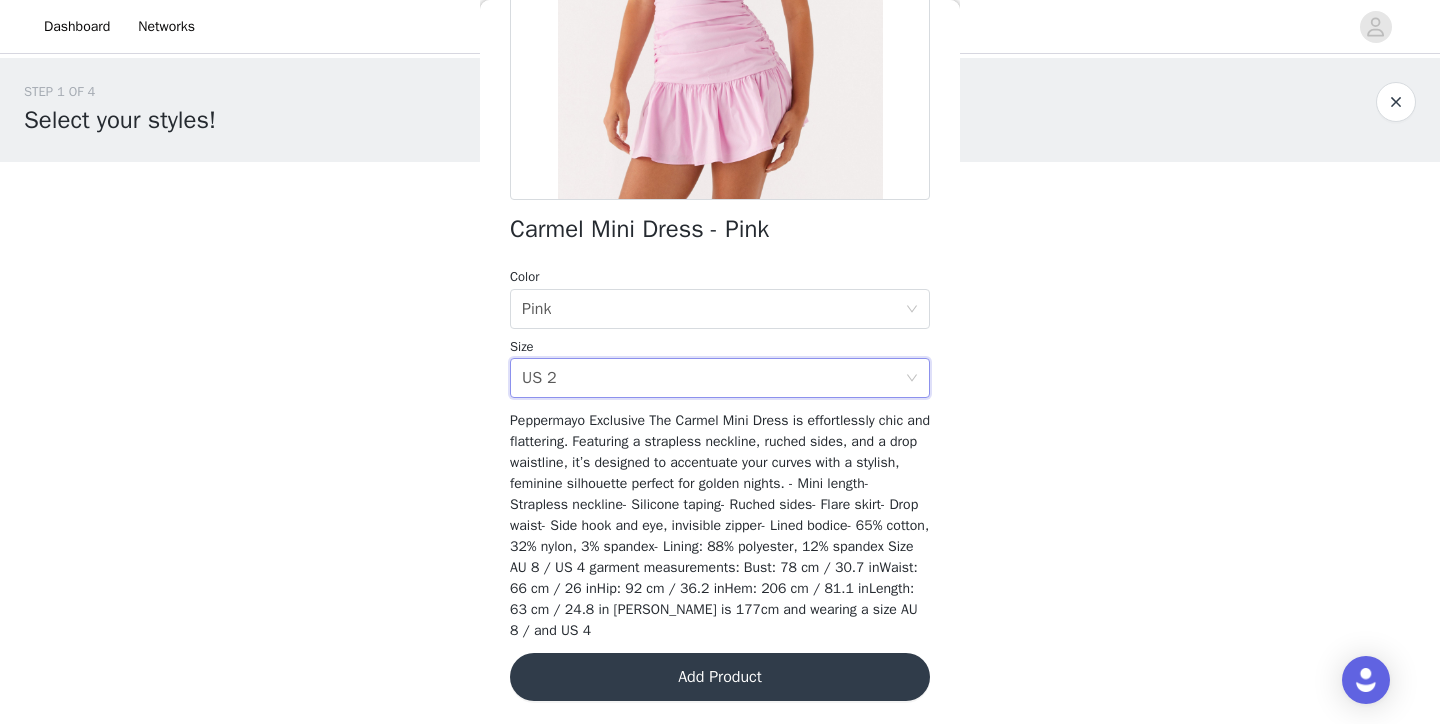 click on "Carmel Mini Dress - Pink" at bounding box center (639, 229) 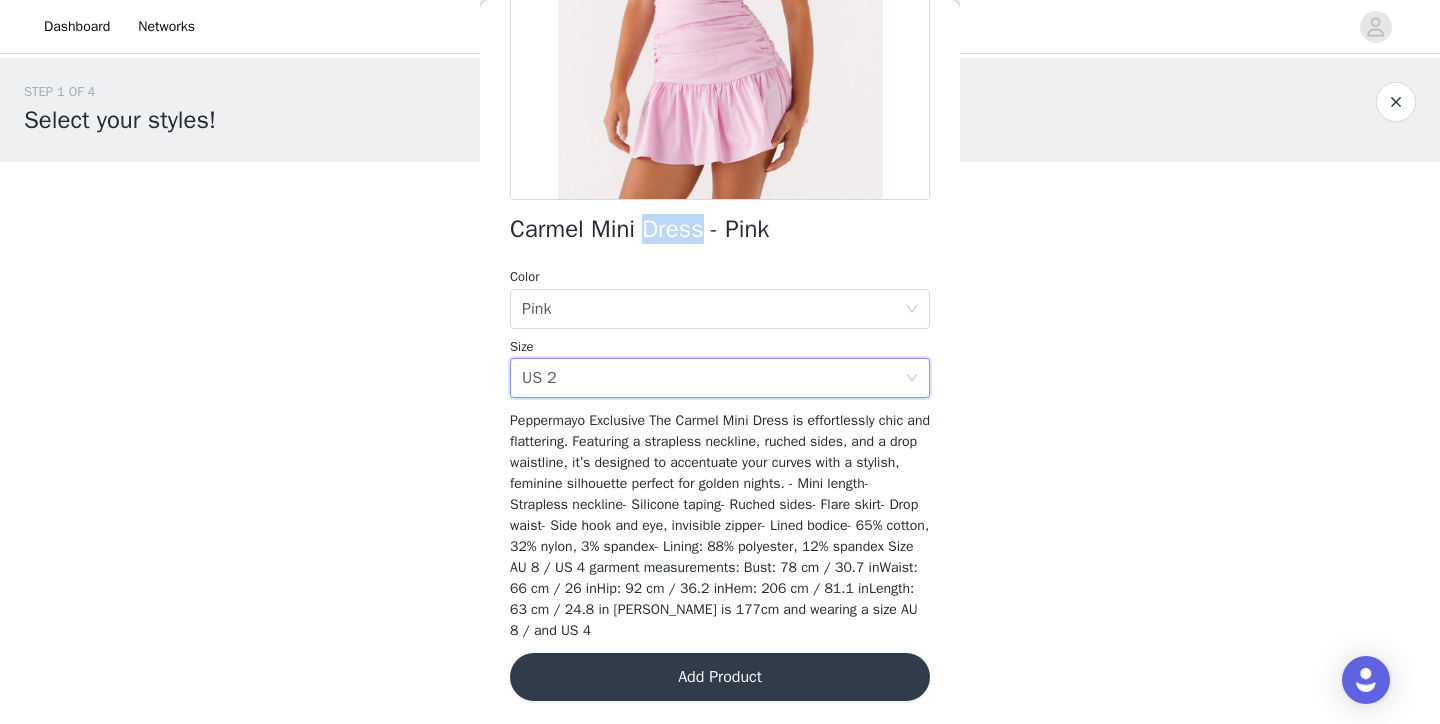 click on "Carmel Mini Dress - Pink" at bounding box center [639, 229] 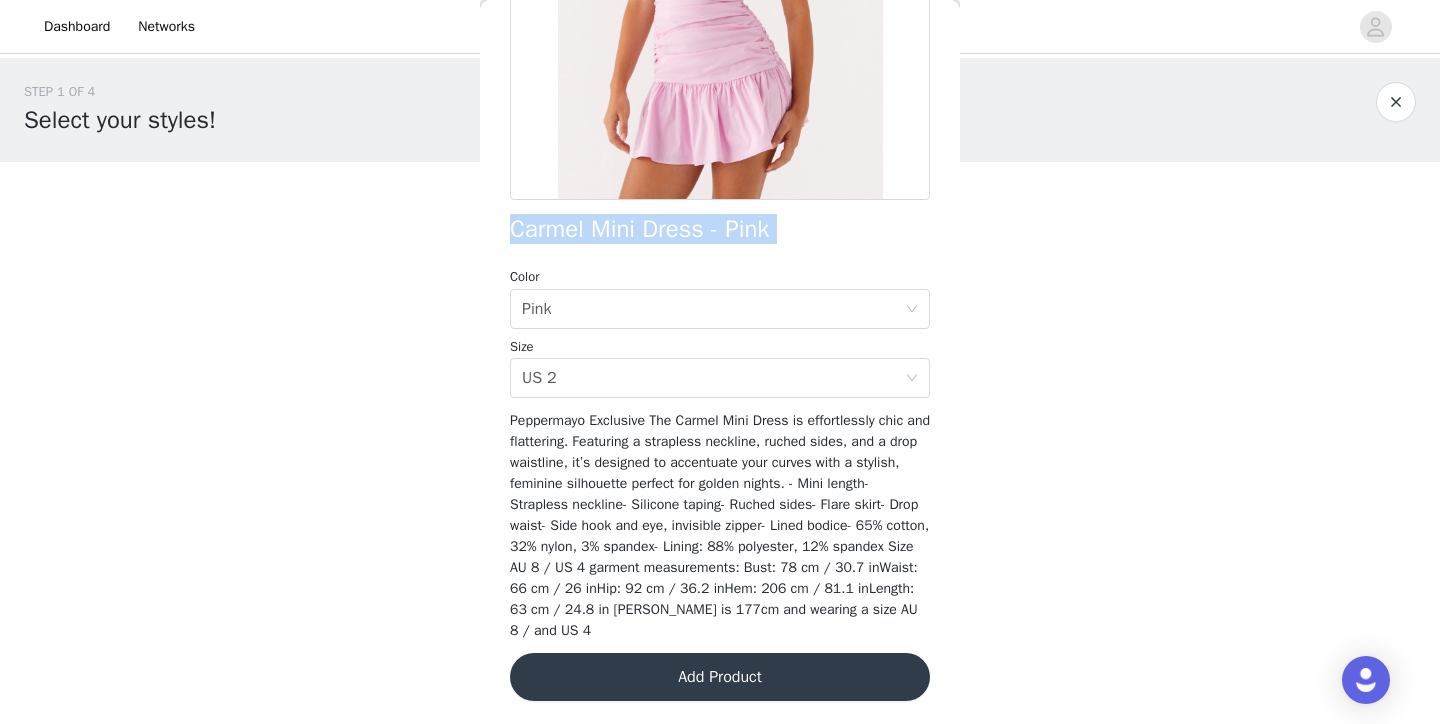 click on "Add Product" at bounding box center (720, 677) 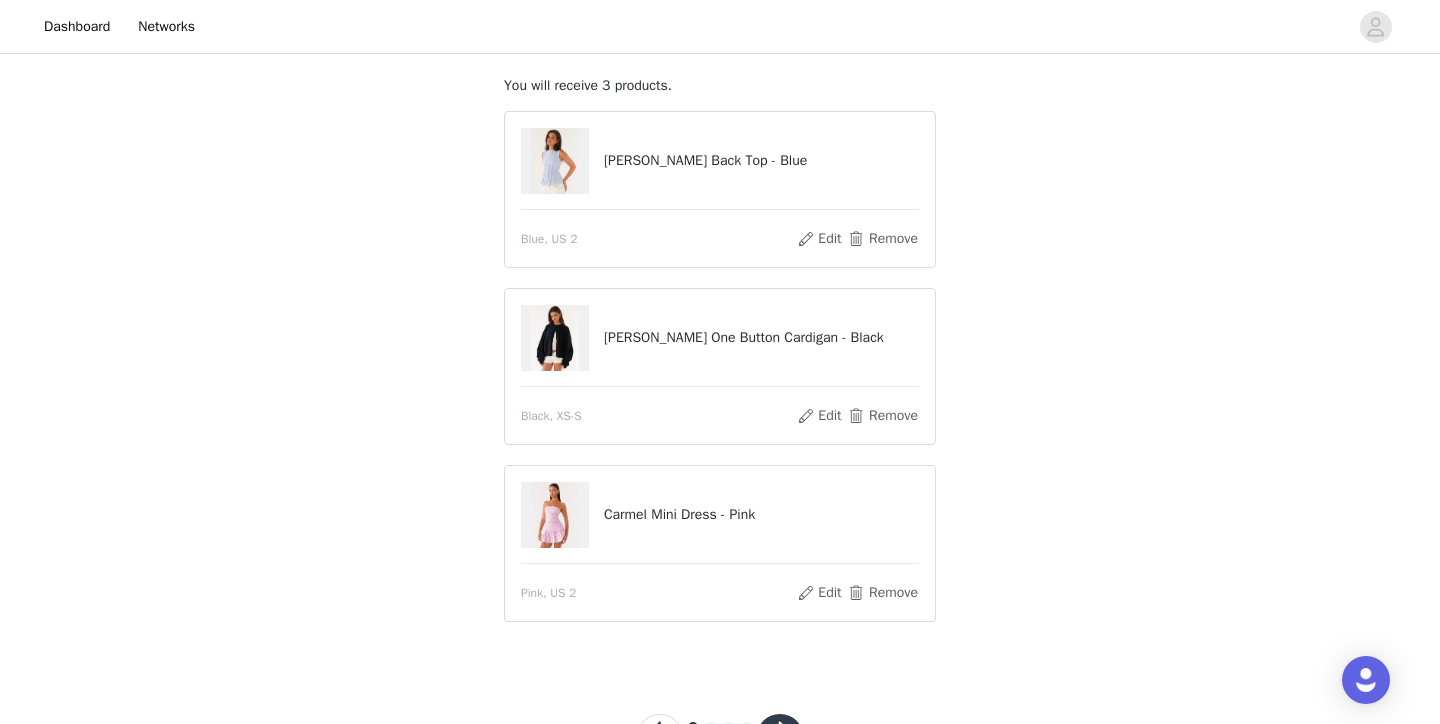 scroll, scrollTop: 107, scrollLeft: 0, axis: vertical 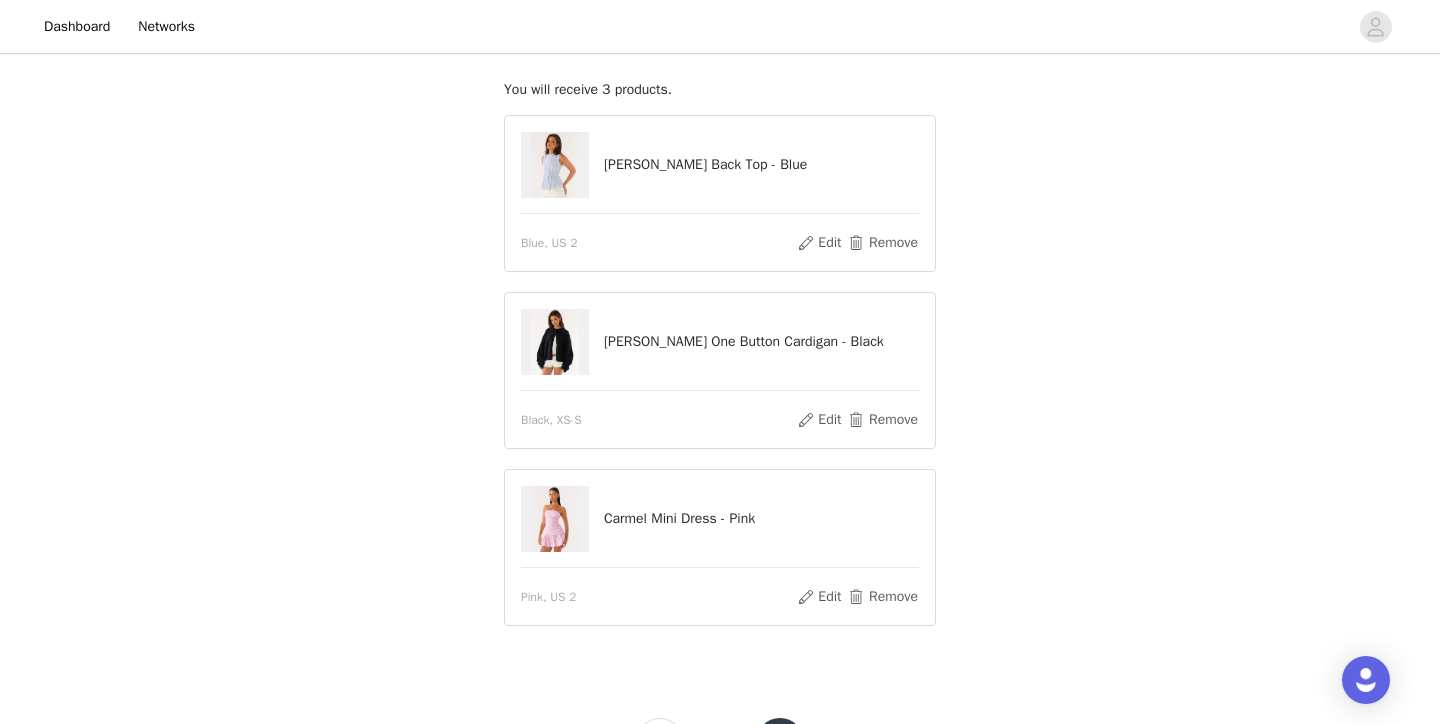 click on "[PERSON_NAME] Back Top - Blue" at bounding box center [761, 164] 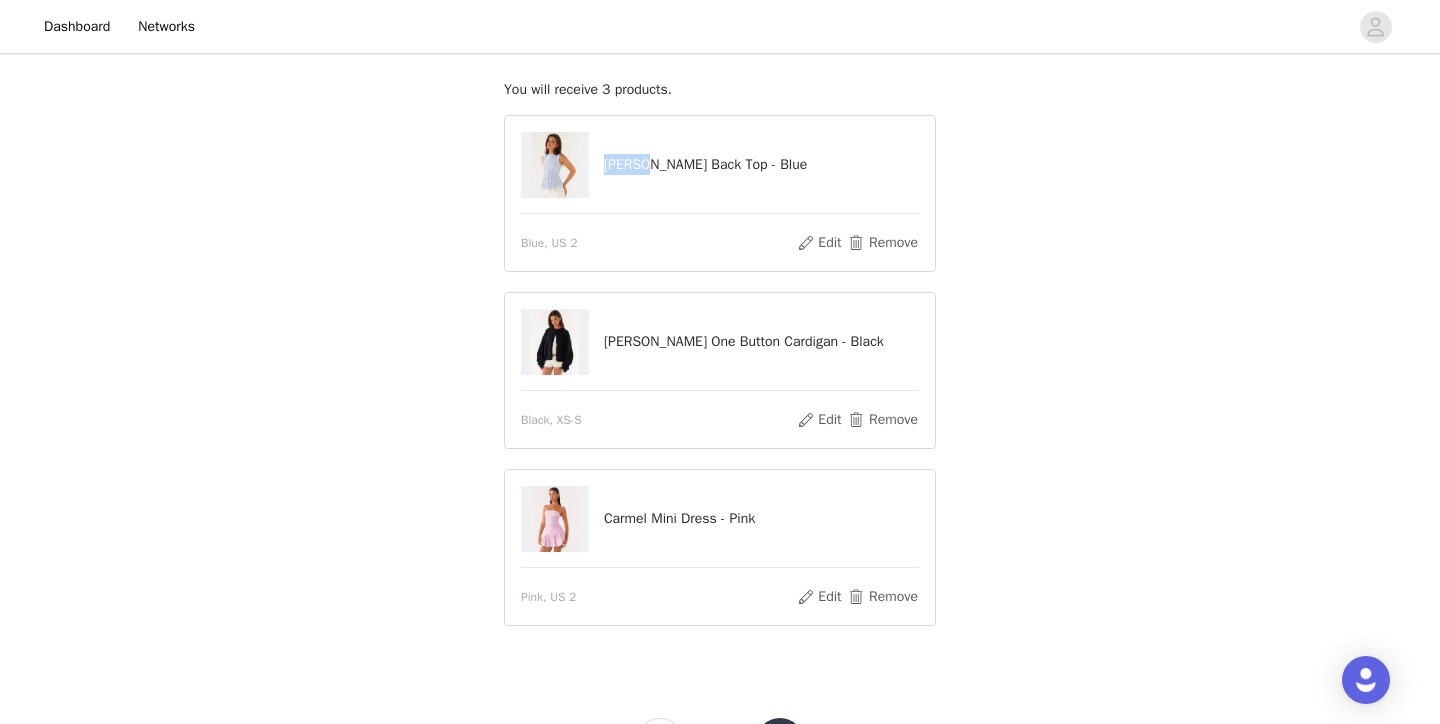 click on "[PERSON_NAME] Back Top - Blue" at bounding box center [761, 164] 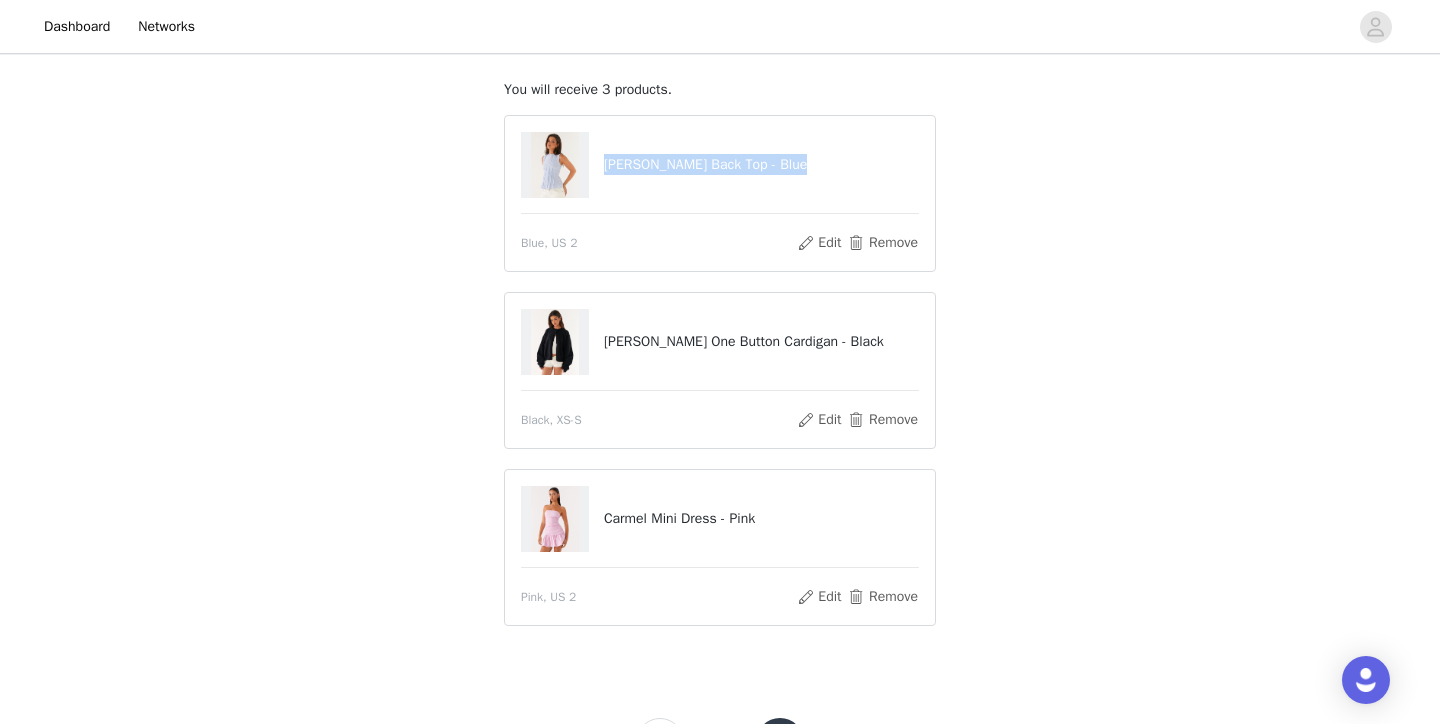 click on "[PERSON_NAME] Back Top - Blue" at bounding box center (761, 164) 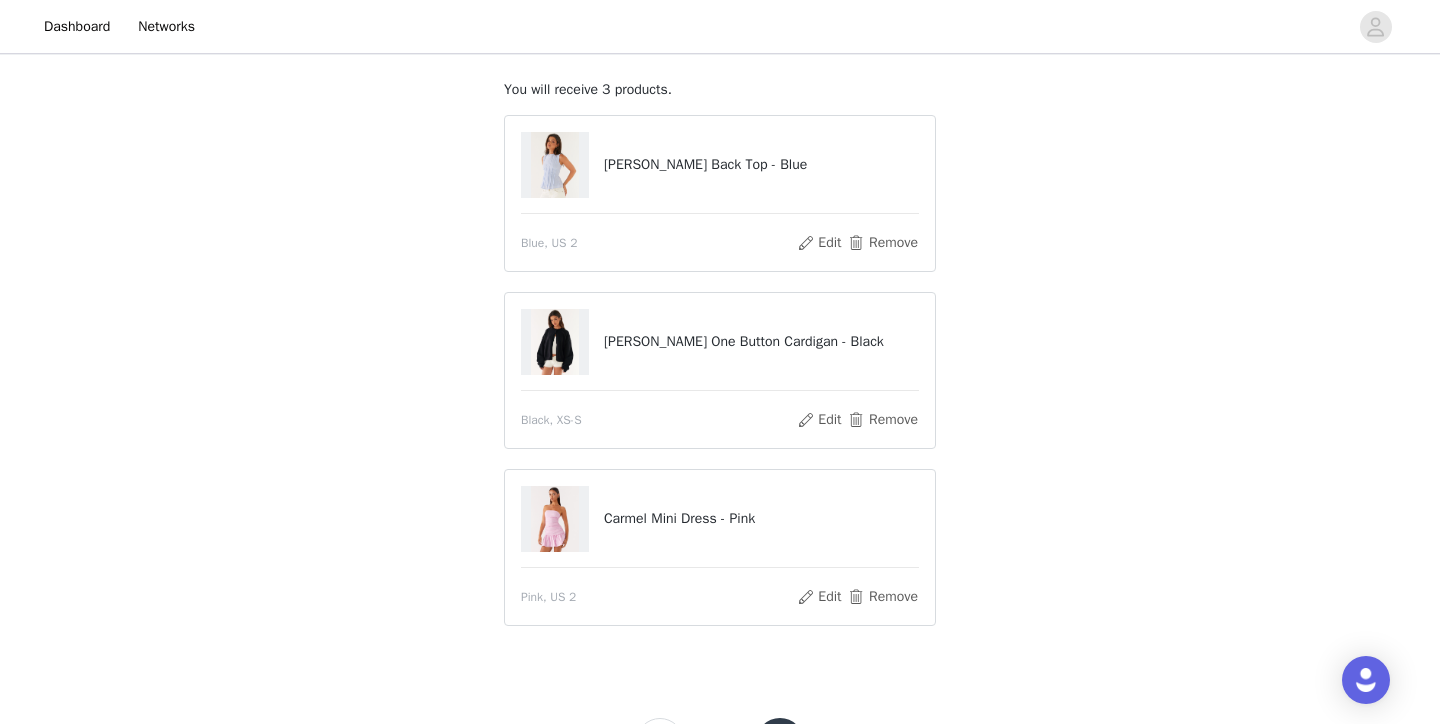 click on "You will receive 3 products.                 [PERSON_NAME] Tie Back Top - Blue           Blue, US 2       Edit   Remove     [PERSON_NAME] One Button Cardigan - Black           Black, XS-S       Edit   Remove     Carmel Mini Dress - Pink           Pink, US 2       Edit   Remove" at bounding box center [720, 362] 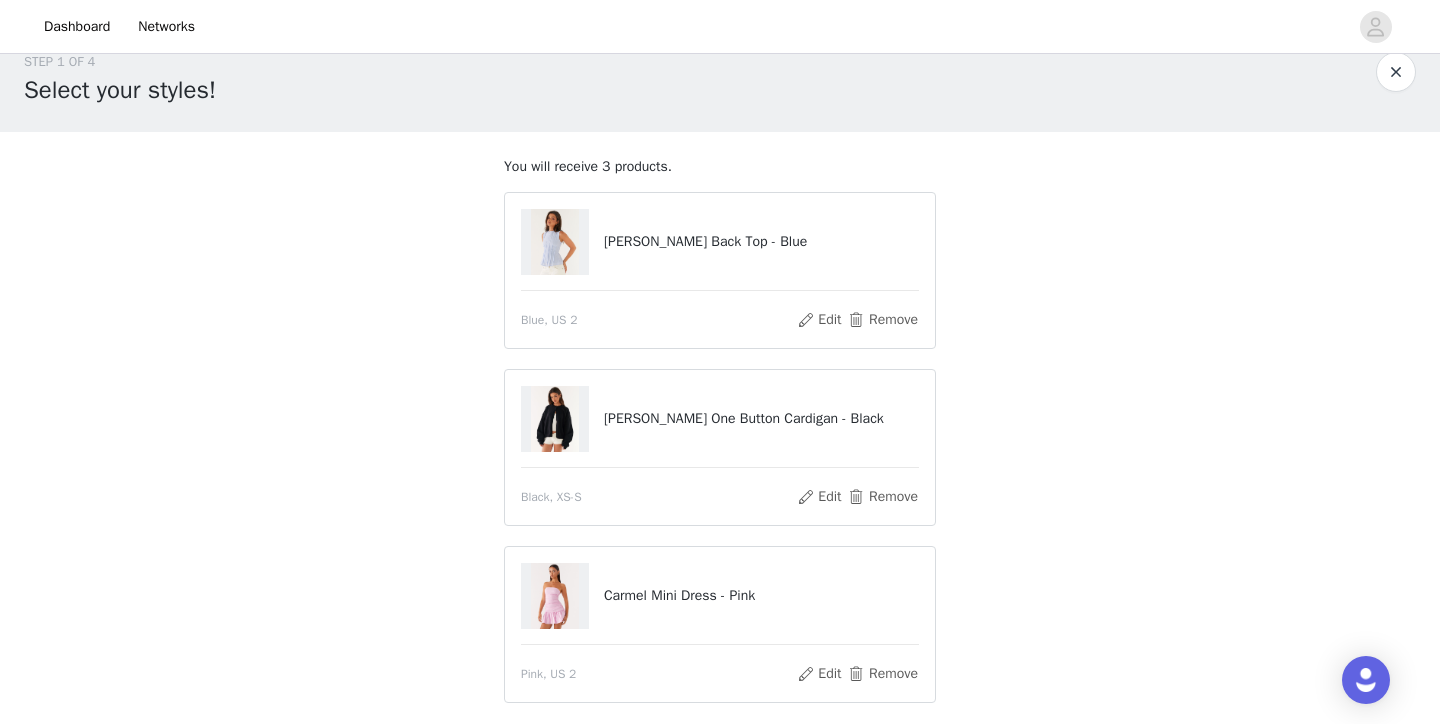 scroll, scrollTop: 34, scrollLeft: 0, axis: vertical 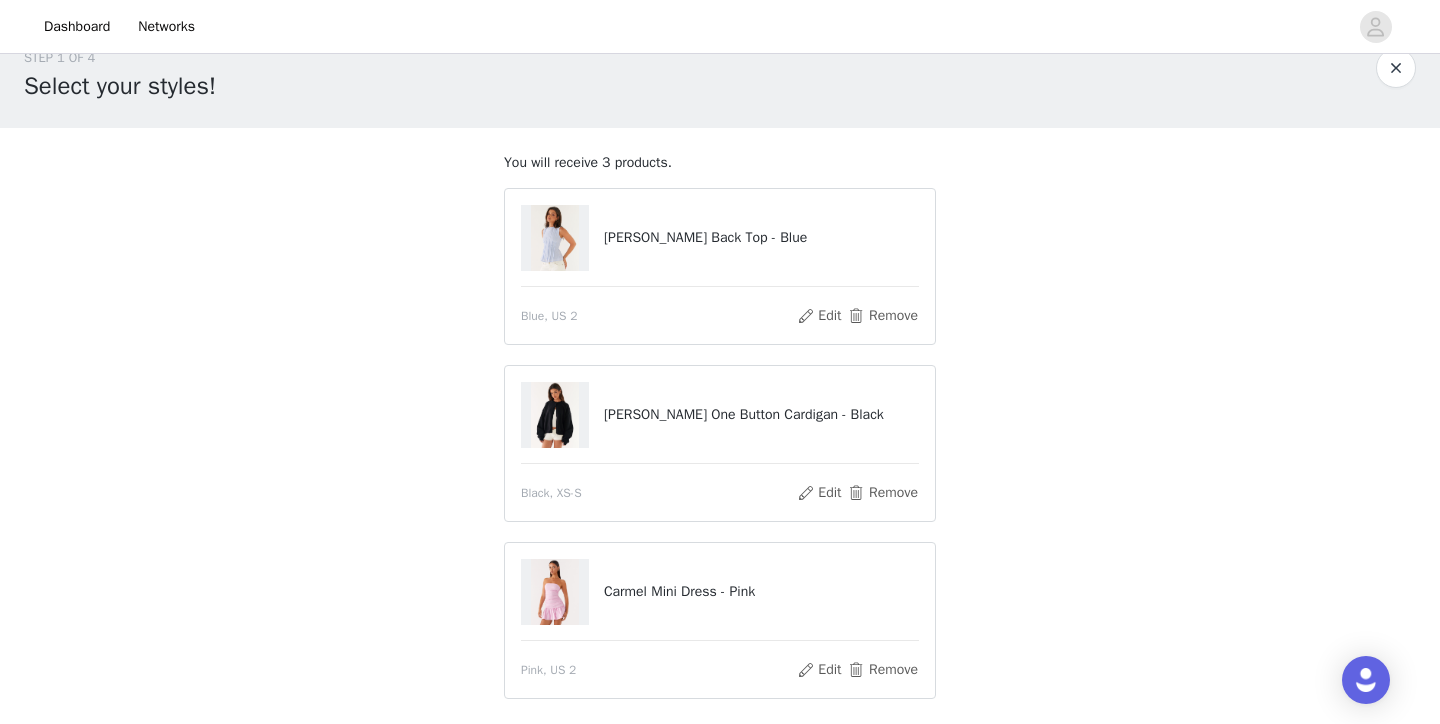 click on "[PERSON_NAME] One Button Cardigan - Black" at bounding box center [761, 414] 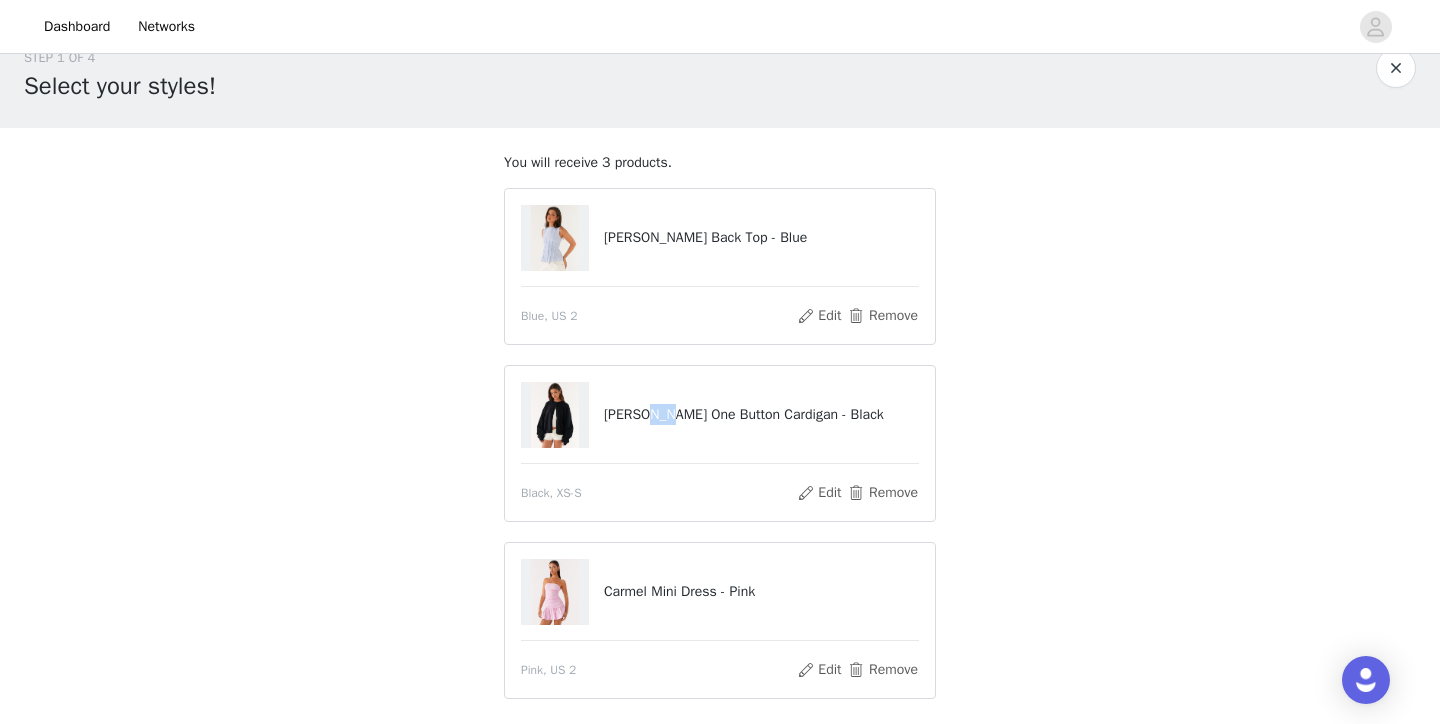 click on "[PERSON_NAME] One Button Cardigan - Black" at bounding box center (761, 414) 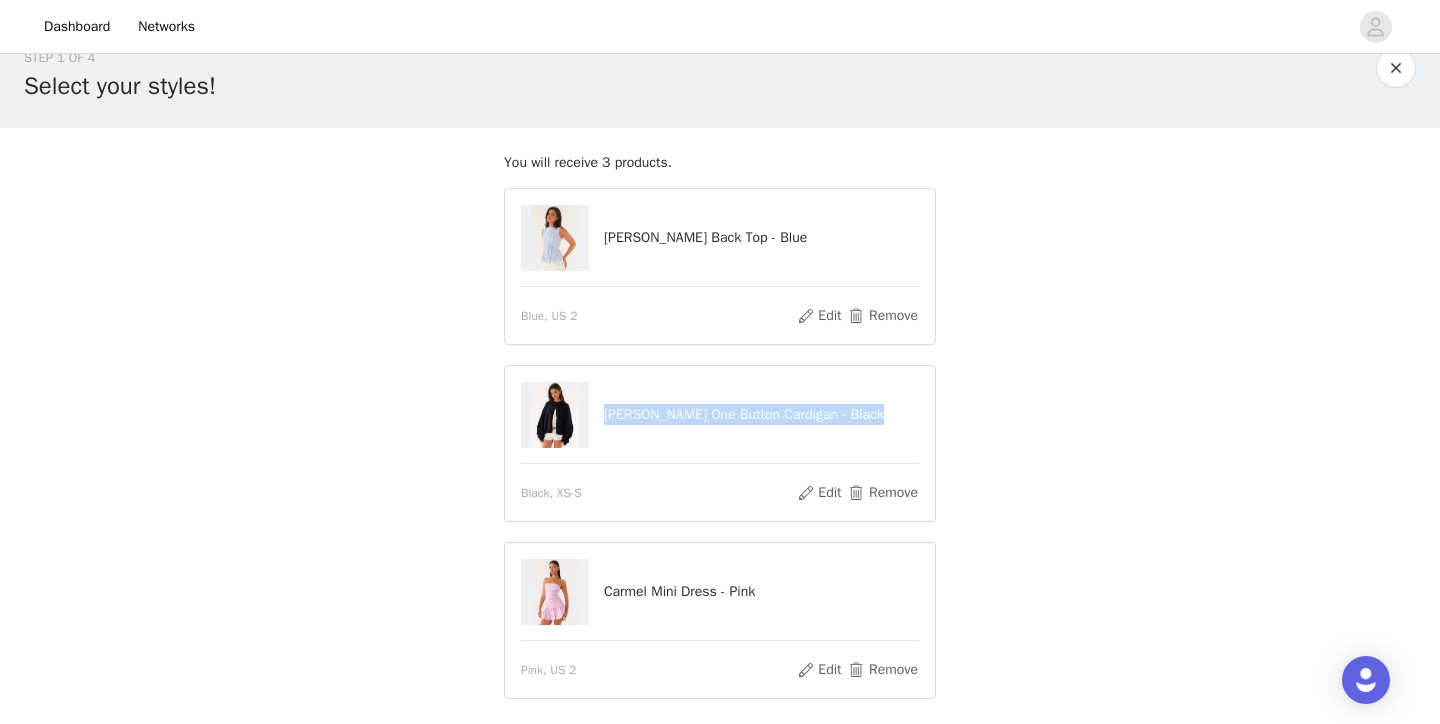 click on "[PERSON_NAME] One Button Cardigan - Black" at bounding box center [761, 414] 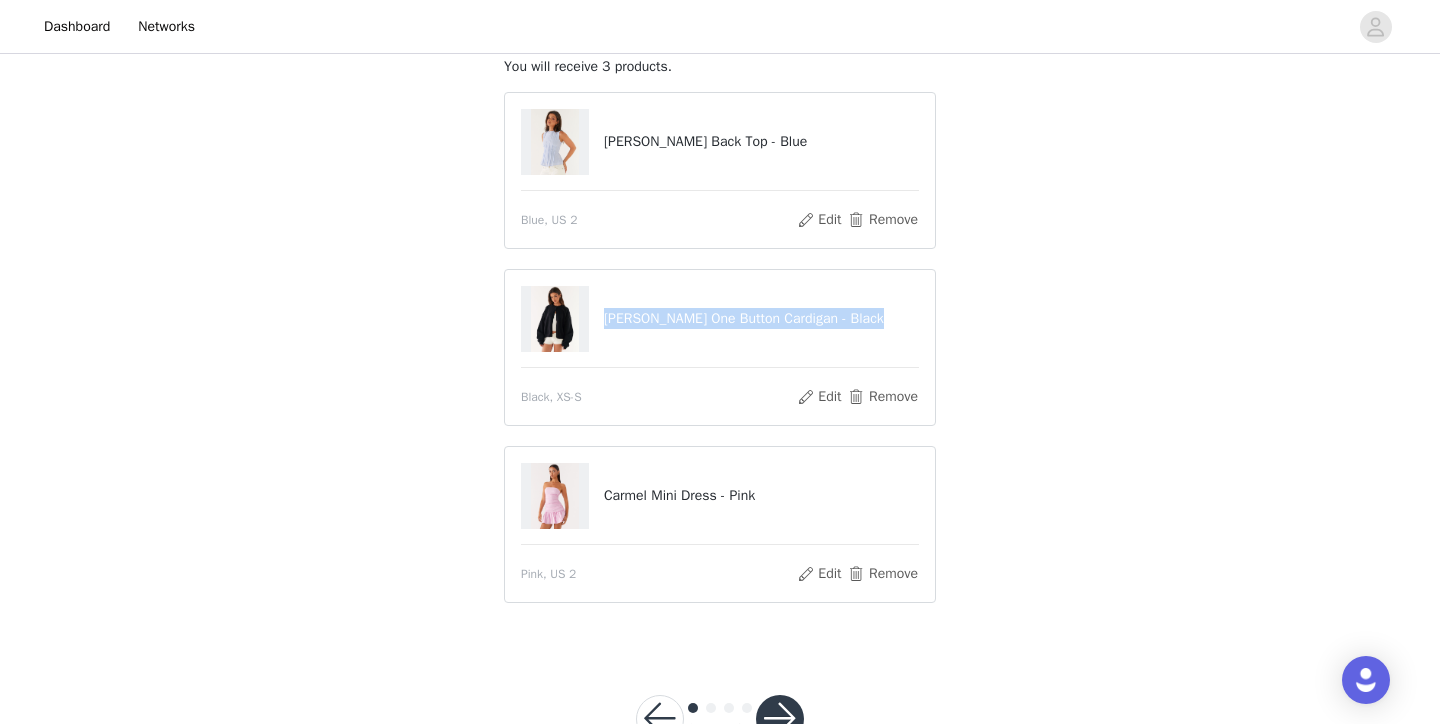 scroll, scrollTop: 146, scrollLeft: 0, axis: vertical 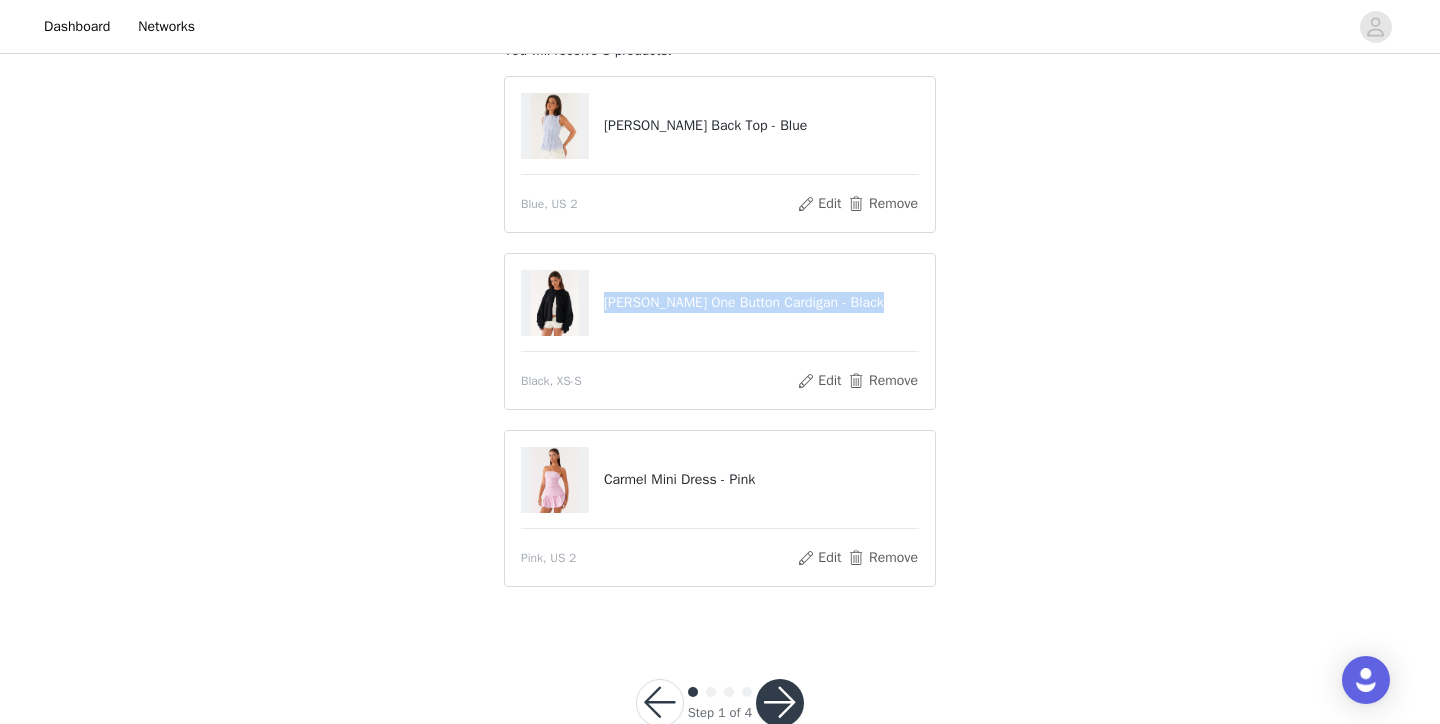 click on "Carmel Mini Dress - Pink" at bounding box center [761, 479] 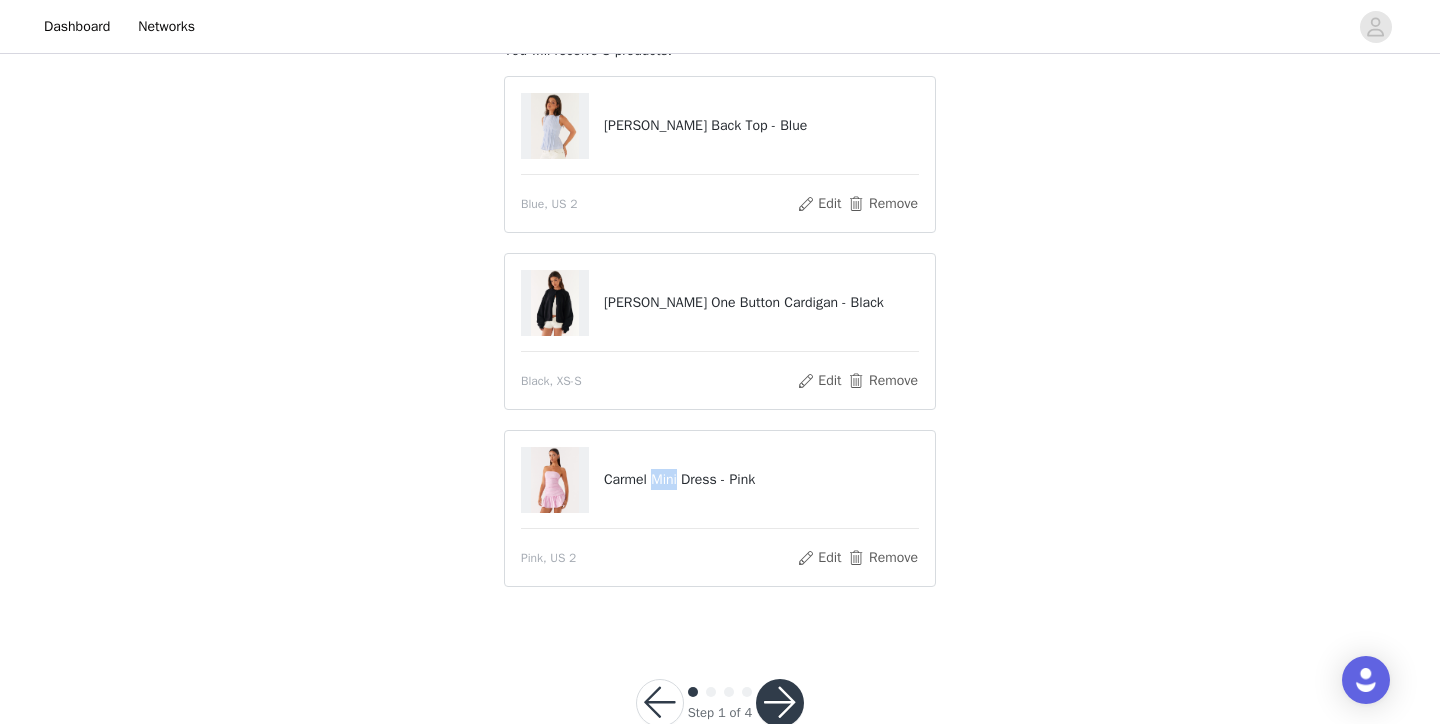 click on "Carmel Mini Dress - Pink" at bounding box center [761, 479] 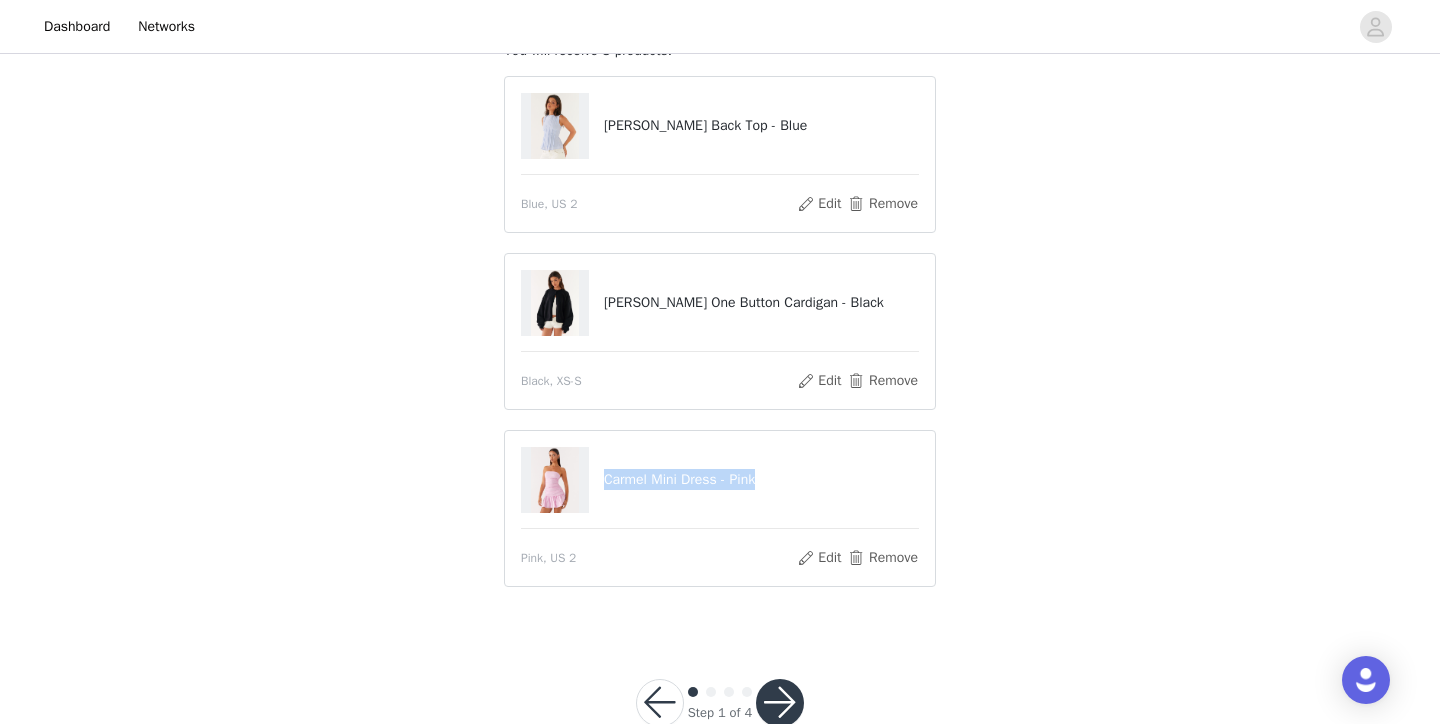 click on "Carmel Mini Dress - Pink" at bounding box center [761, 479] 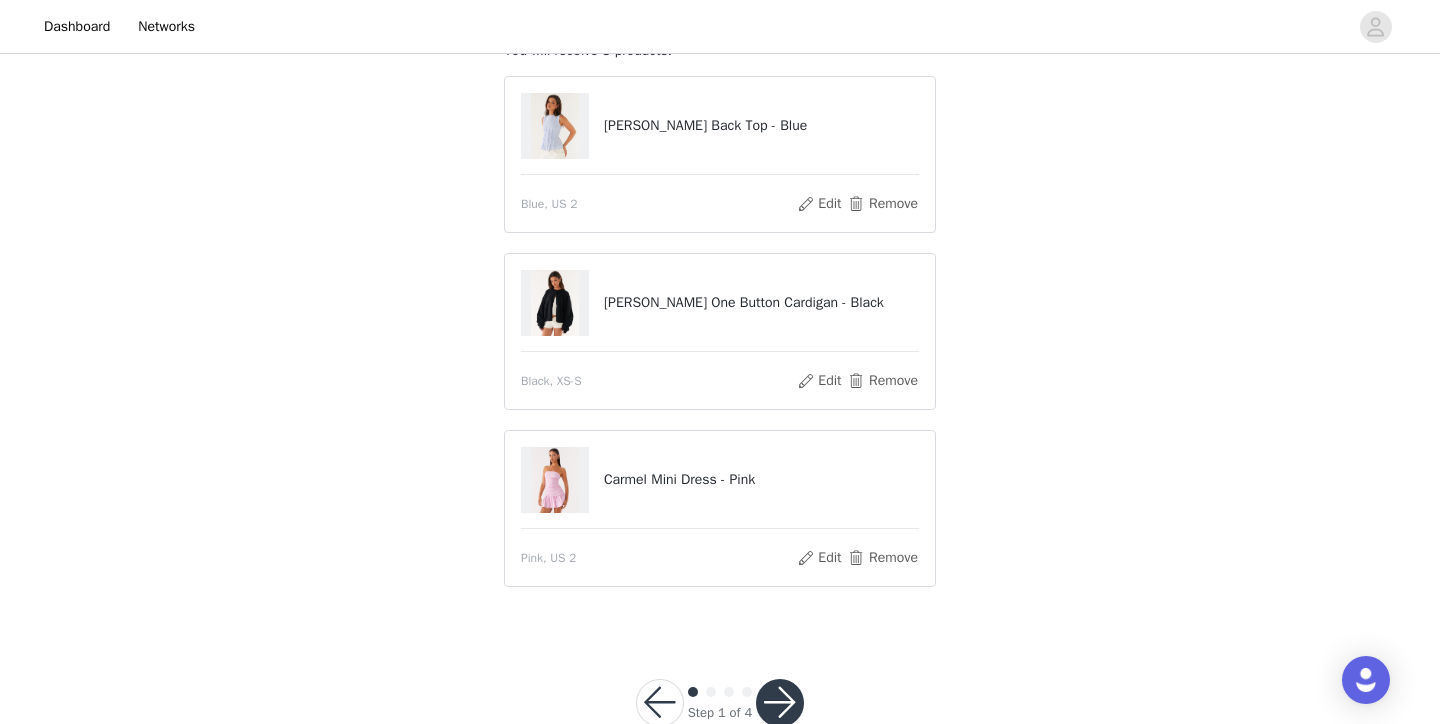 click on "Carmel Mini Dress - Pink           Pink, [GEOGRAPHIC_DATA] 2       Edit   Remove" at bounding box center (720, 508) 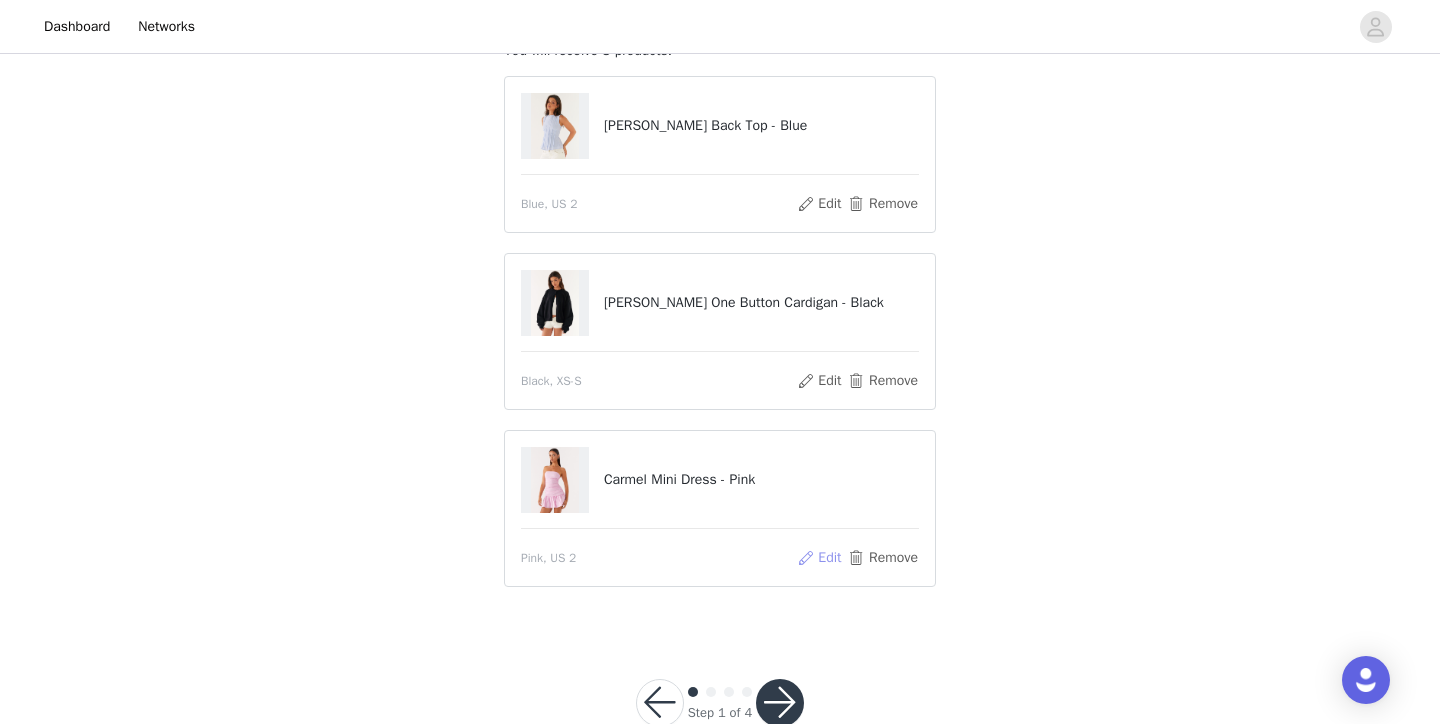 click on "Edit" at bounding box center (819, 558) 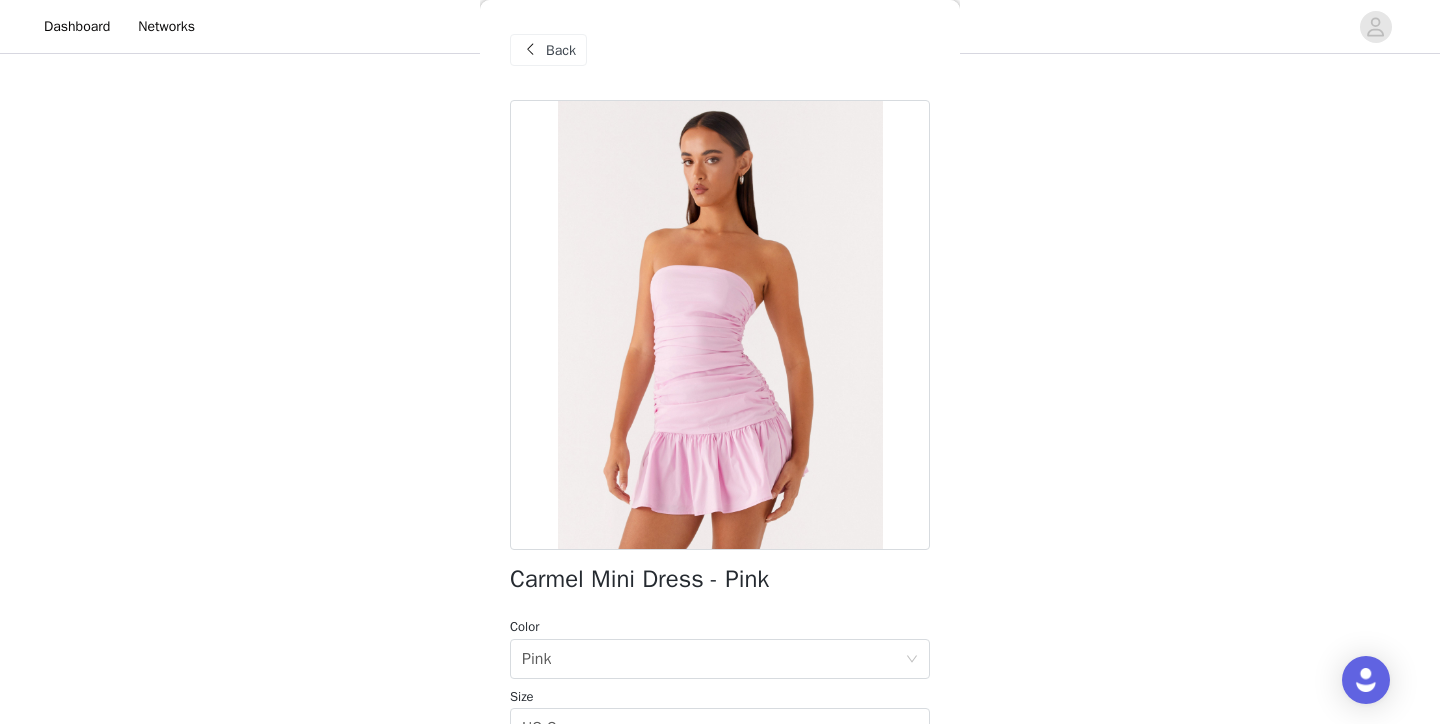 scroll, scrollTop: 0, scrollLeft: 0, axis: both 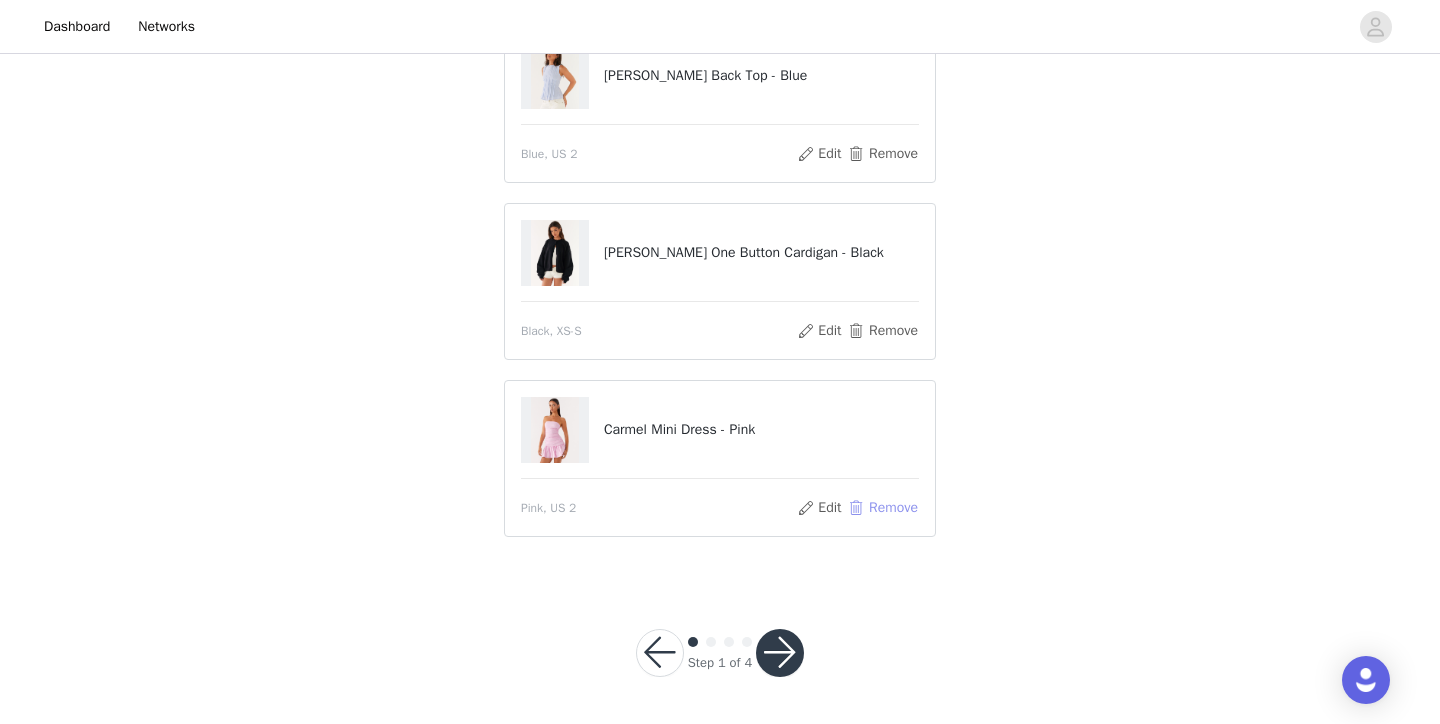 click on "Remove" at bounding box center [883, 508] 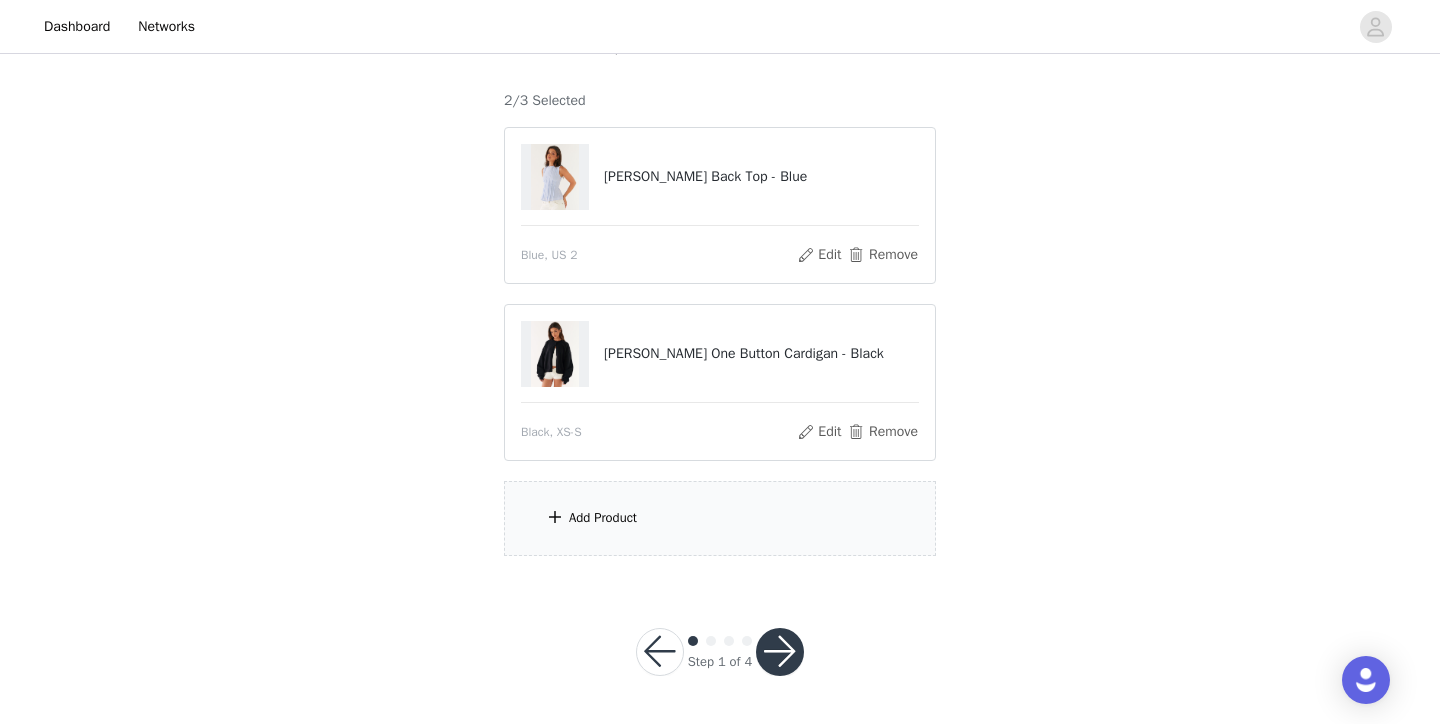 scroll, scrollTop: 148, scrollLeft: 0, axis: vertical 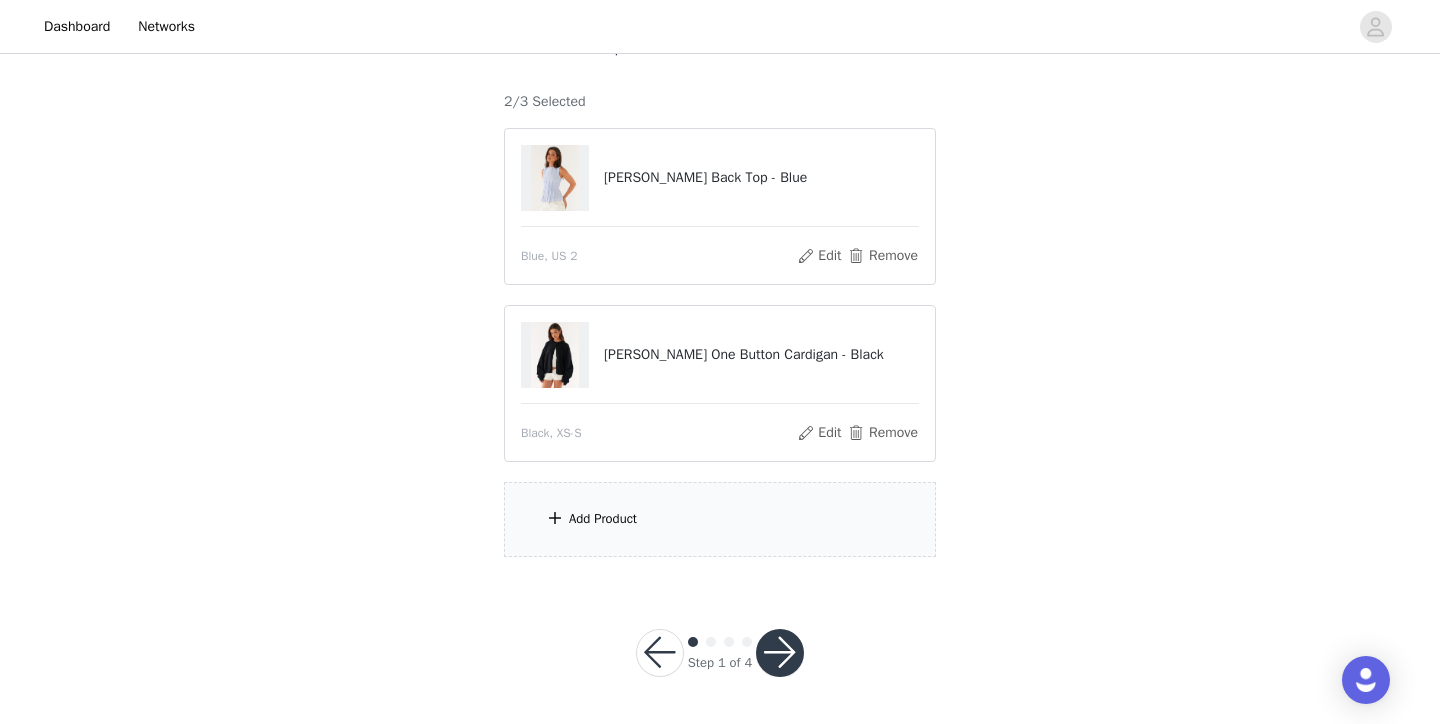 click on "Add Product" at bounding box center (720, 519) 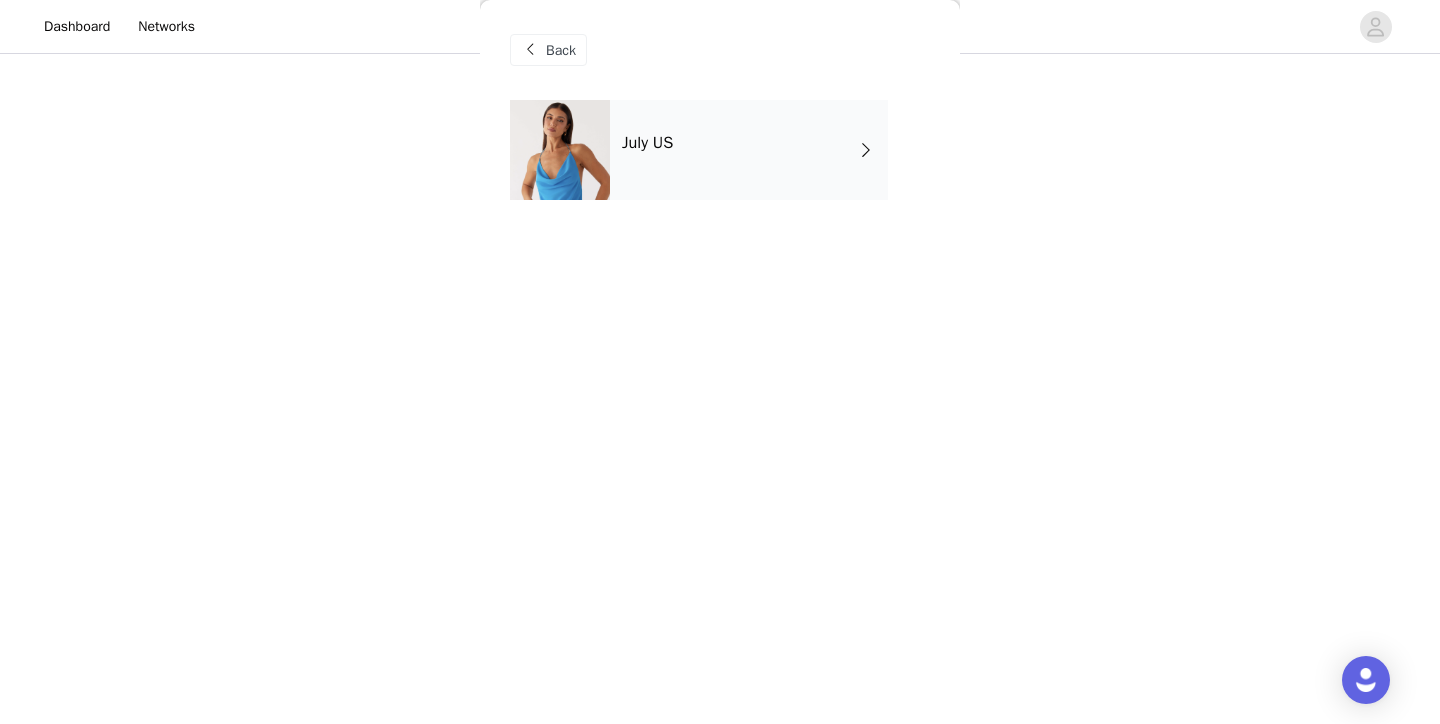 click on "July US" at bounding box center [749, 150] 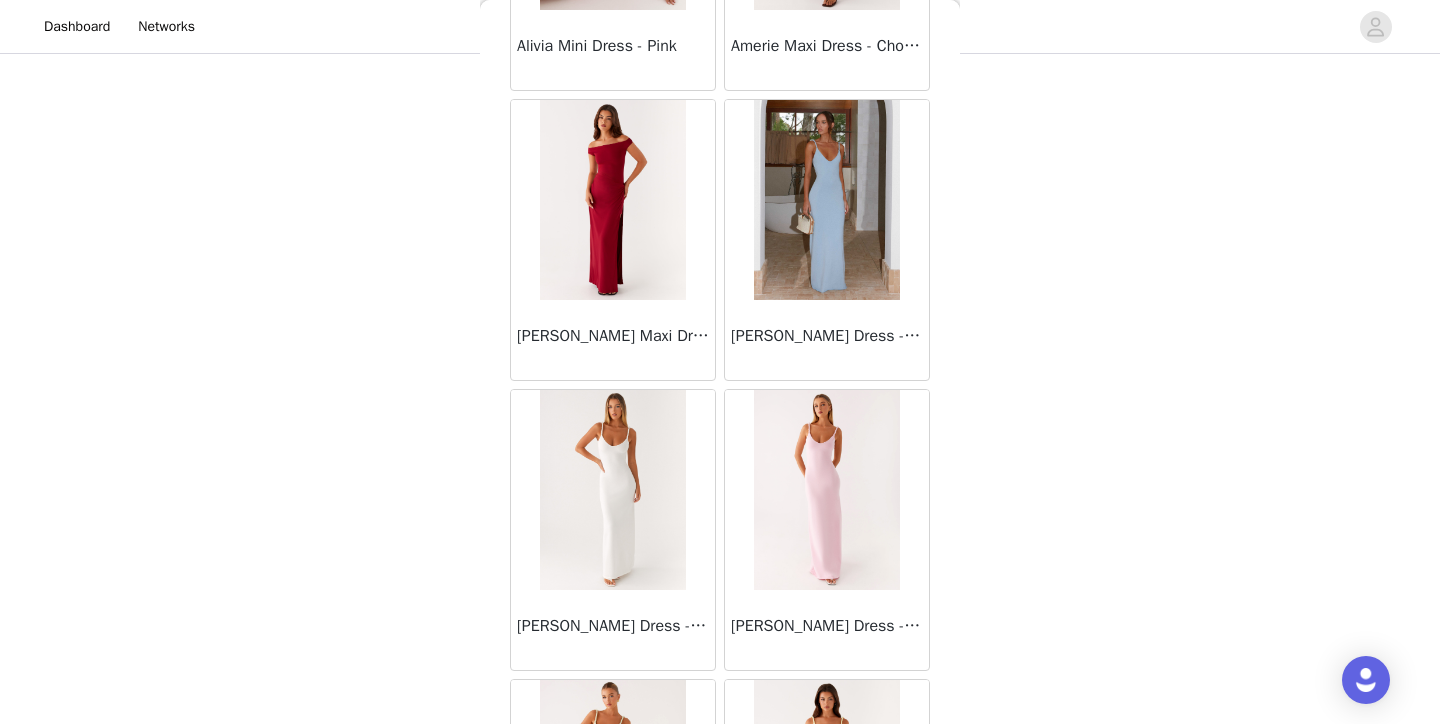 scroll, scrollTop: 2002, scrollLeft: 0, axis: vertical 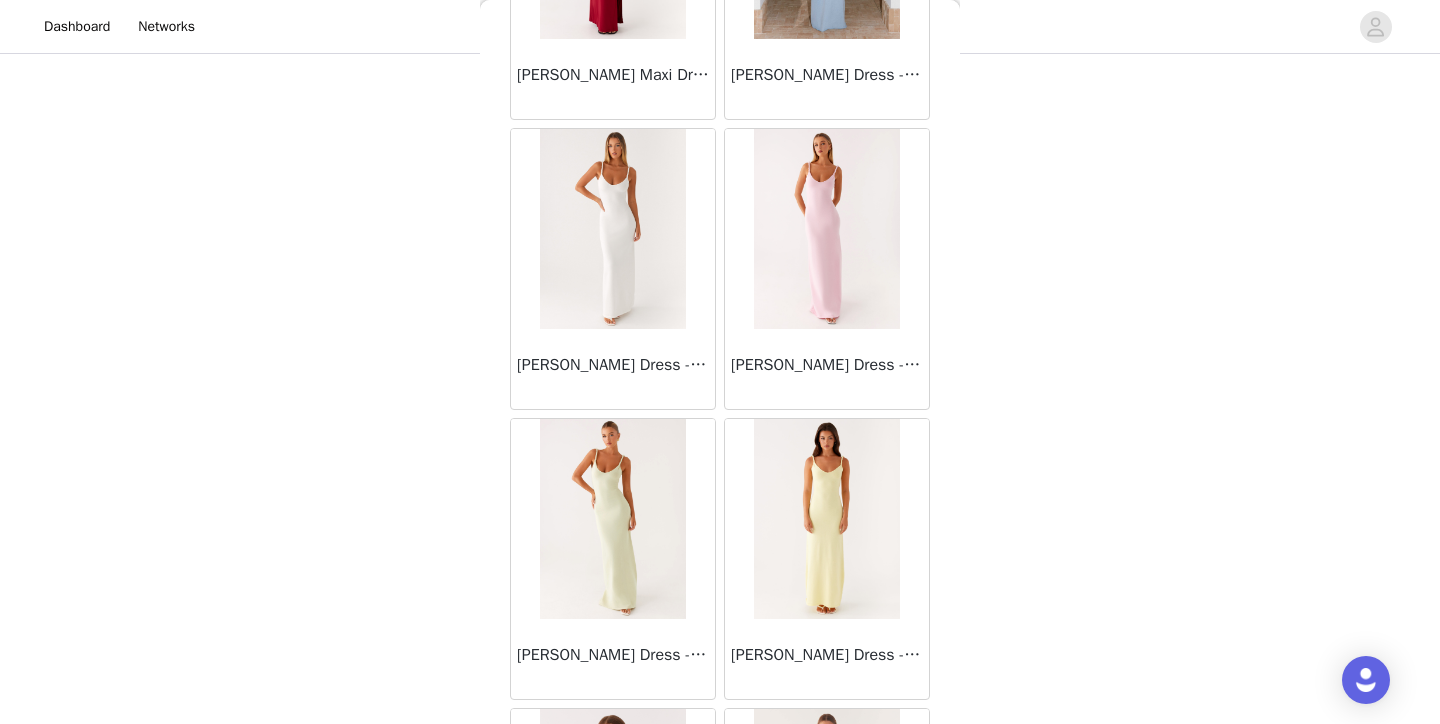 click on "[PERSON_NAME] Dress - Pink" at bounding box center [827, 365] 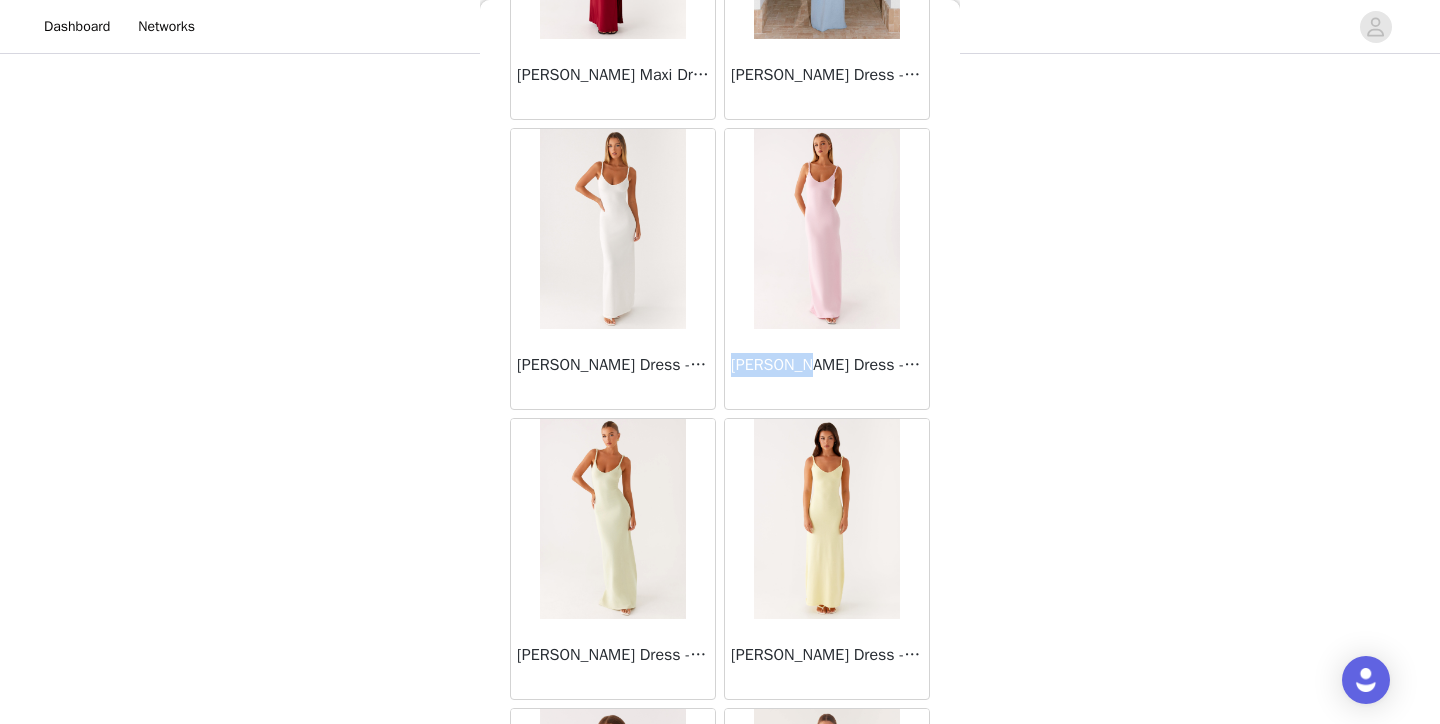 click on "Back       Mariella Linen Maxi Skirt - Pink       Aamari Maxi Dress - Red       Abby Mini Dress - Floral Print       Adrina Ruffle Mini Dress - Pink Floral Print       Aiva Mini Dress - Yellow Floral       Alberta Maxi Dress - Mulberry       Alden Mini Dress - Floral Print       Aliah Knit Shorts - Yellow       [PERSON_NAME] Halter Maxi Dress - Yellow       [PERSON_NAME] Halter Mini Dress - Pastel Yellow       Alivia Mini Dress - Pink       [PERSON_NAME] Maxi Dress - Chocolate       [PERSON_NAME] Maxi Dress - Maroon       Anastasia Maxi Dress - Blue       Anastasia Maxi Dress - Ivory       Anastasia Maxi Dress - Pink       Anastasia Maxi Dress - [PERSON_NAME] Maxi Dress - Yellow       Anastasia Mini Dress - Blue       Anetta Maxi Dress - Pale Blue     Load More" at bounding box center (720, 362) 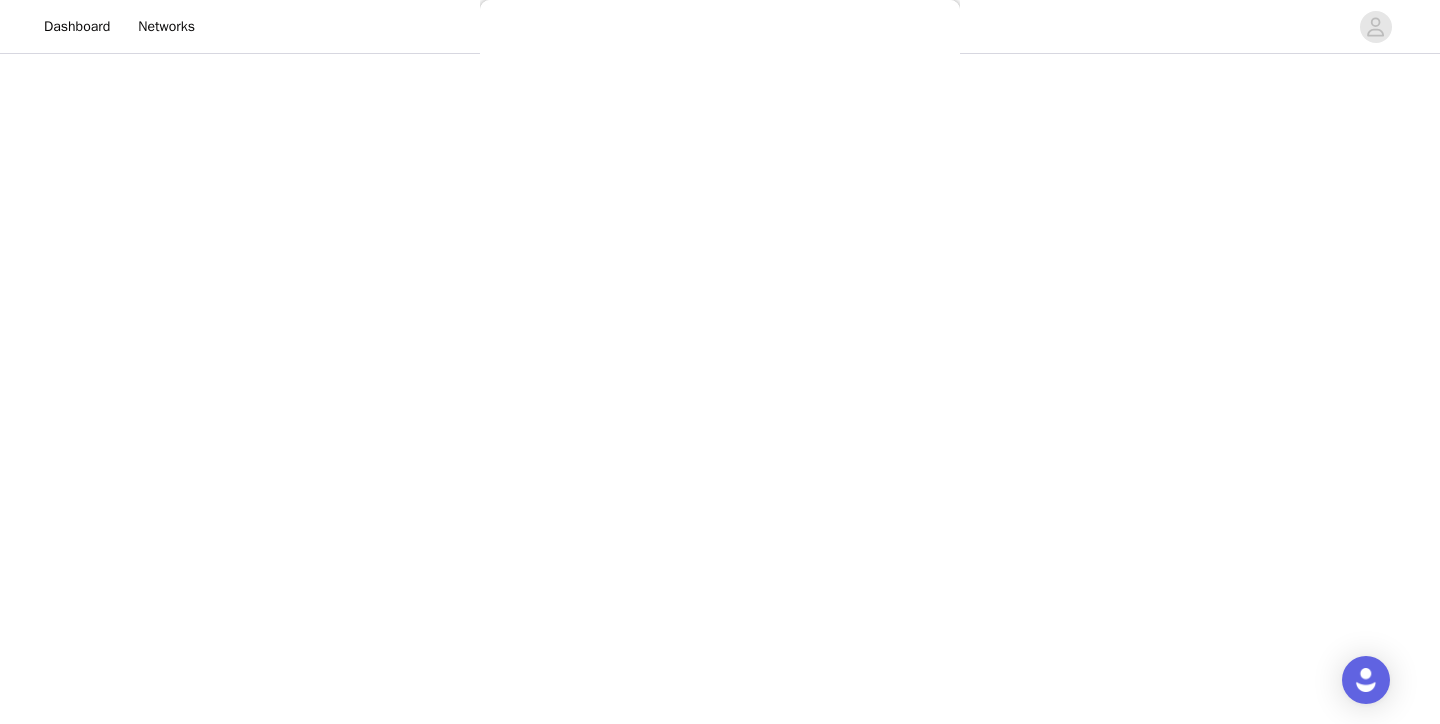 click on "Back       Mariella Linen Maxi Skirt - Pink       Aamari Maxi Dress - Red       Abby Mini Dress - Floral Print       Adrina Ruffle Mini Dress - Pink Floral Print       Aiva Mini Dress - Yellow Floral       Alberta Maxi Dress - Mulberry       Alden Mini Dress - Floral Print       Aliah Knit Shorts - Yellow       [PERSON_NAME] Halter Maxi Dress - Yellow       [PERSON_NAME] Halter Mini Dress - Pastel Yellow       Alivia Mini Dress - Pink       [PERSON_NAME] Maxi Dress - Chocolate       [PERSON_NAME] Maxi Dress - Maroon       Anastasia Maxi Dress - Blue       Anastasia Maxi Dress - Ivory       Anastasia Maxi Dress - Pink       Anastasia Maxi Dress - [PERSON_NAME] Maxi Dress - Yellow       Anastasia Mini Dress - Blue       Anetta Maxi Dress - Pale Blue     Load More" at bounding box center (720, 362) 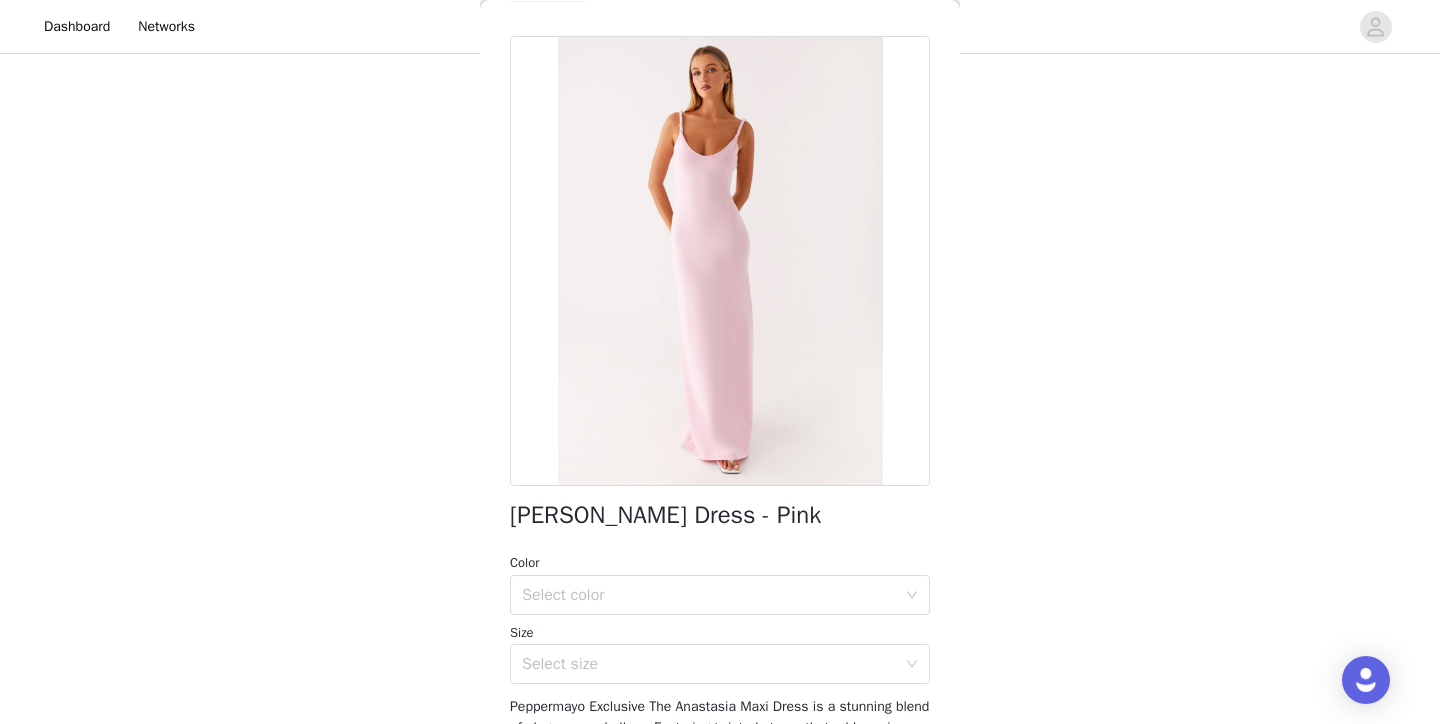 scroll, scrollTop: 0, scrollLeft: 0, axis: both 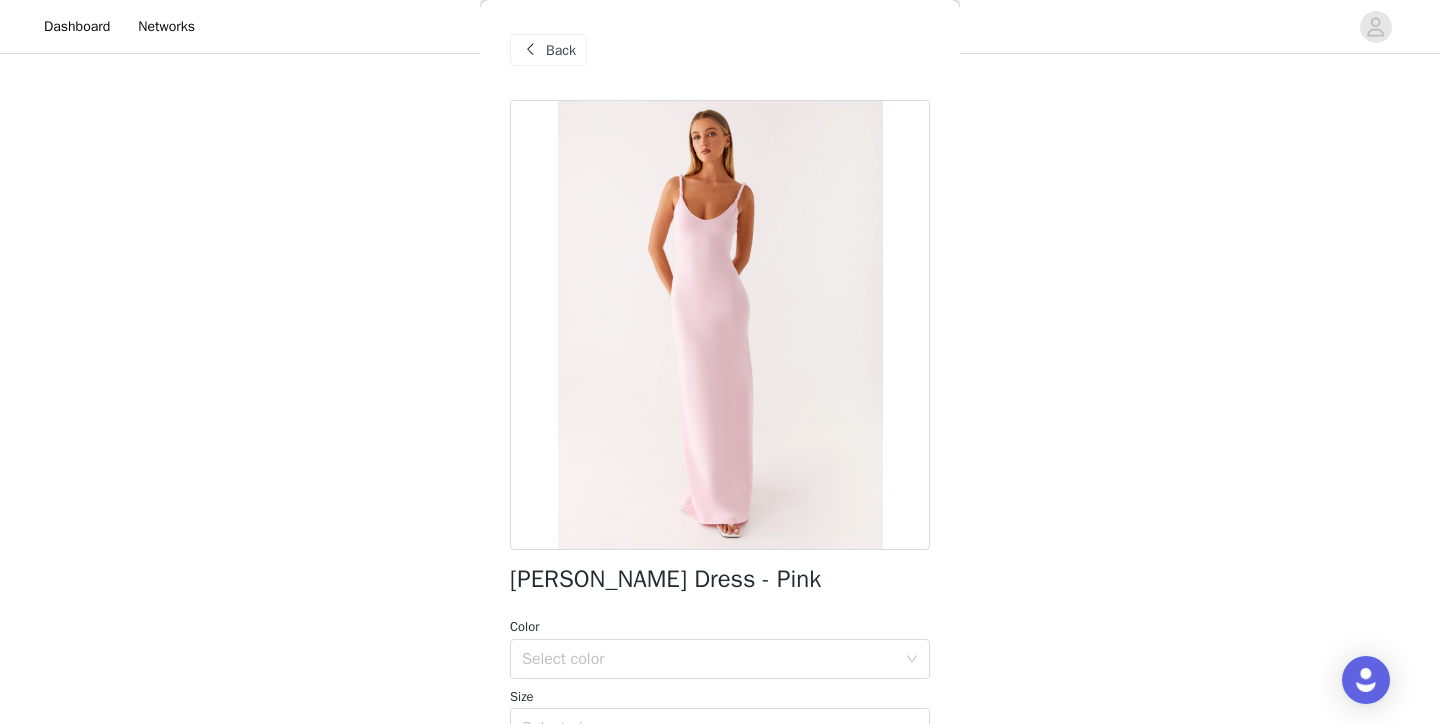 click at bounding box center (720, 325) 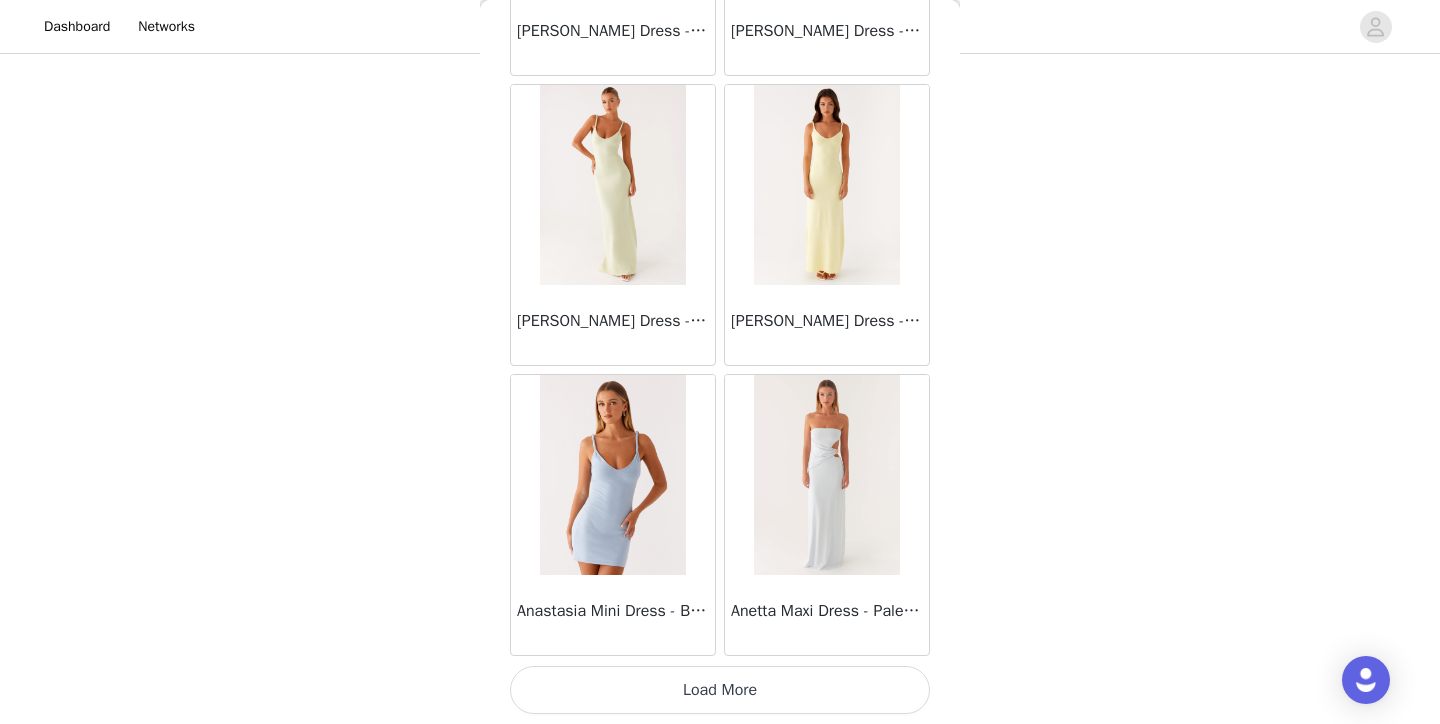 click on "Load More" at bounding box center (720, 690) 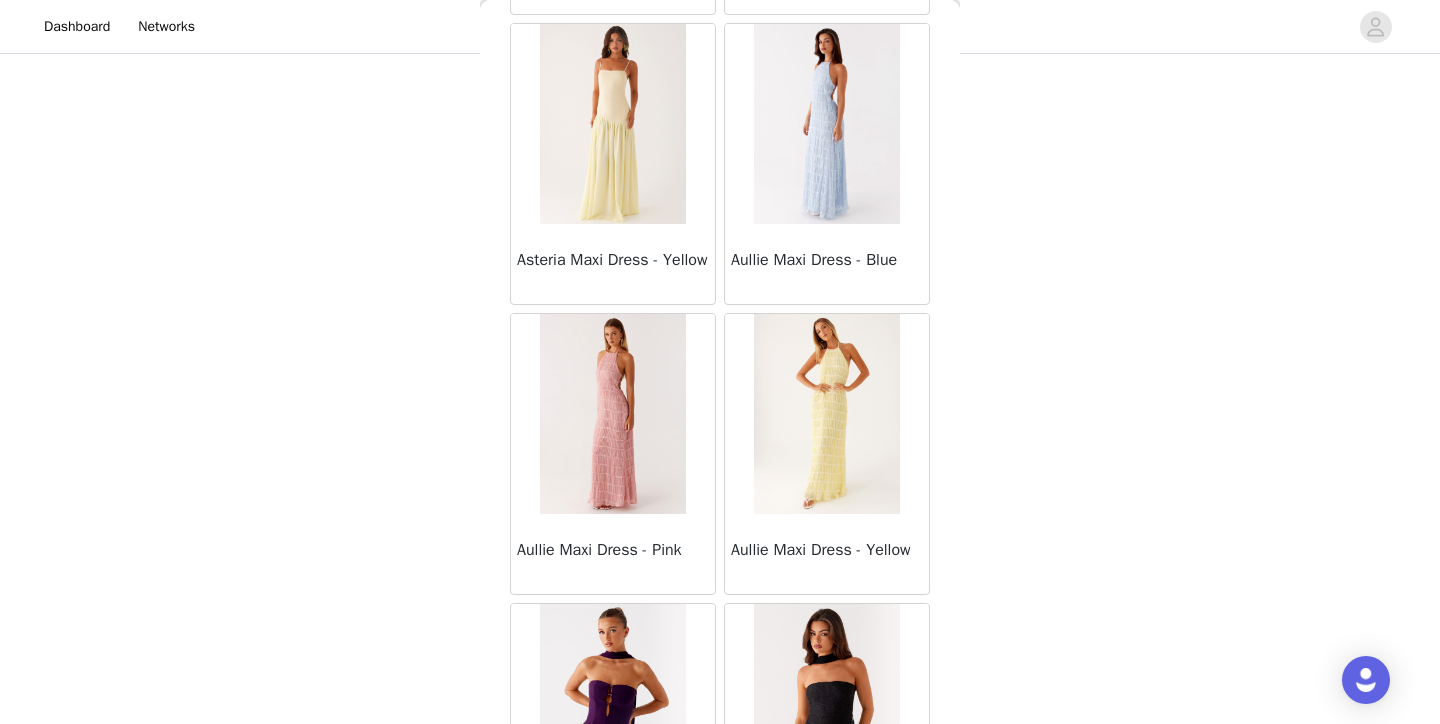 scroll, scrollTop: 4140, scrollLeft: 0, axis: vertical 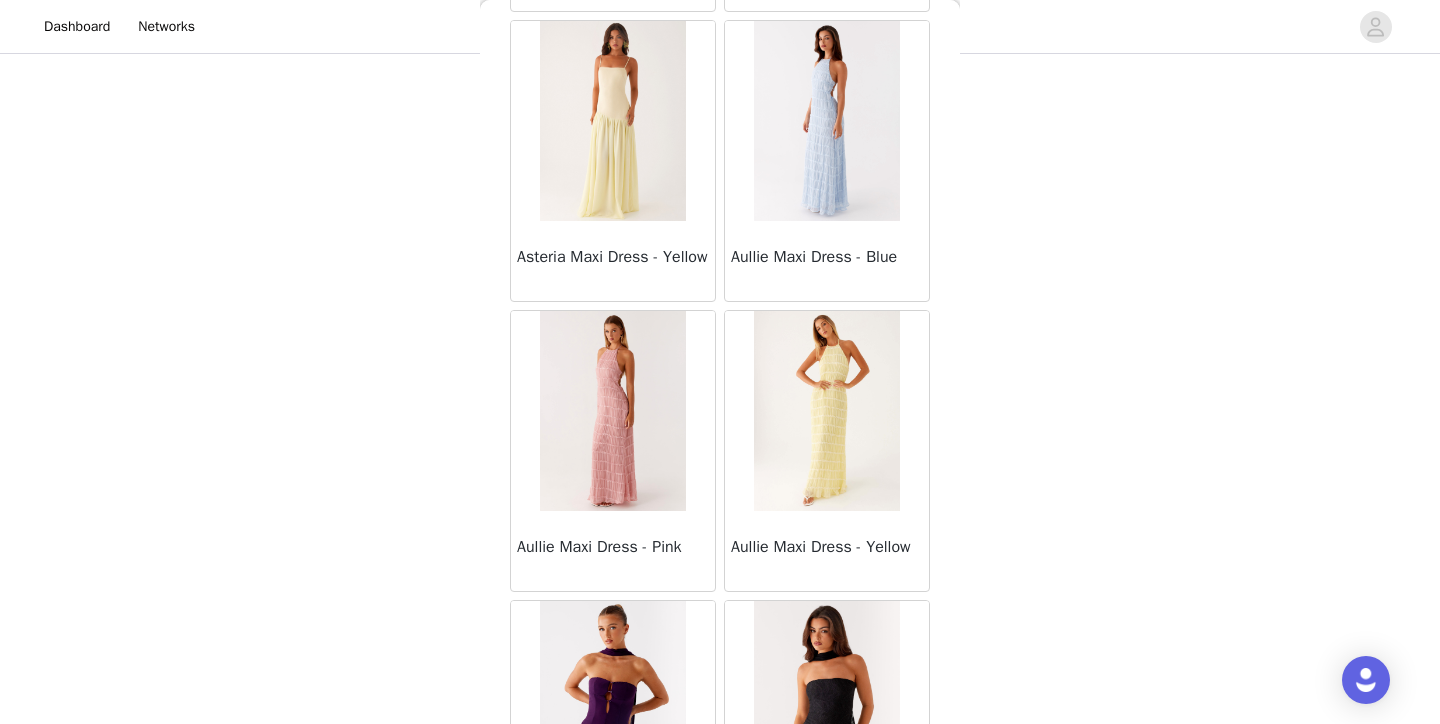click at bounding box center [826, 411] 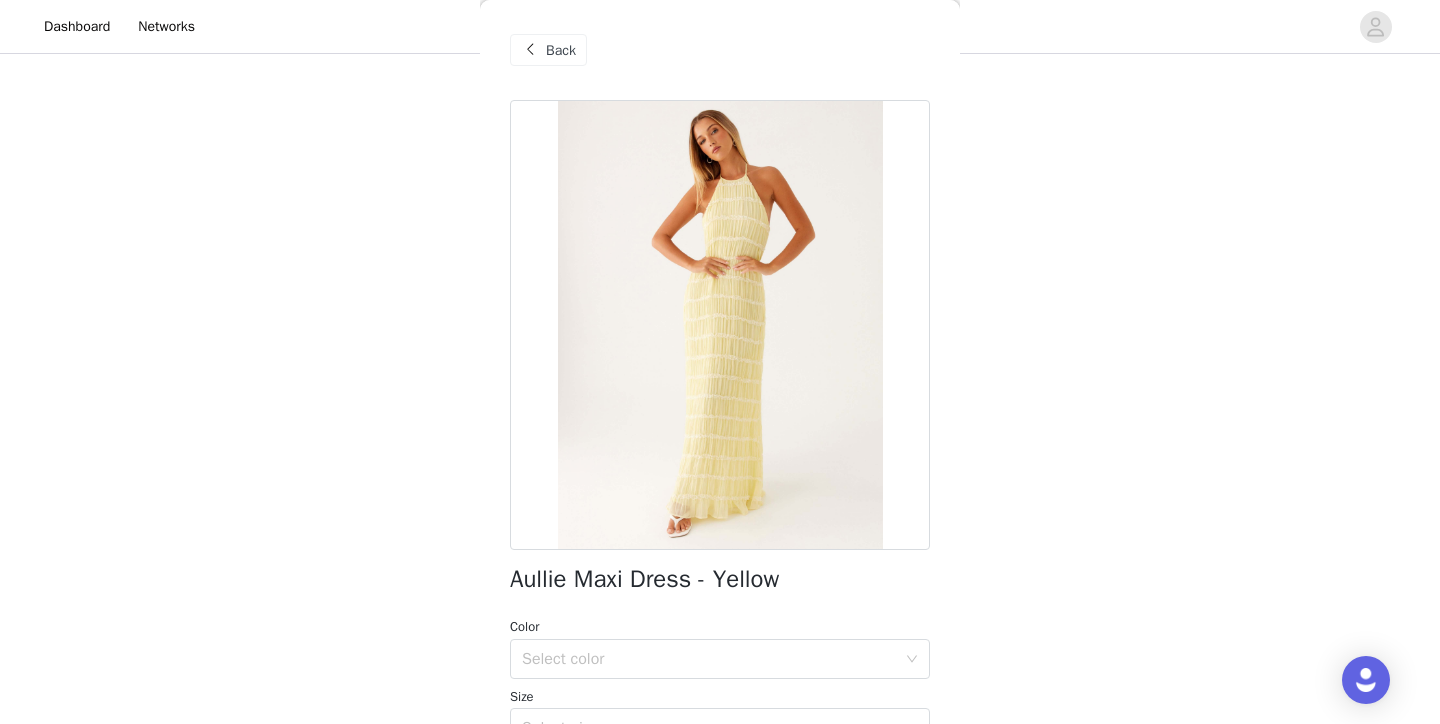 scroll, scrollTop: -1, scrollLeft: 0, axis: vertical 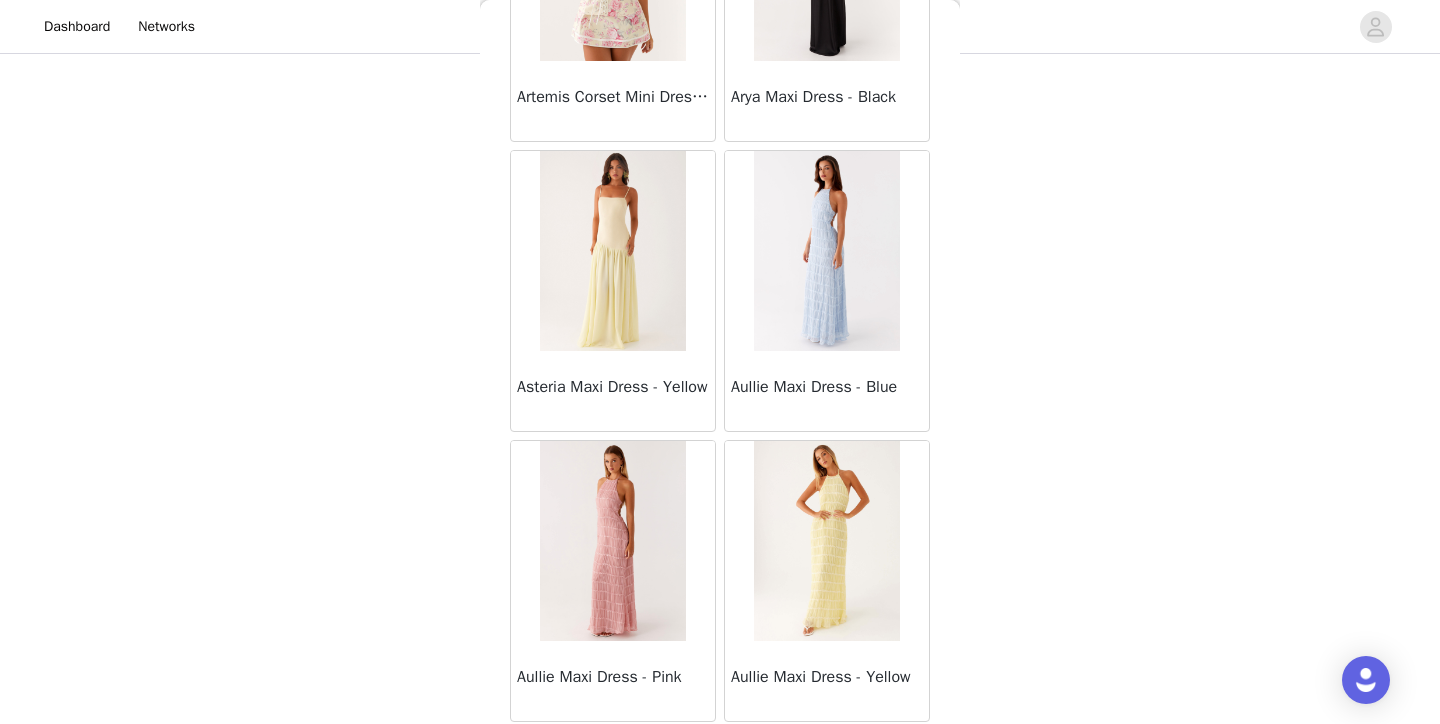 click at bounding box center [612, 251] 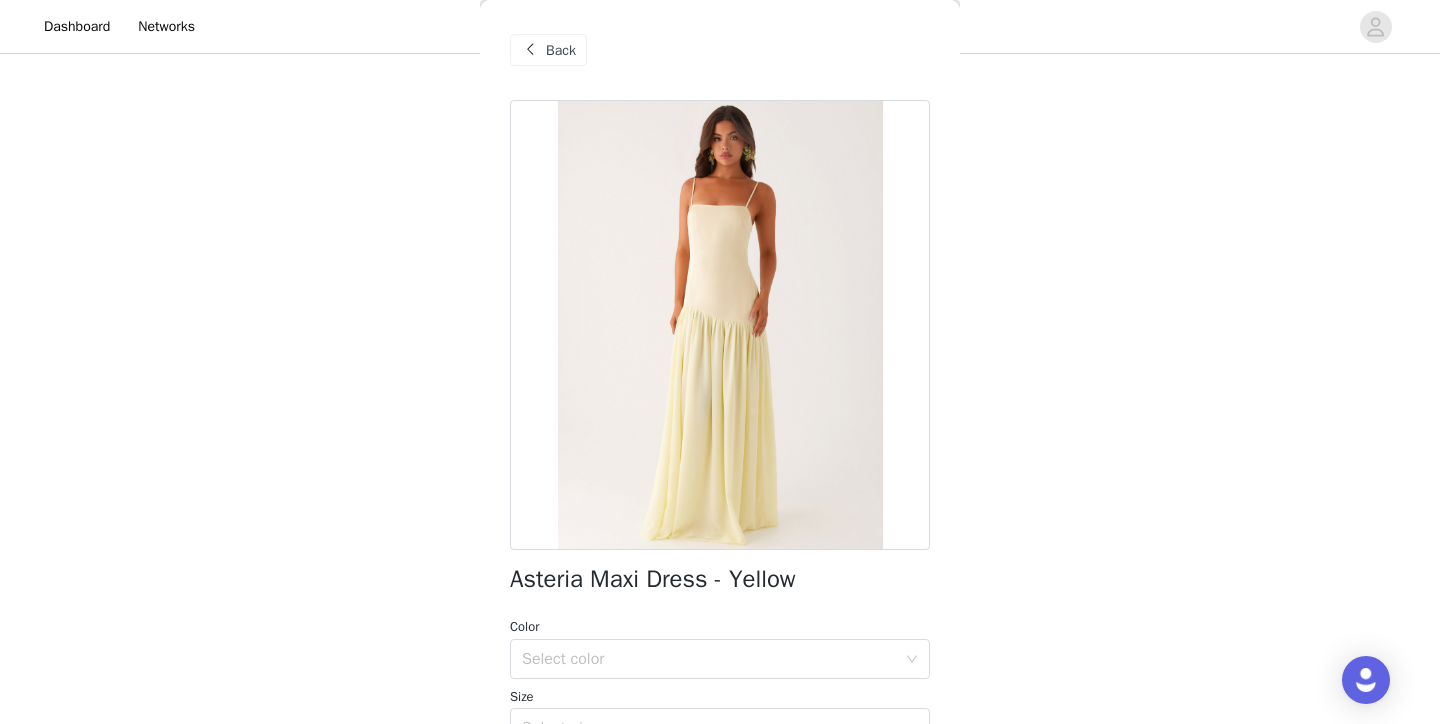 click on "Asteria Maxi Dress - Yellow" at bounding box center [653, 579] 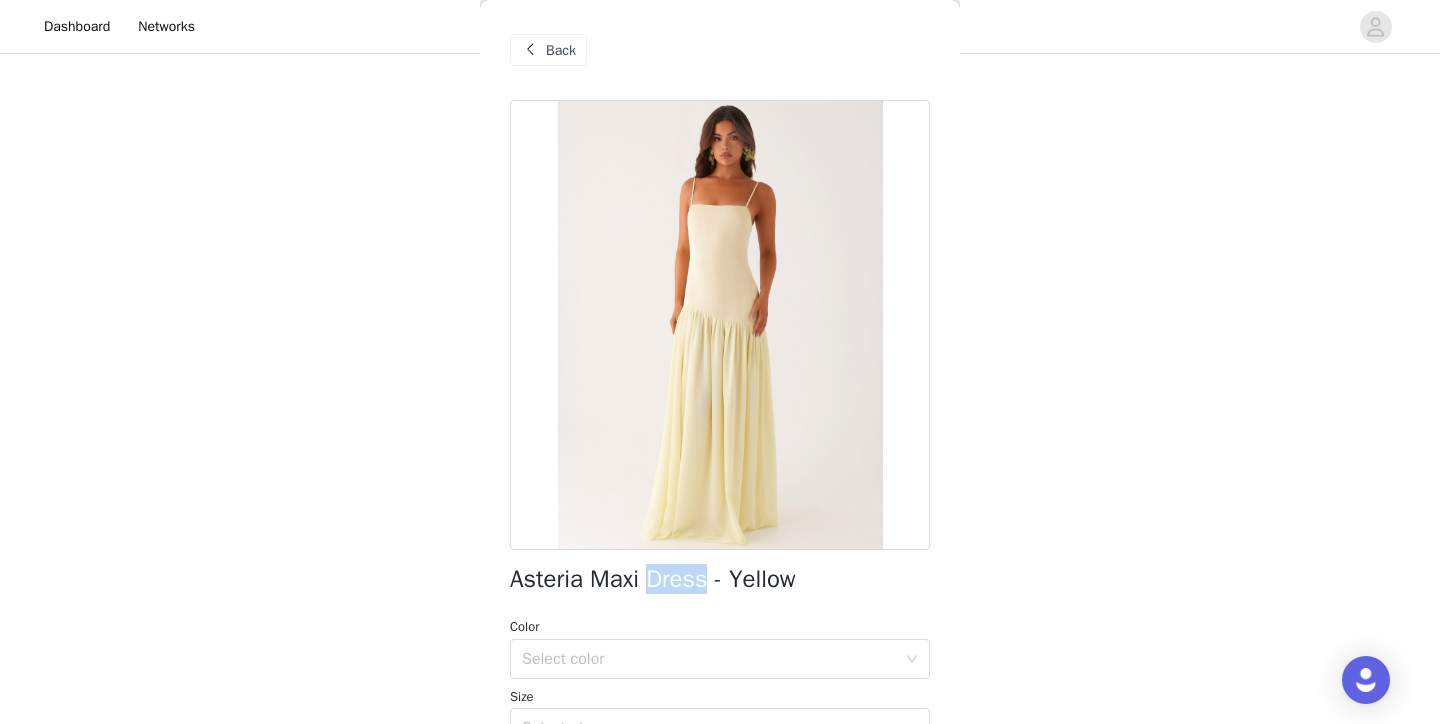 click on "Asteria Maxi Dress - Yellow" at bounding box center (653, 579) 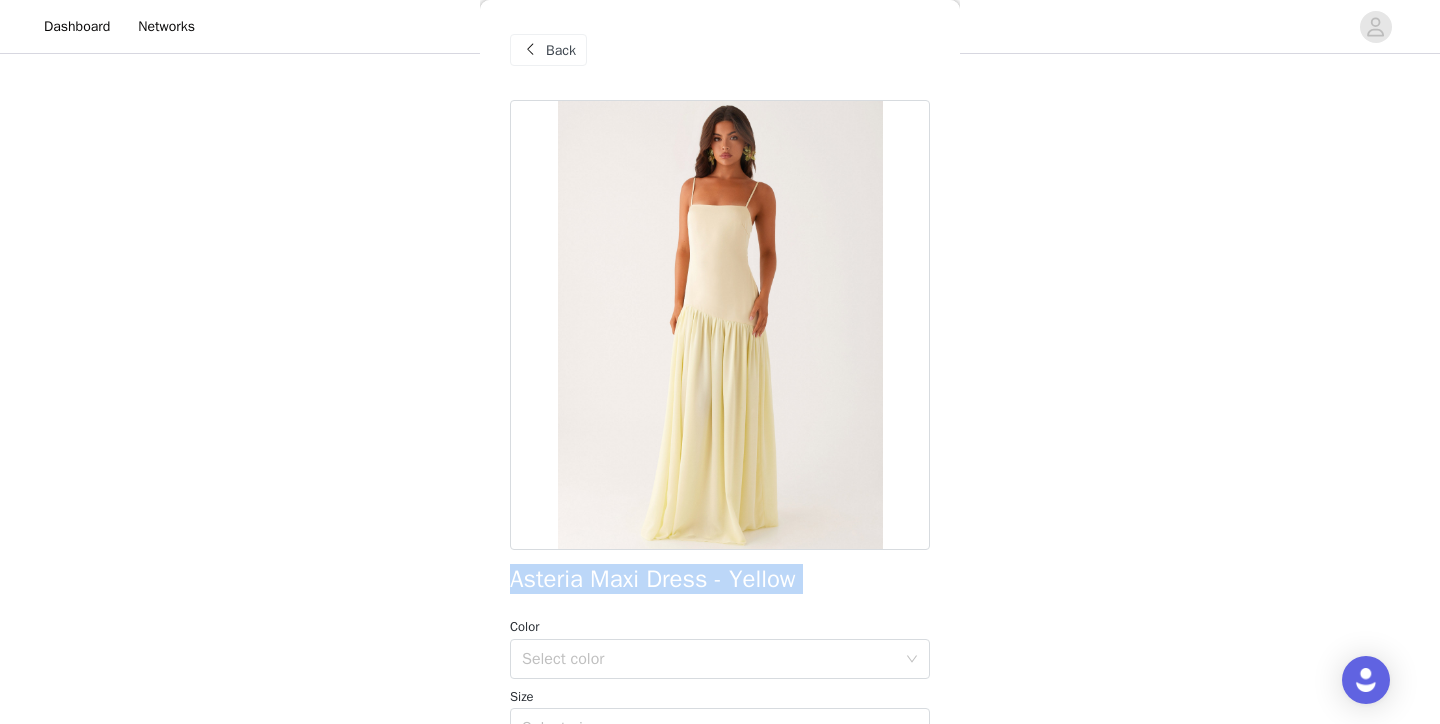 click on "Asteria Maxi Dress - Yellow" at bounding box center (653, 579) 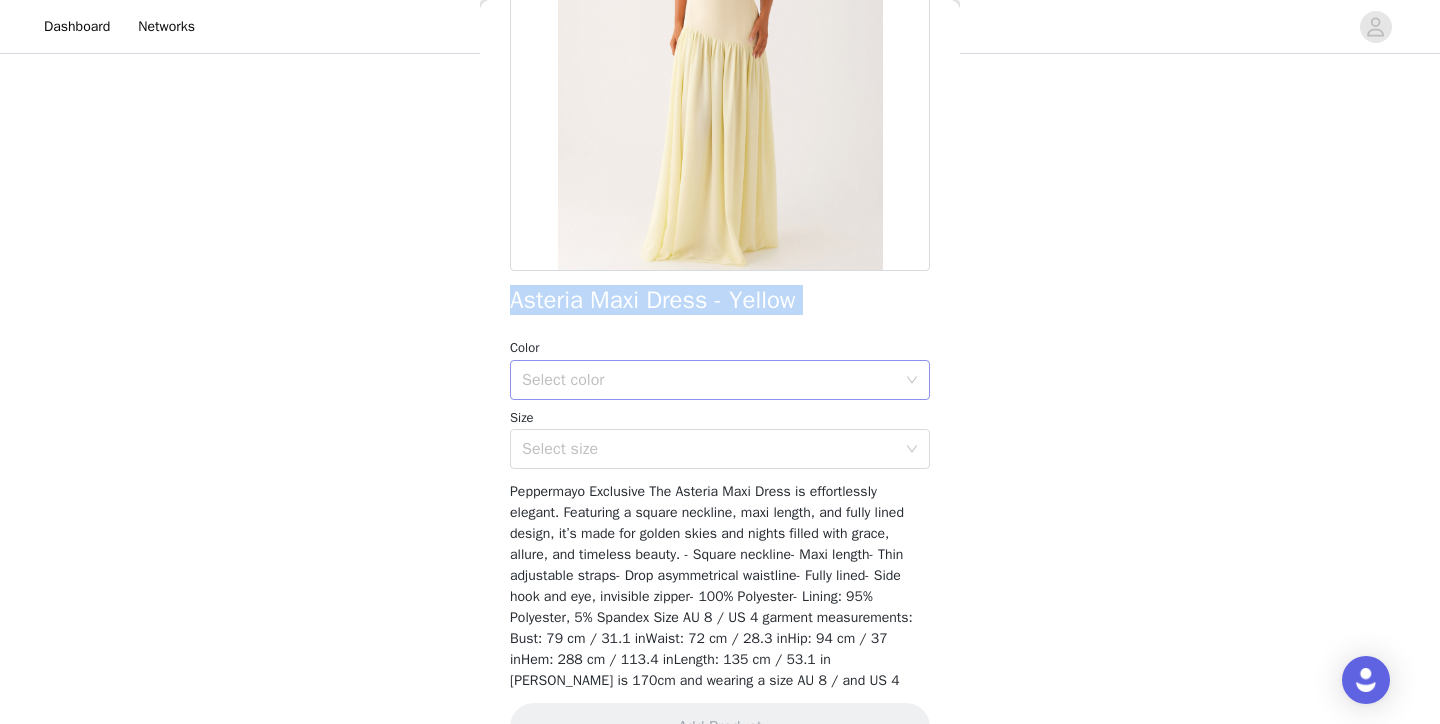 scroll, scrollTop: 279, scrollLeft: 0, axis: vertical 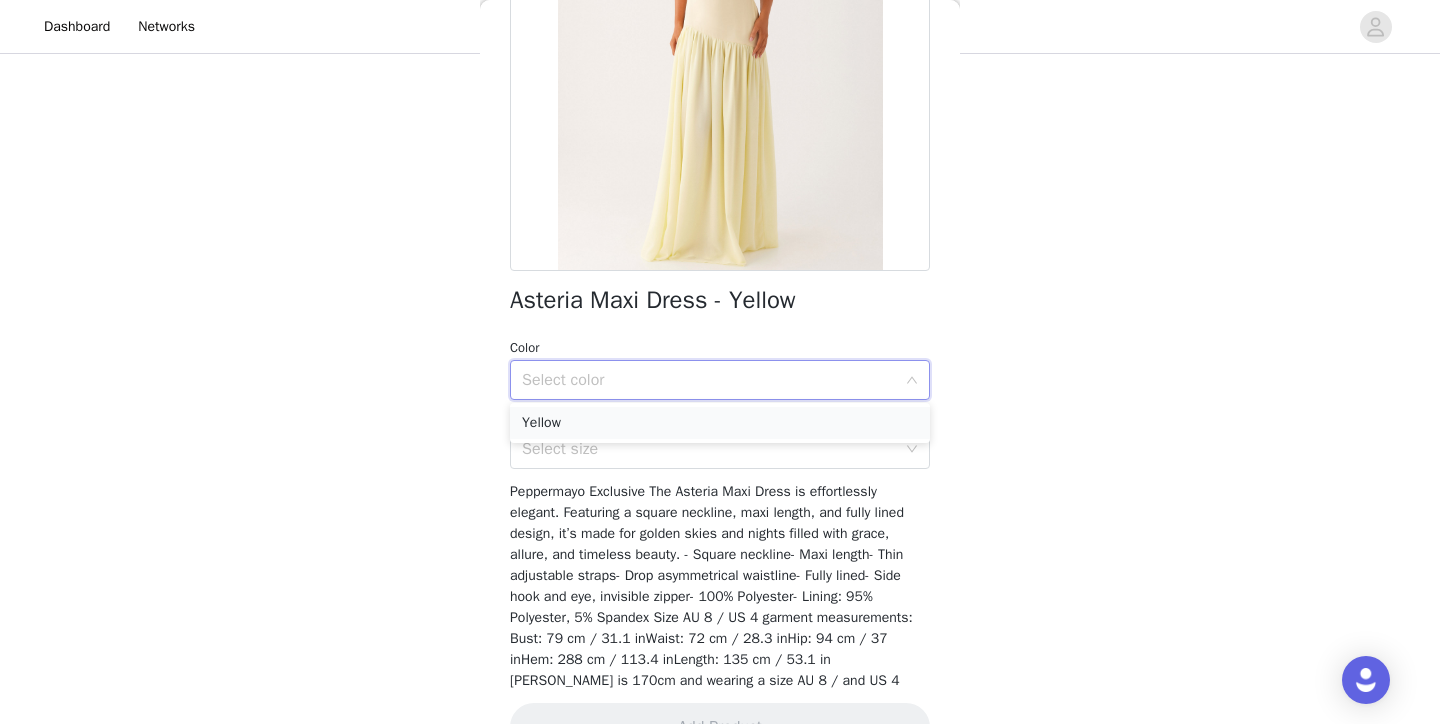 click on "Yellow" at bounding box center [720, 423] 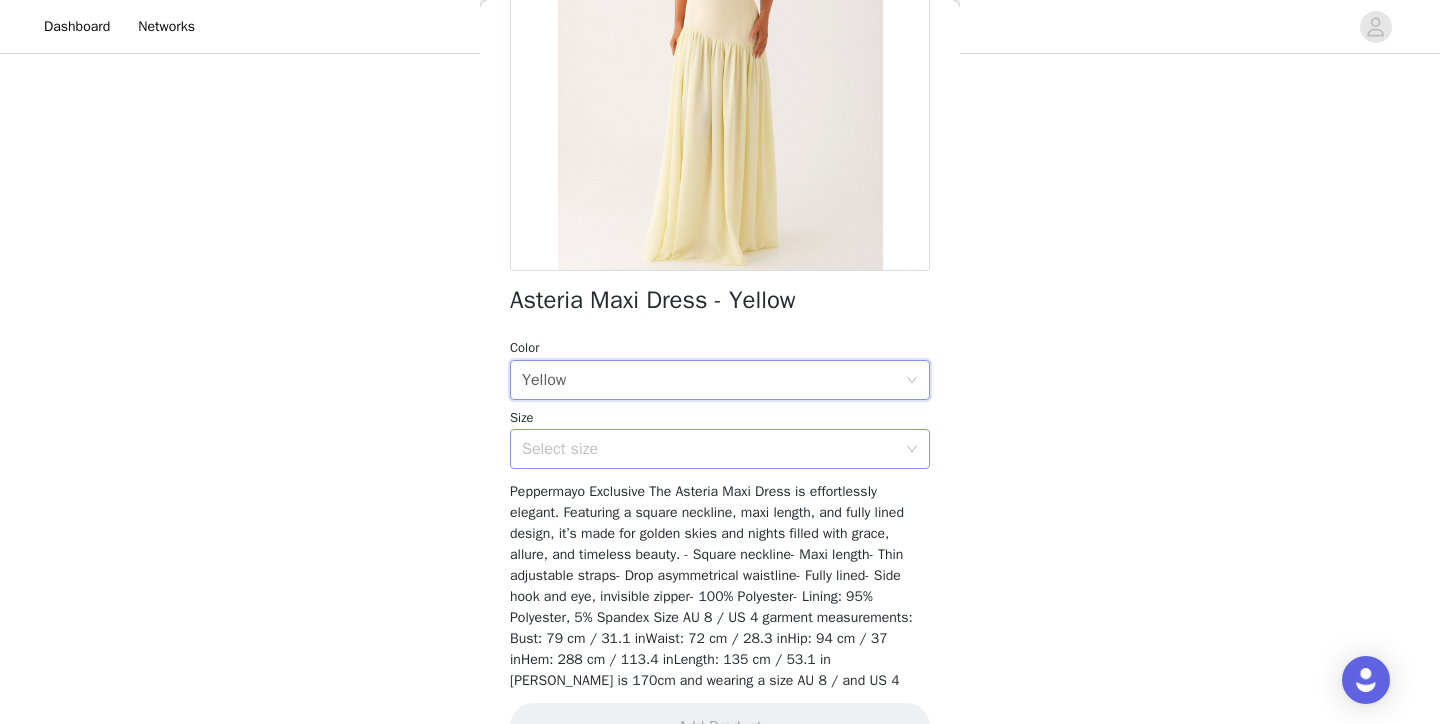 click on "Select size" at bounding box center (709, 449) 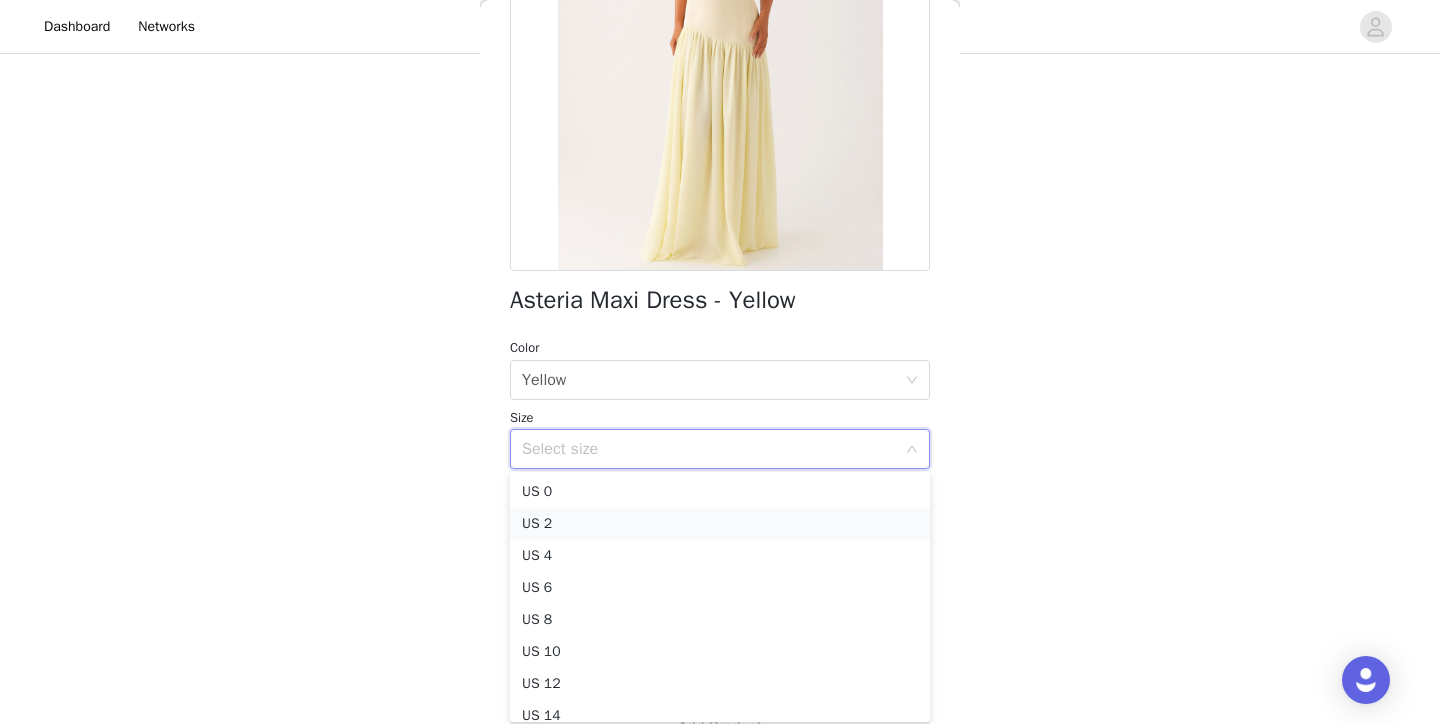 click on "US 2" at bounding box center [720, 524] 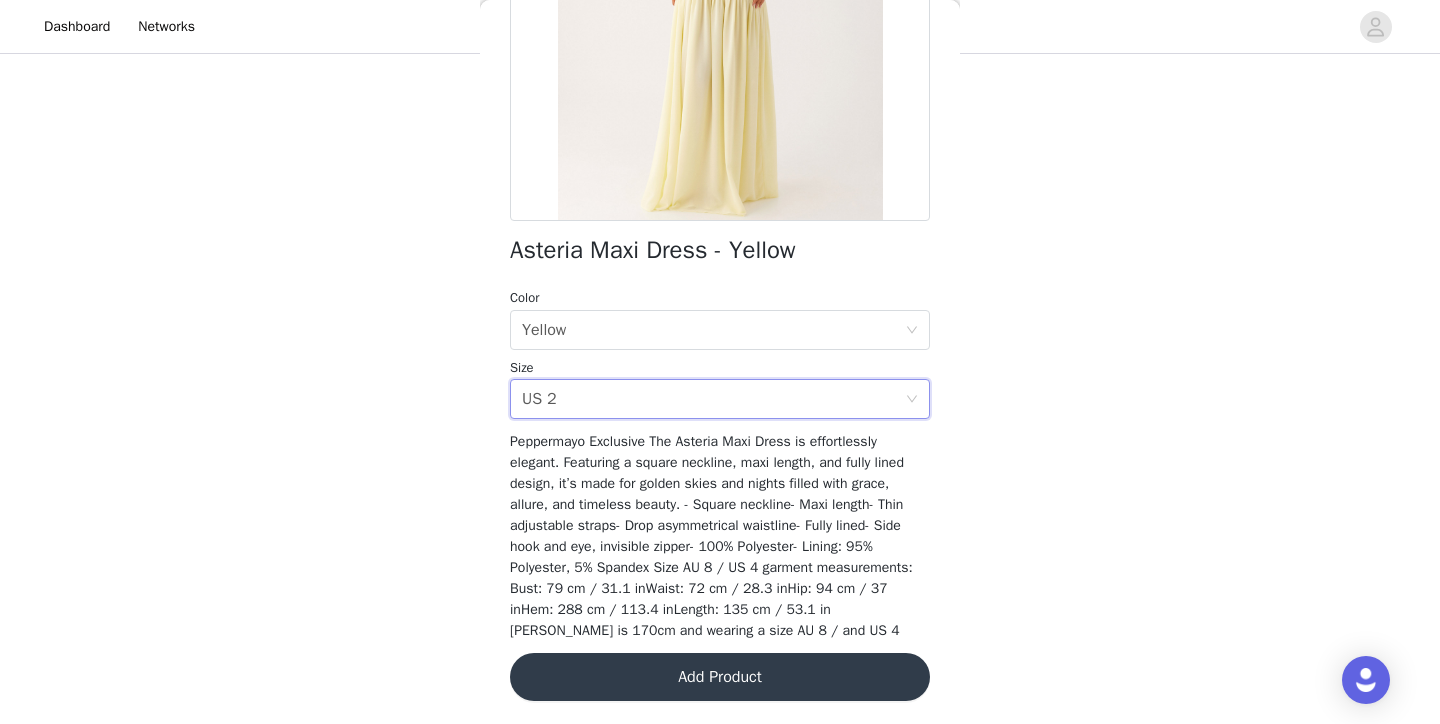 scroll, scrollTop: 232, scrollLeft: 0, axis: vertical 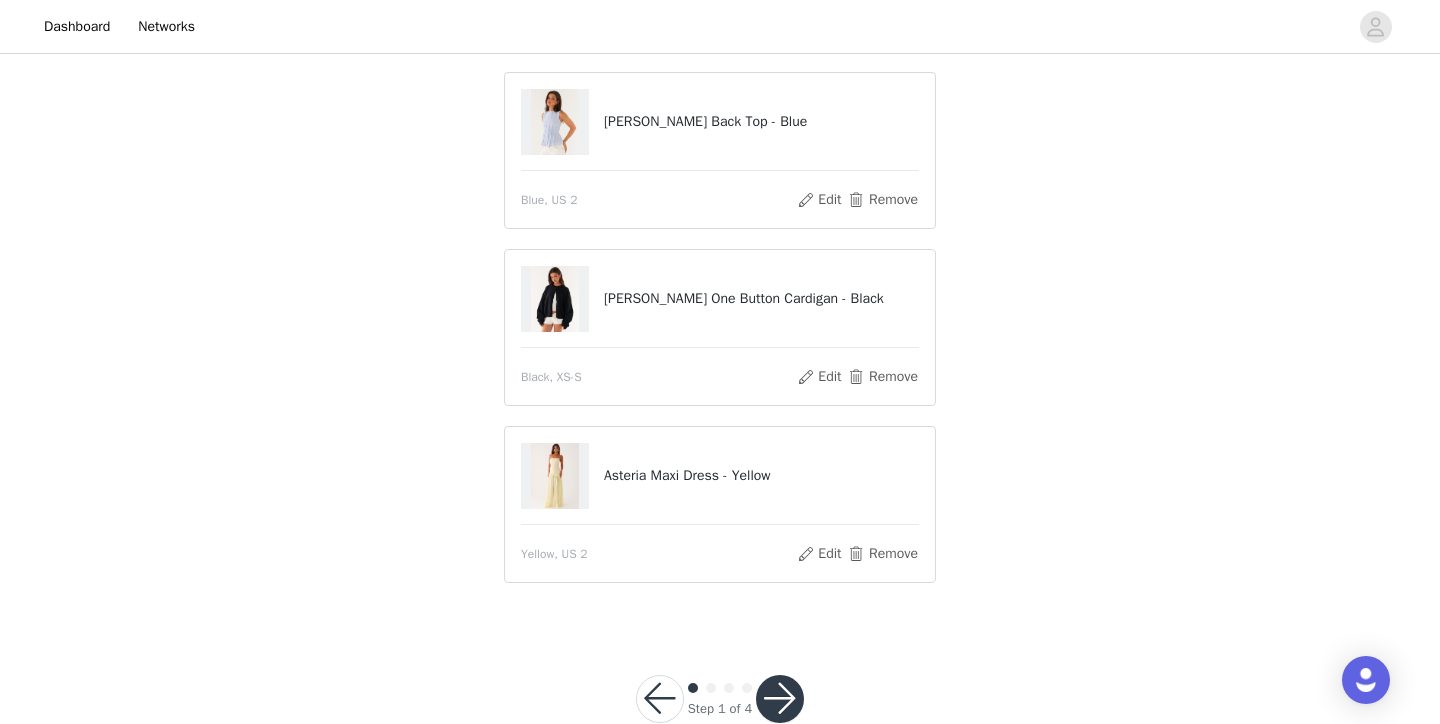 click at bounding box center (780, 699) 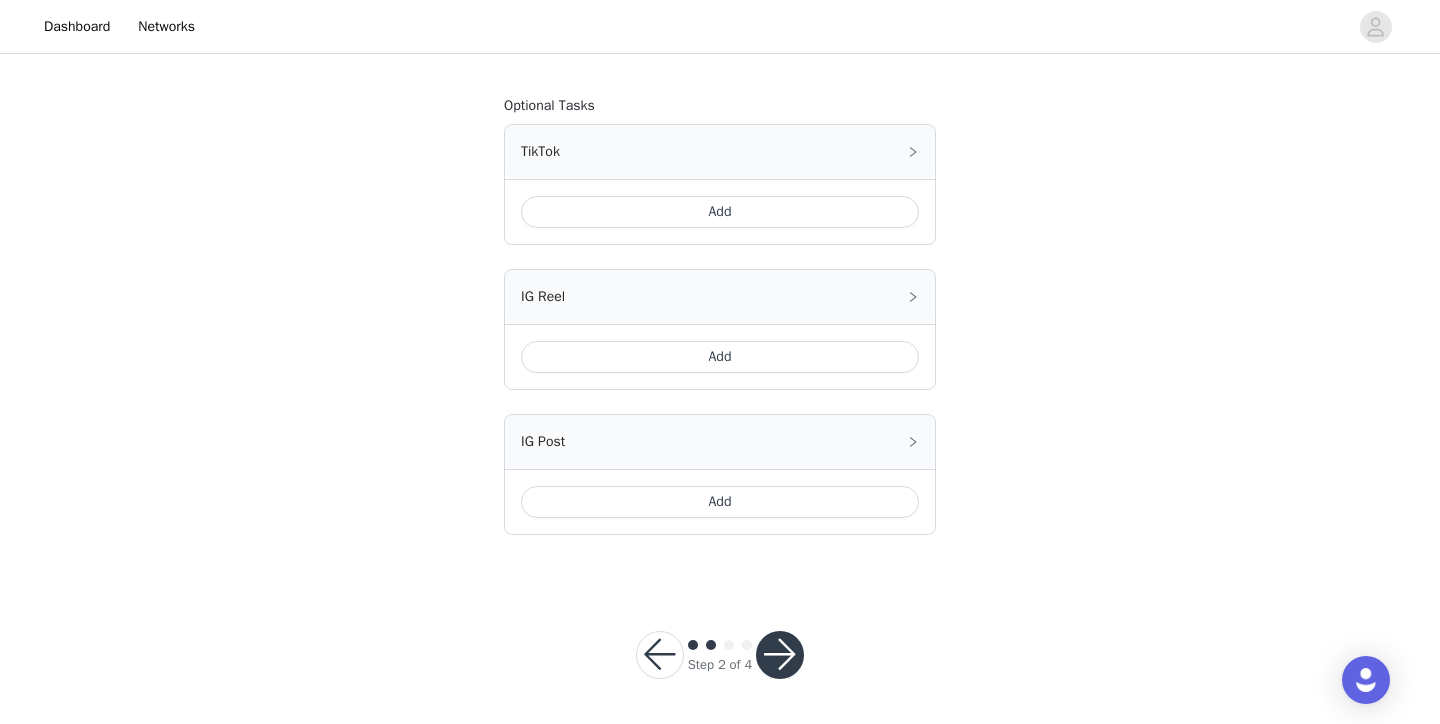 scroll, scrollTop: 1220, scrollLeft: 0, axis: vertical 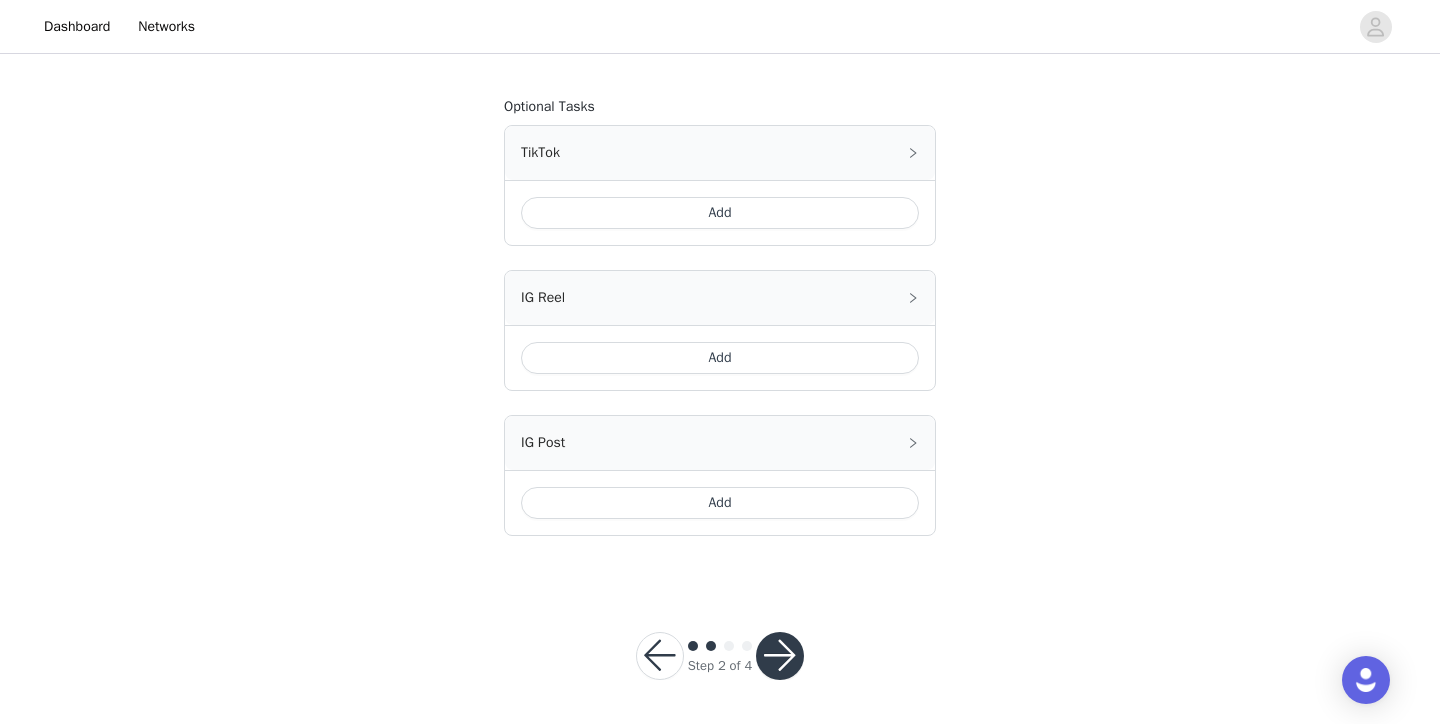 click at bounding box center (780, 656) 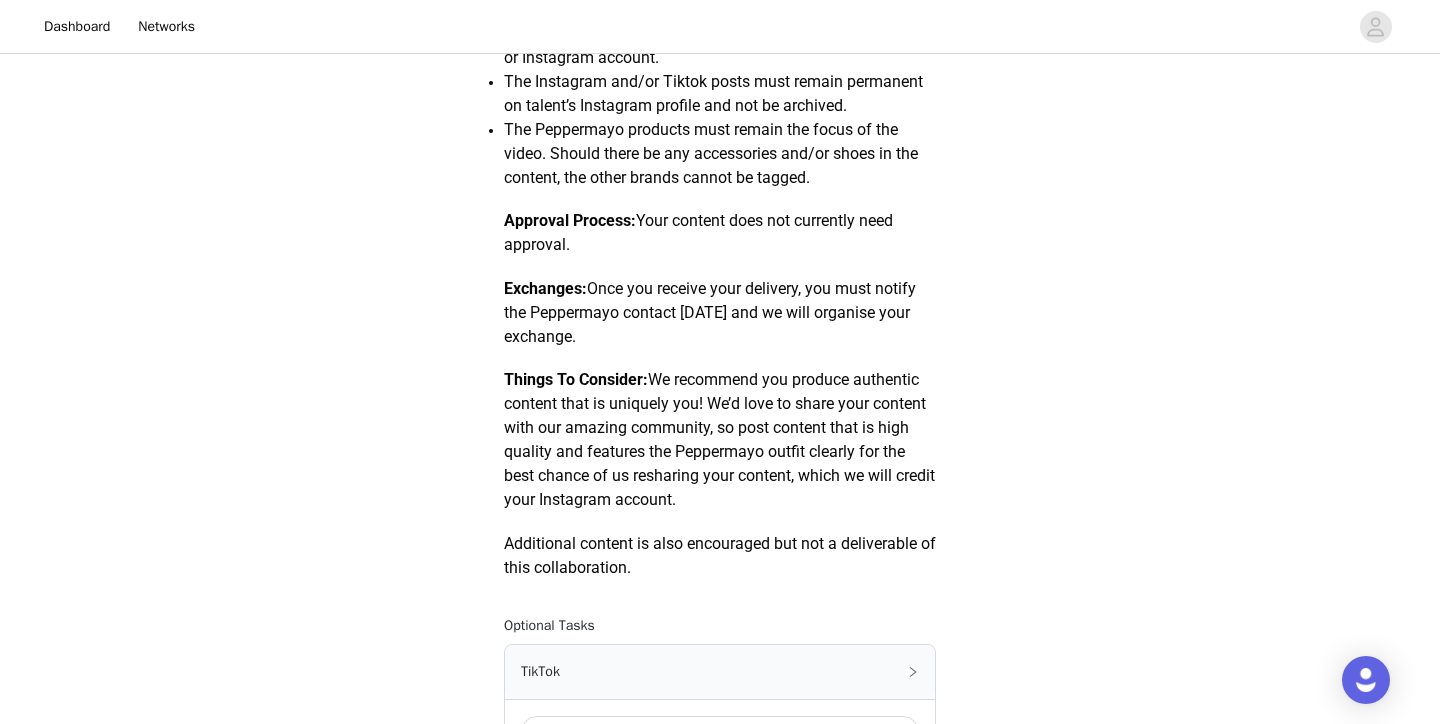 scroll, scrollTop: 1220, scrollLeft: 0, axis: vertical 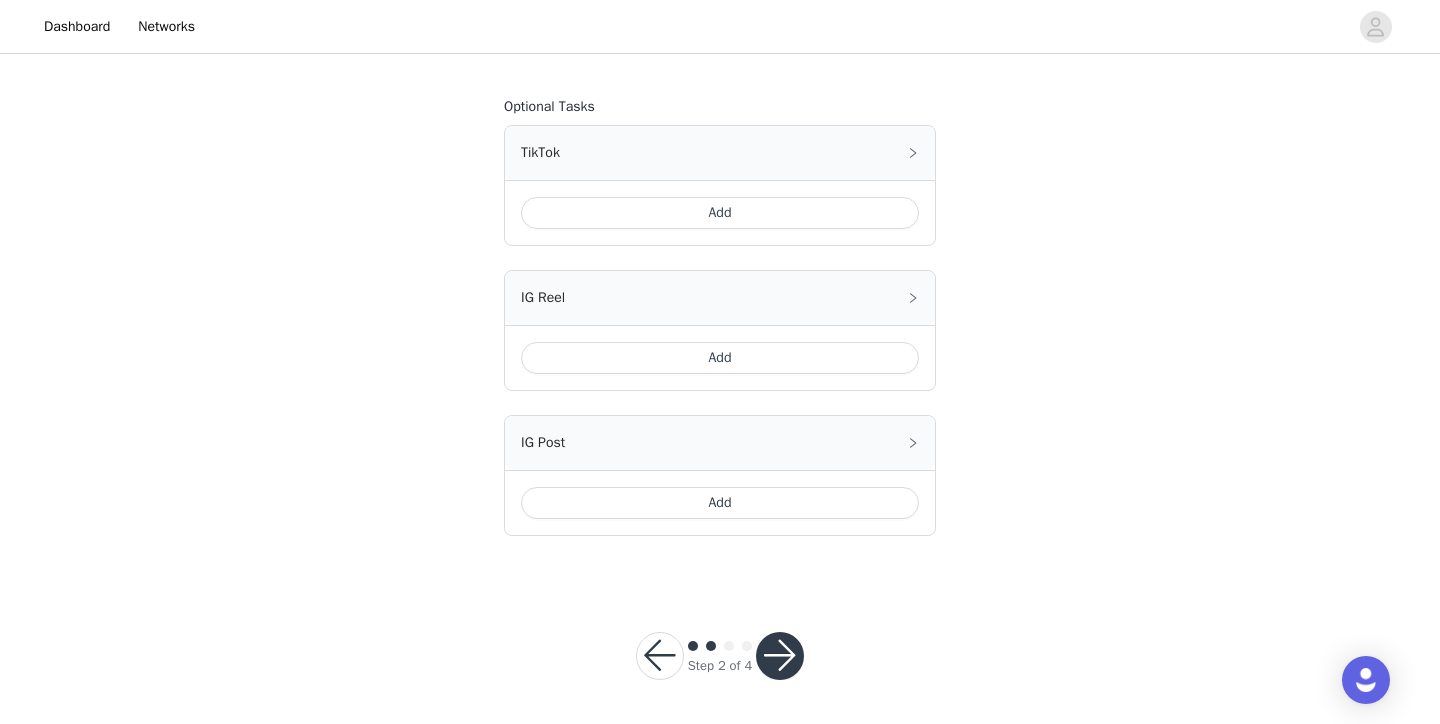 click on "Add" at bounding box center [720, 213] 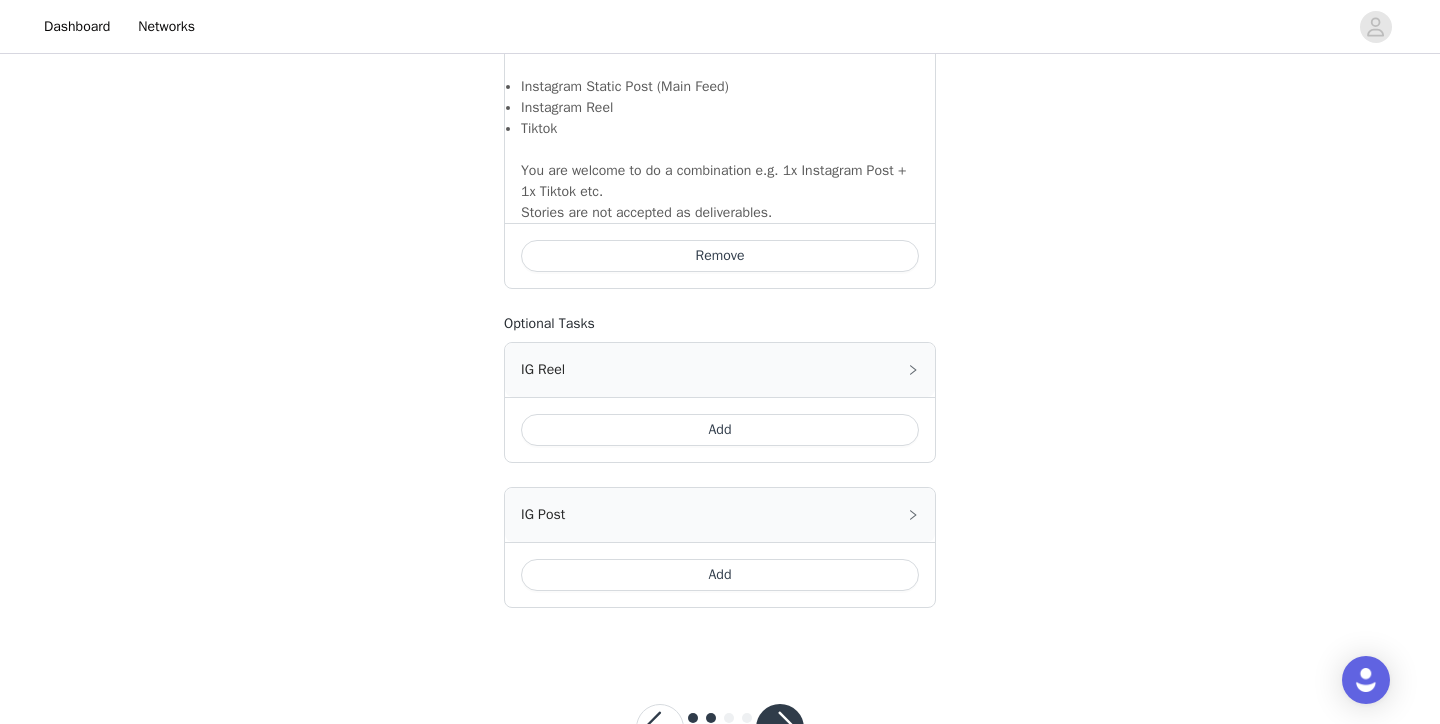 scroll, scrollTop: 1539, scrollLeft: 0, axis: vertical 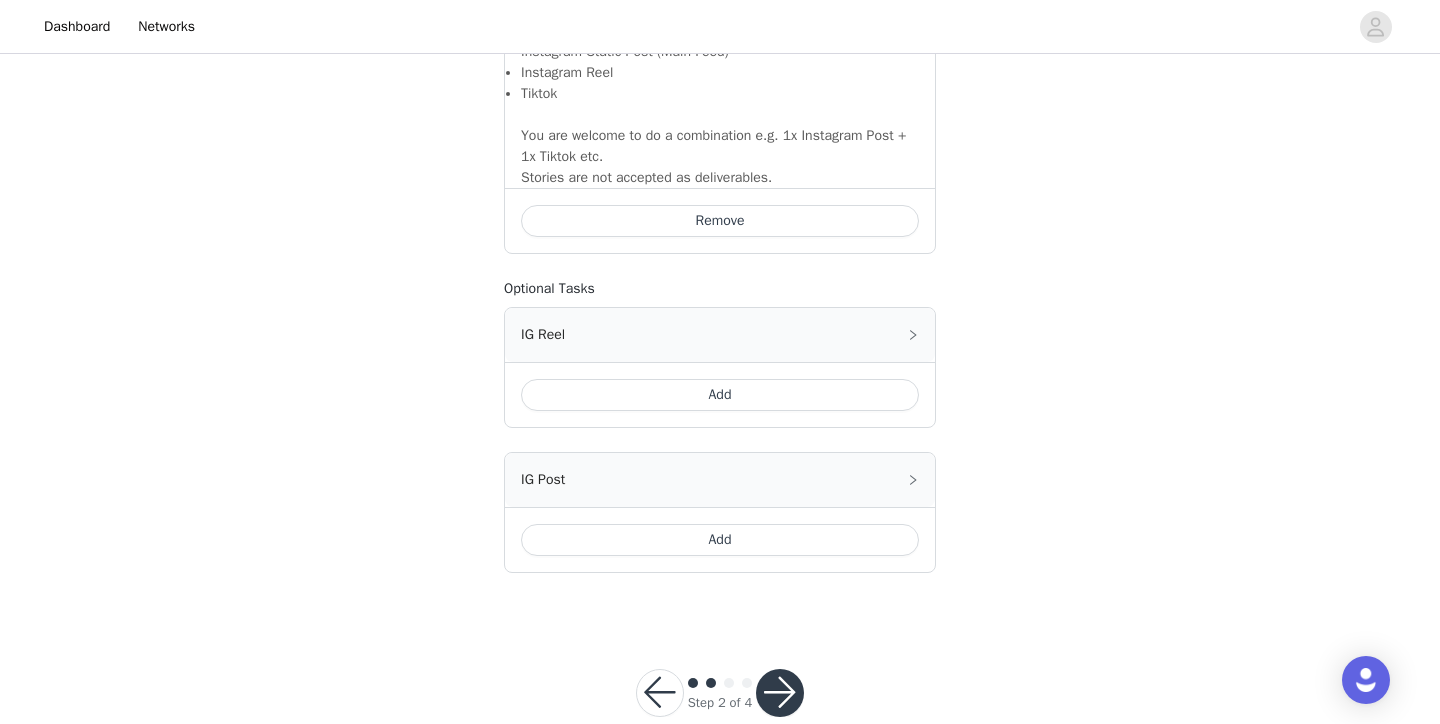 click on "Add" at bounding box center [720, 395] 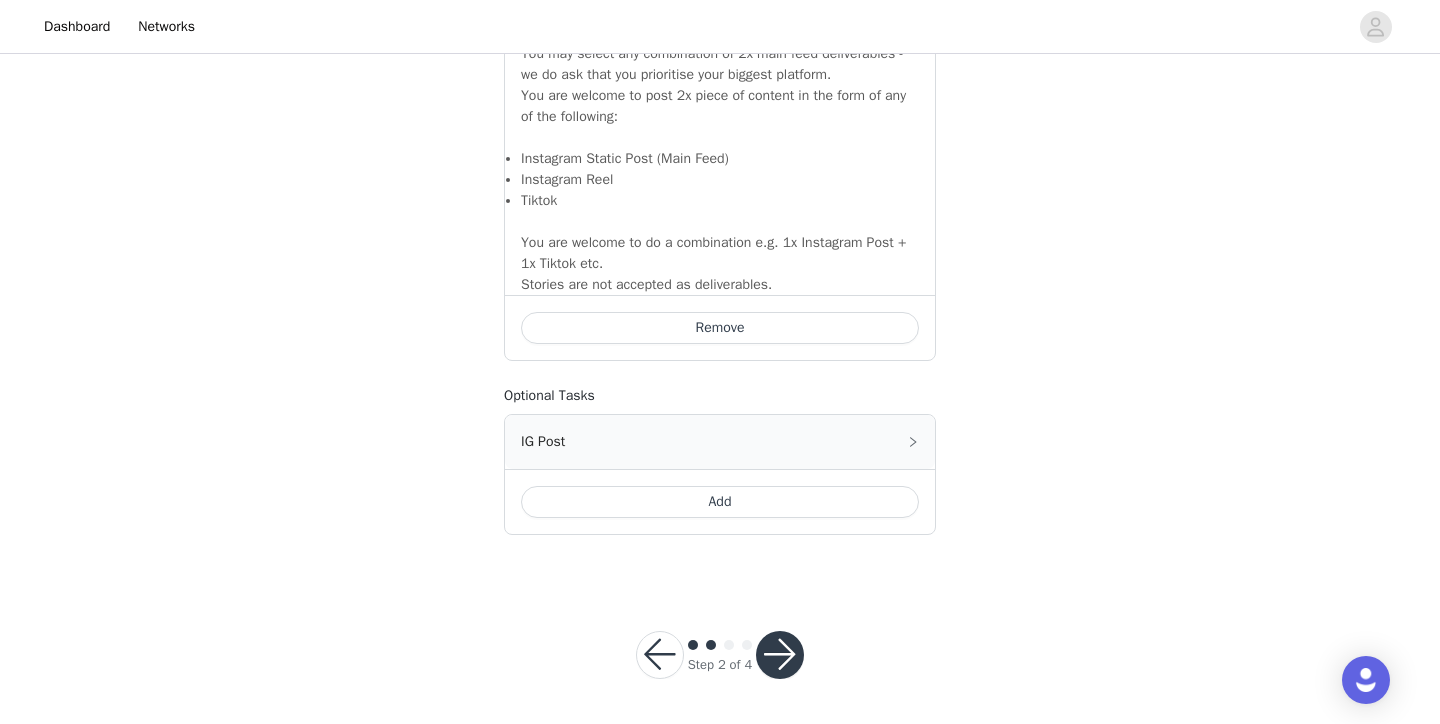 scroll, scrollTop: 1903, scrollLeft: 0, axis: vertical 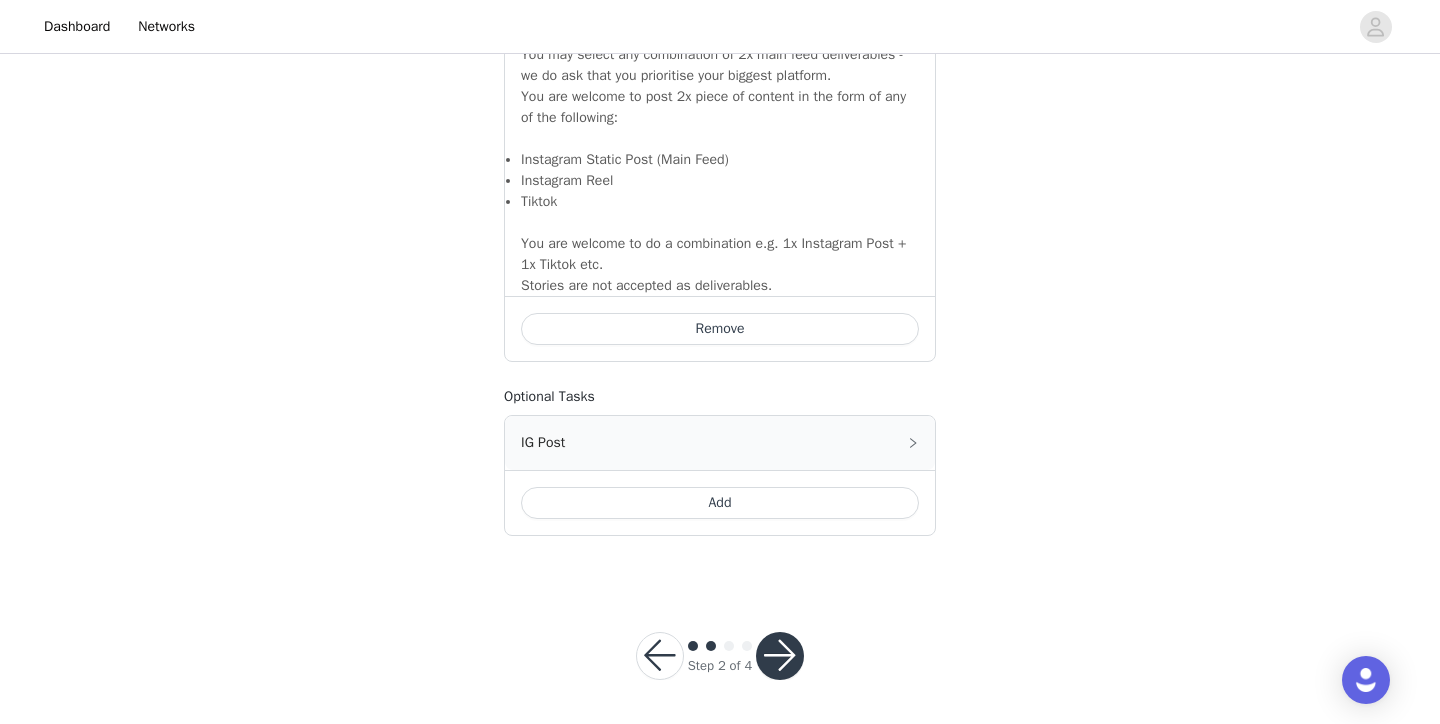 click at bounding box center [780, 656] 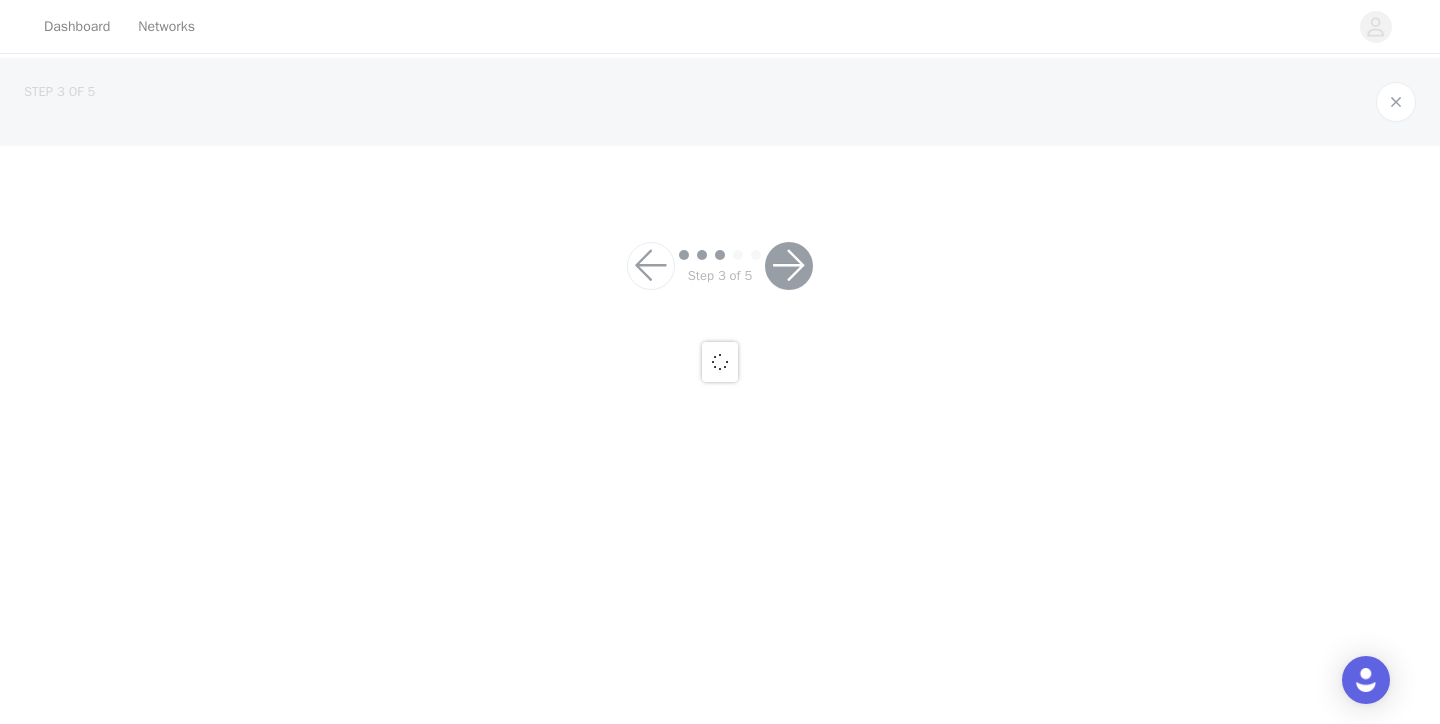 scroll, scrollTop: 0, scrollLeft: 0, axis: both 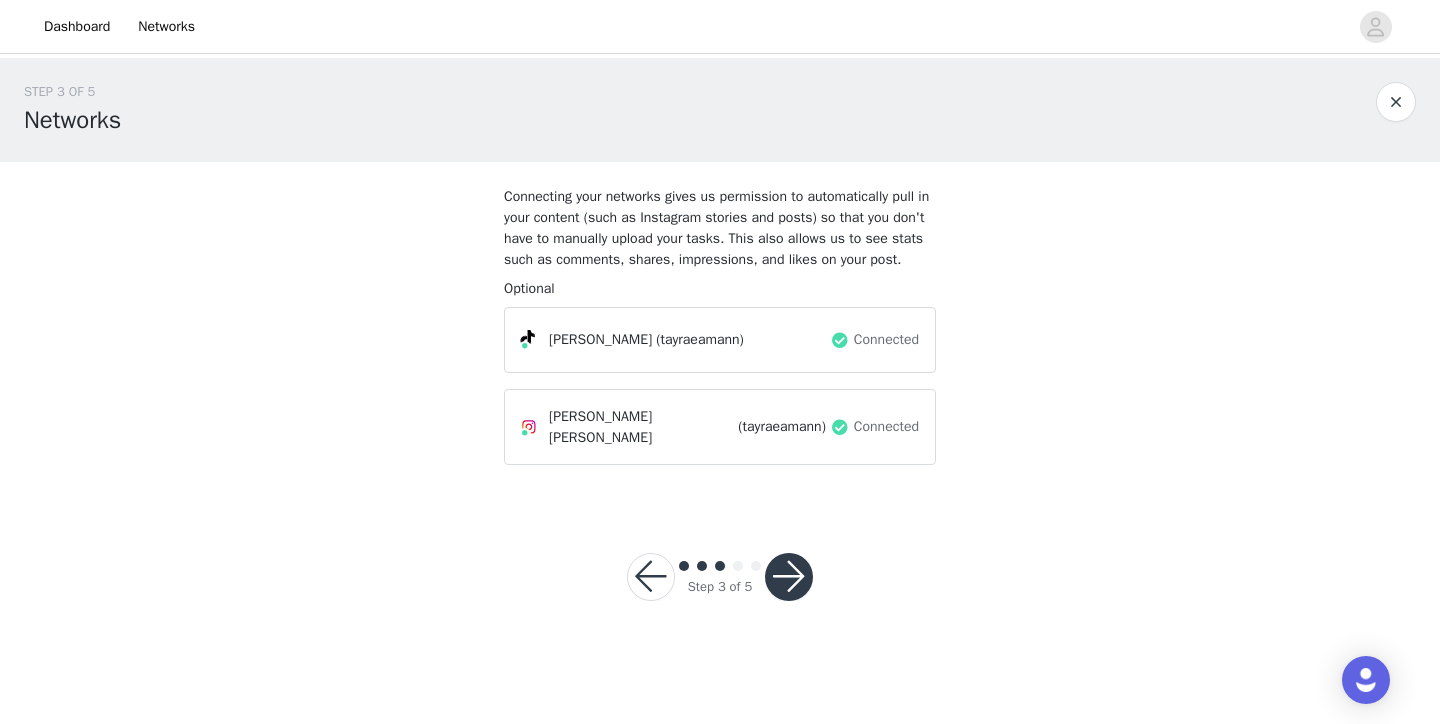 click at bounding box center [789, 577] 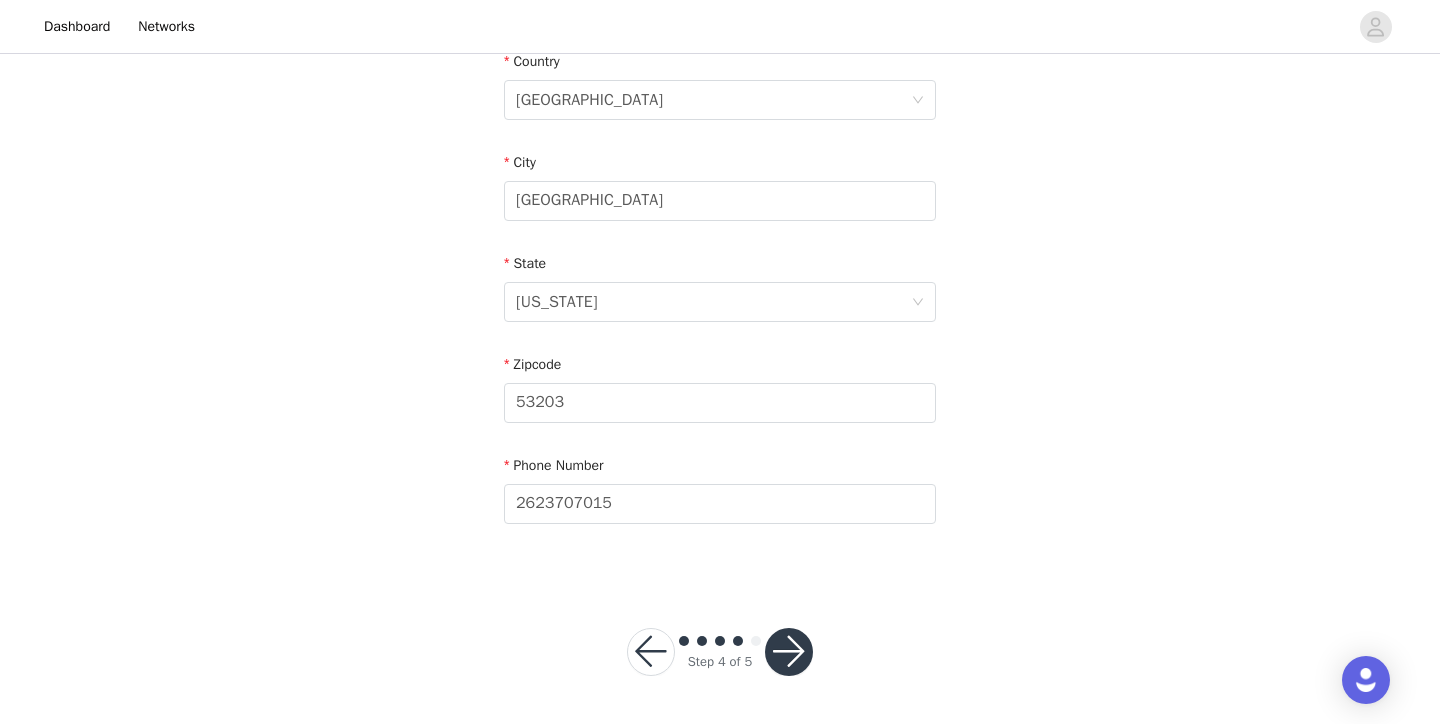 scroll, scrollTop: 639, scrollLeft: 0, axis: vertical 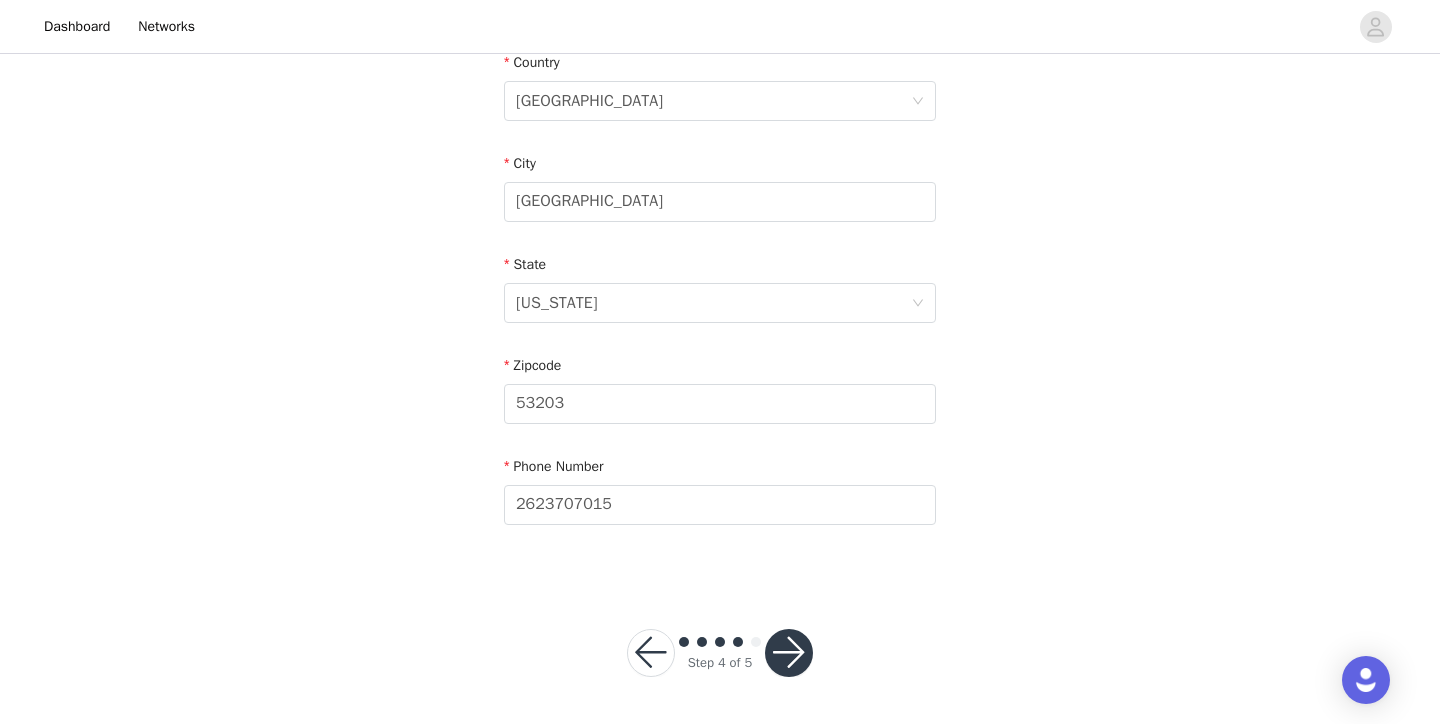 click at bounding box center [789, 653] 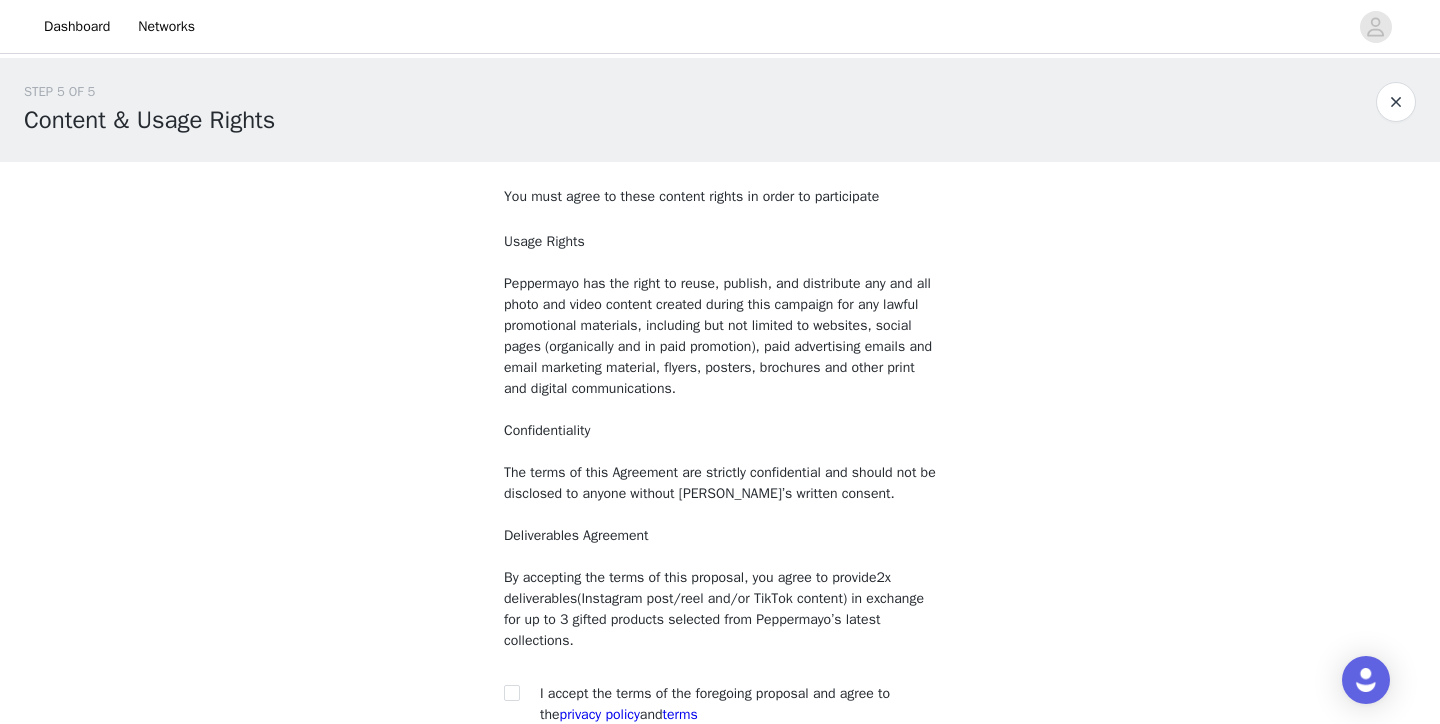 scroll, scrollTop: 177, scrollLeft: 0, axis: vertical 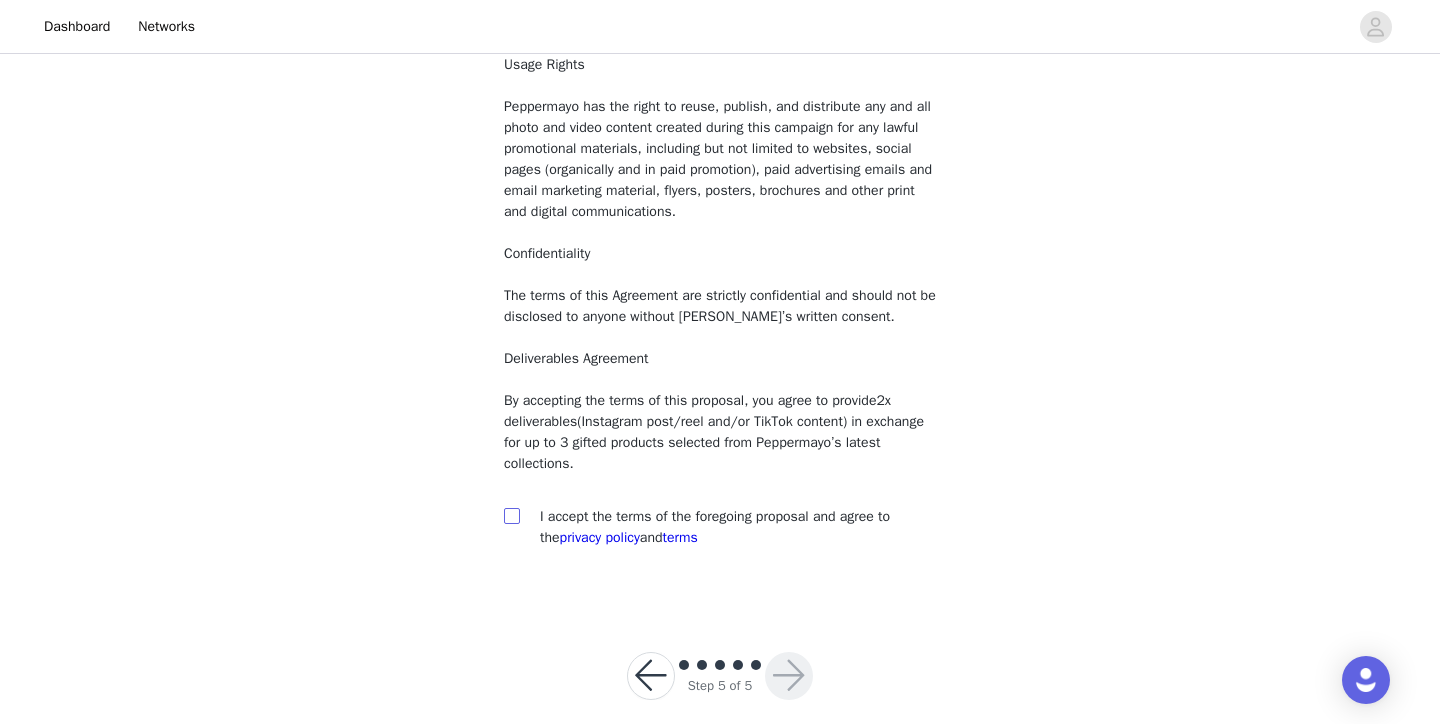 click at bounding box center (511, 515) 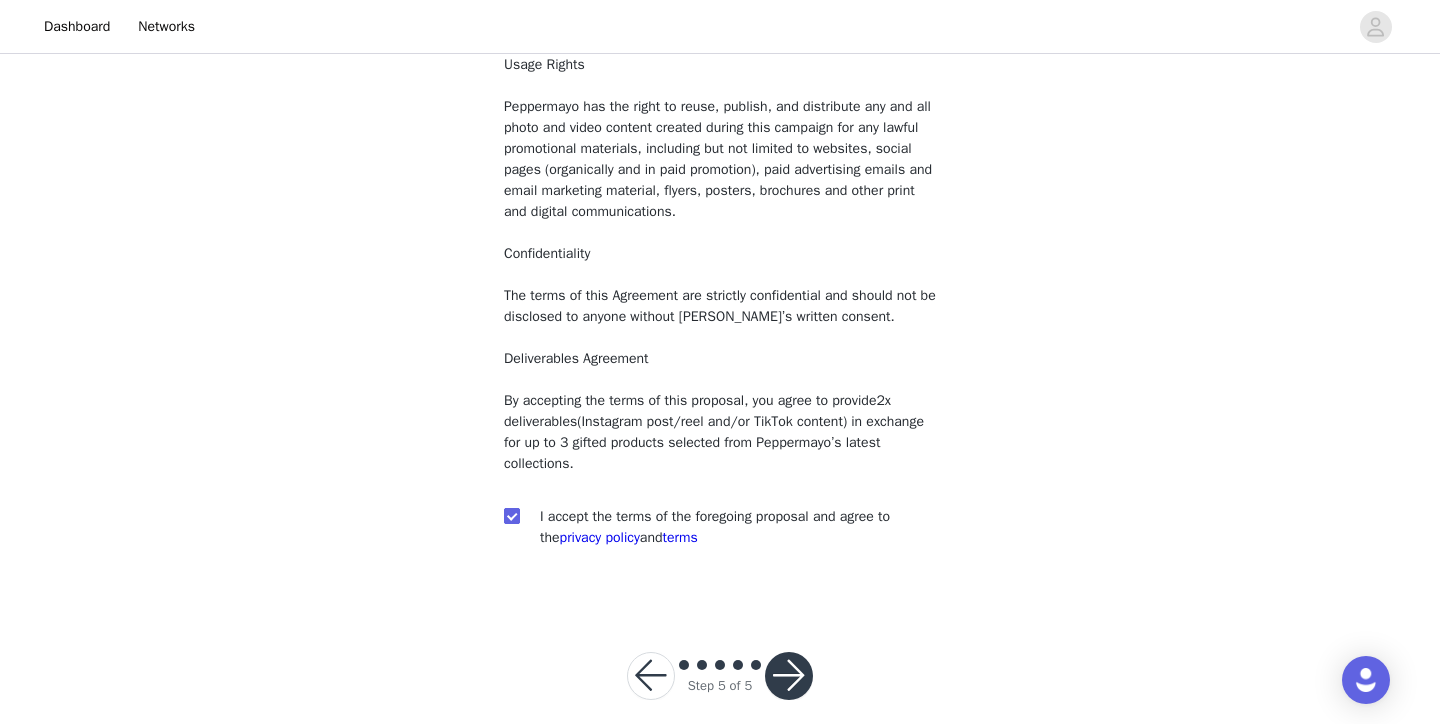 checkbox on "true" 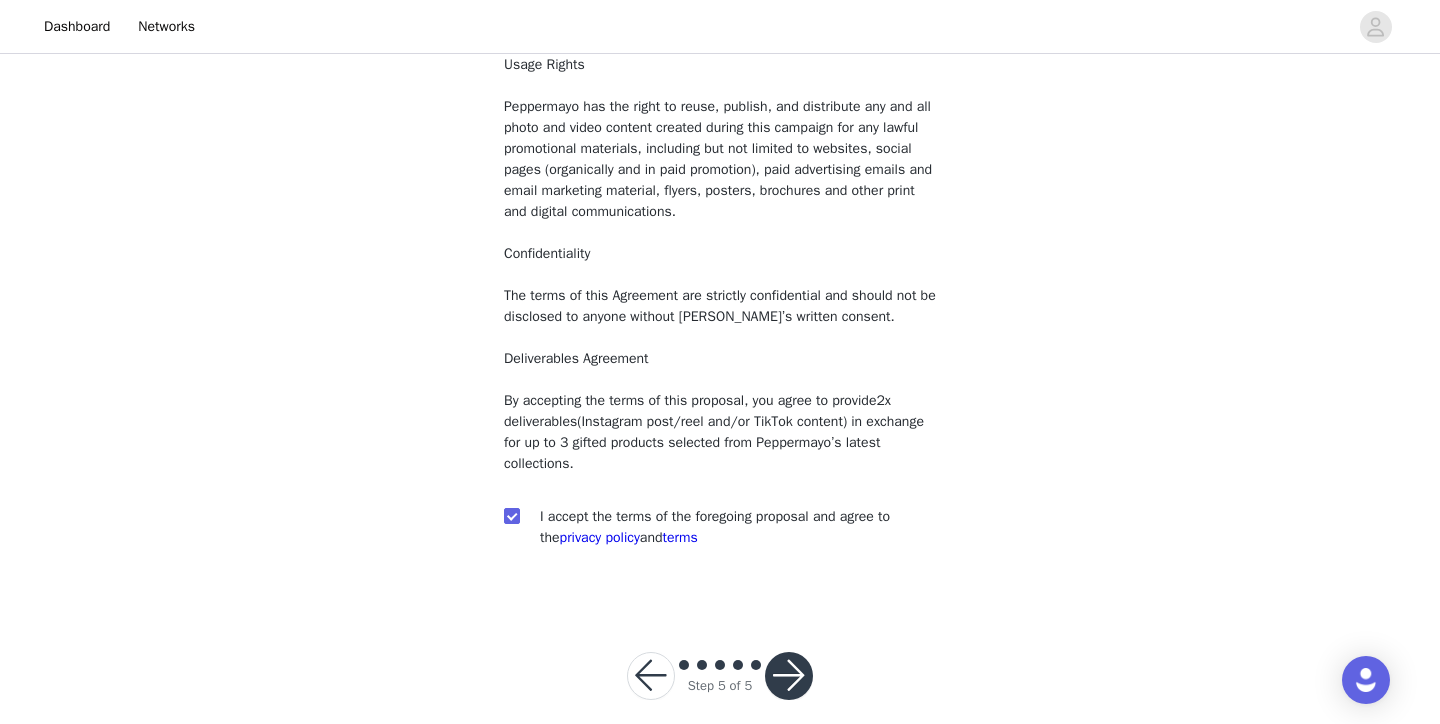 click at bounding box center [789, 676] 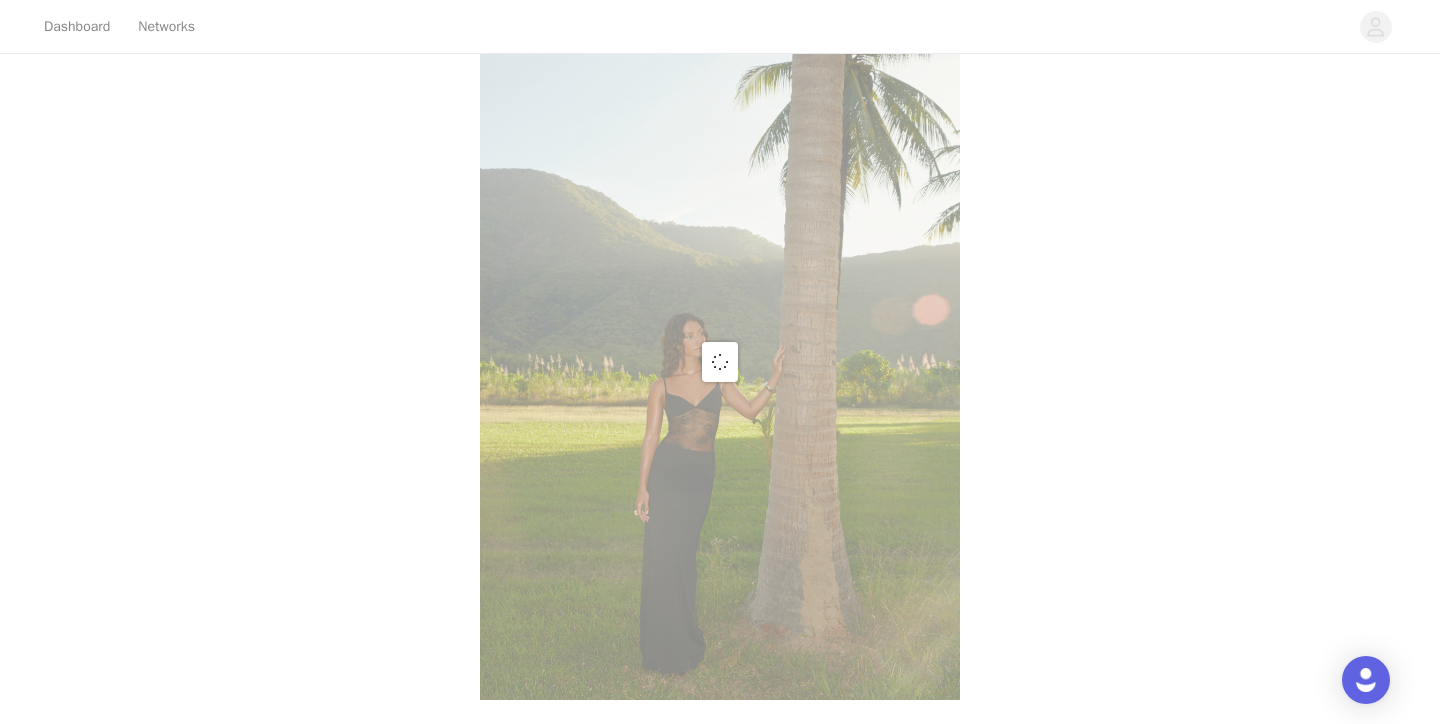 scroll, scrollTop: 78, scrollLeft: 0, axis: vertical 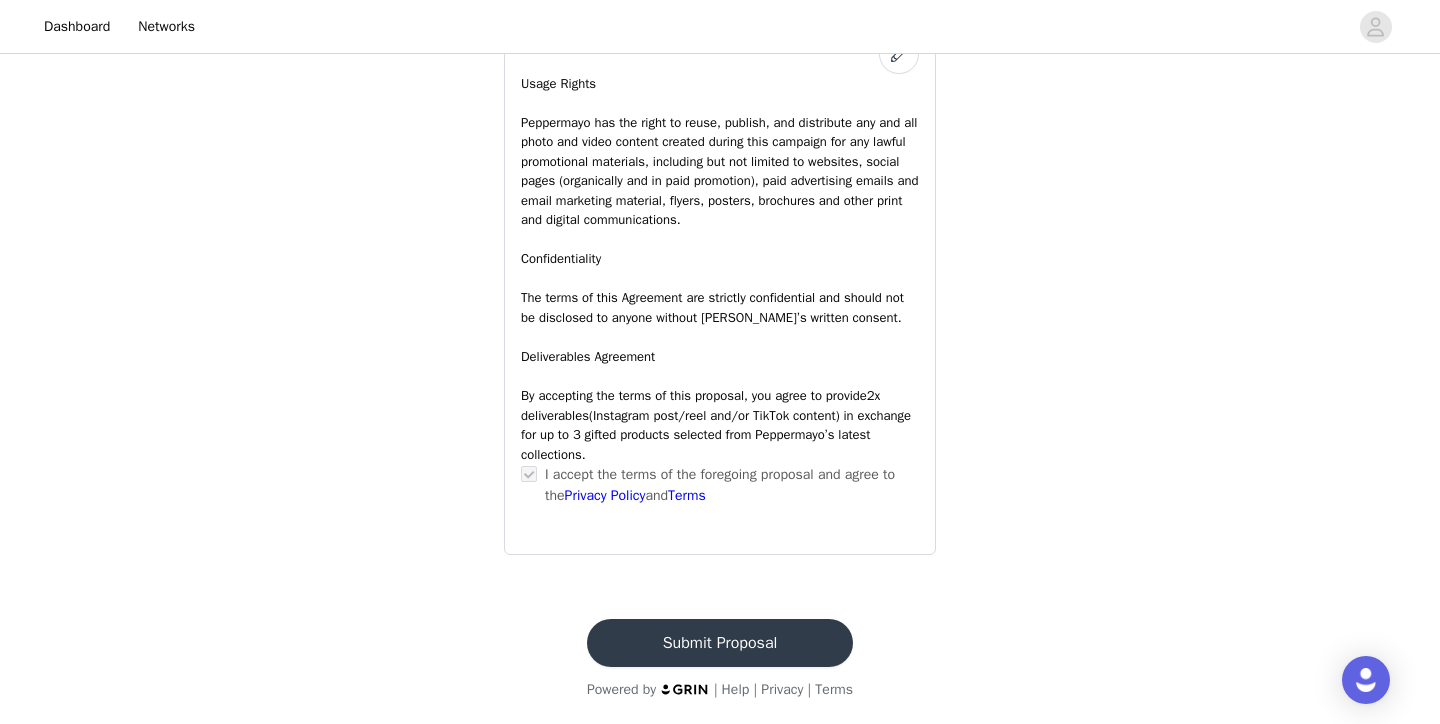 click on "Submit Proposal" at bounding box center (720, 643) 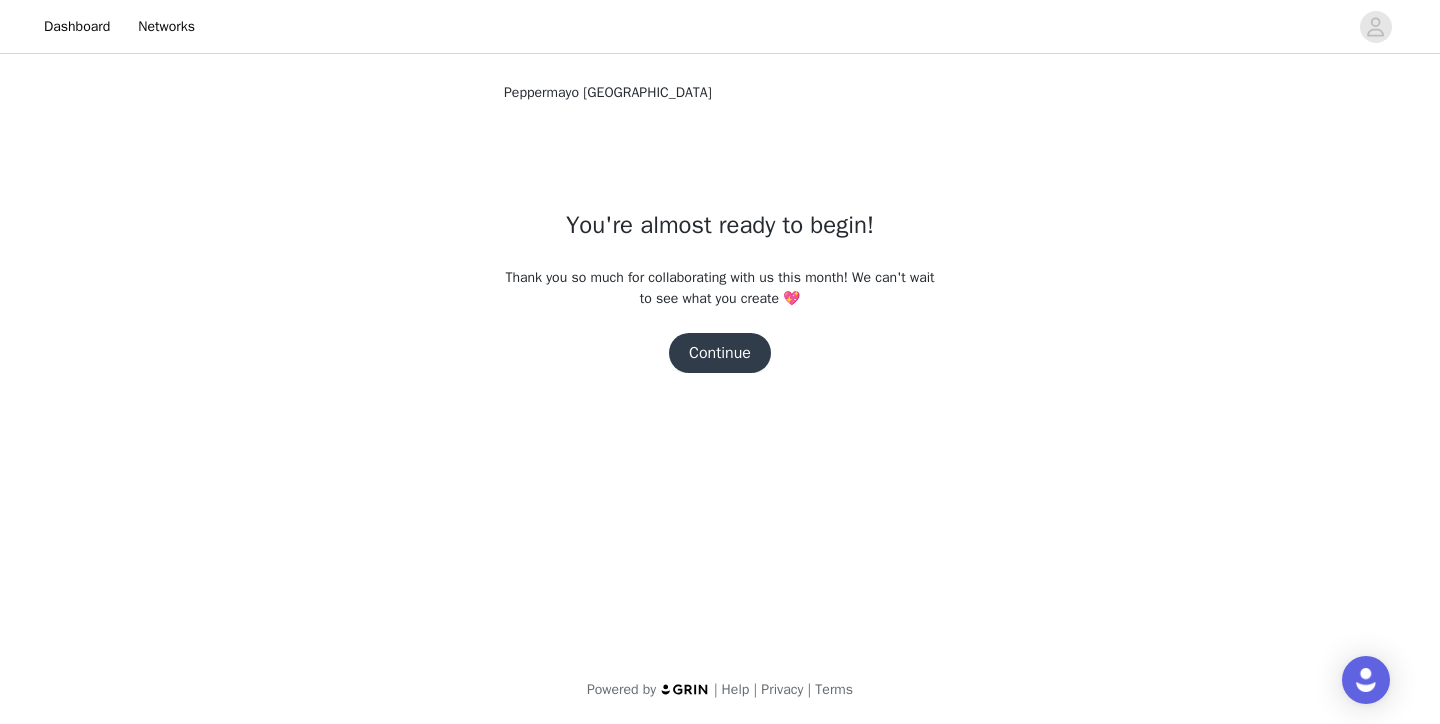 scroll, scrollTop: 0, scrollLeft: 0, axis: both 